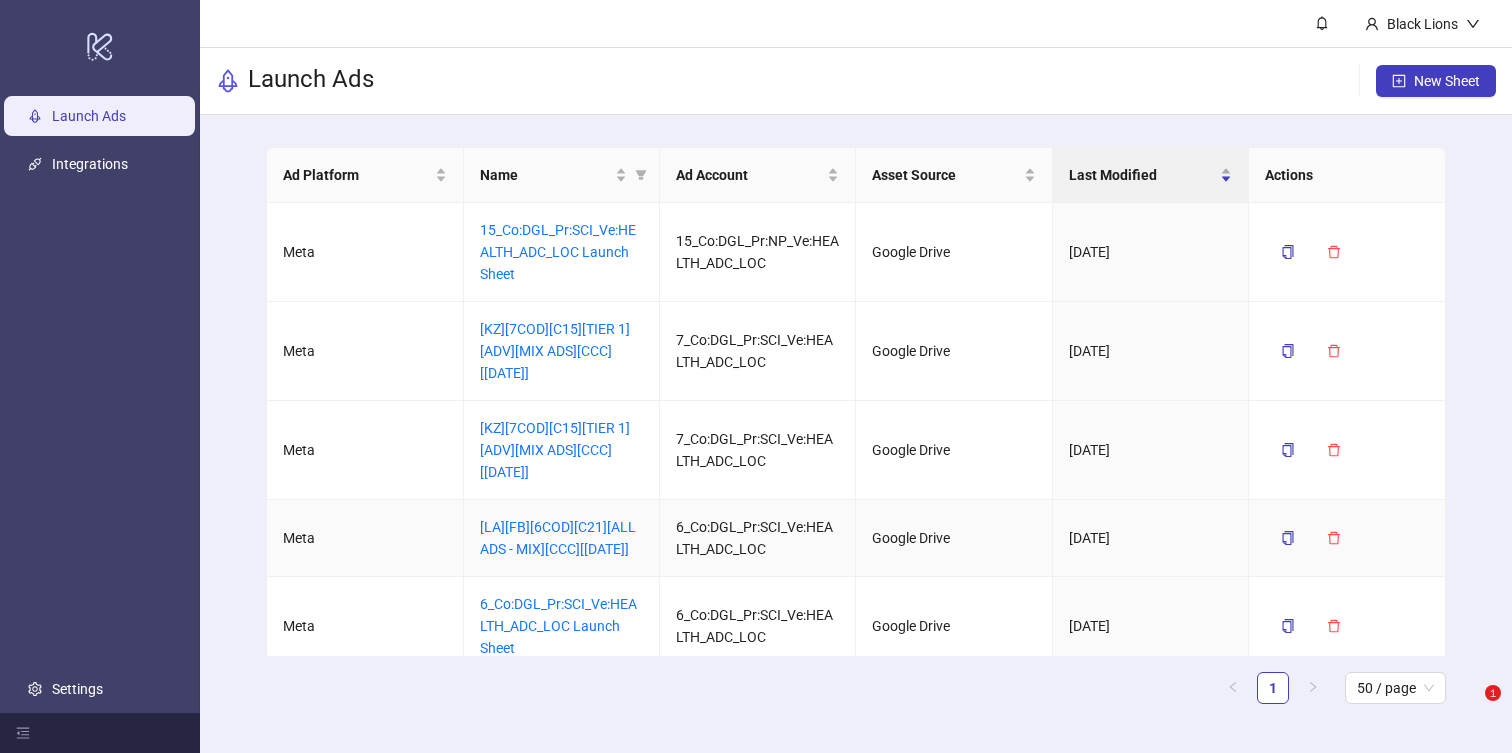 scroll, scrollTop: 0, scrollLeft: 0, axis: both 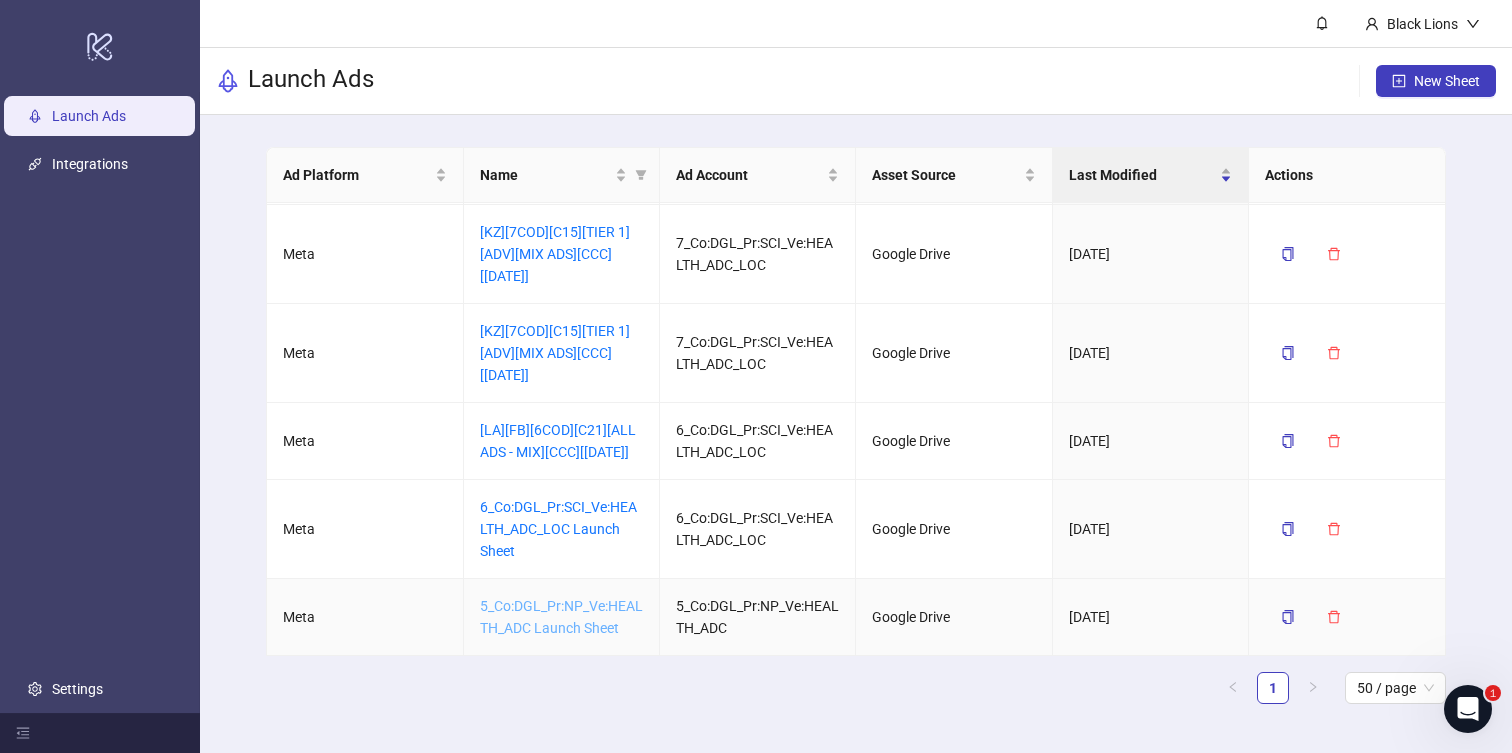 click on "5_Co:DGL_Pr:NP_Ve:HEALTH_ADC Launch Sheet" at bounding box center [561, 617] 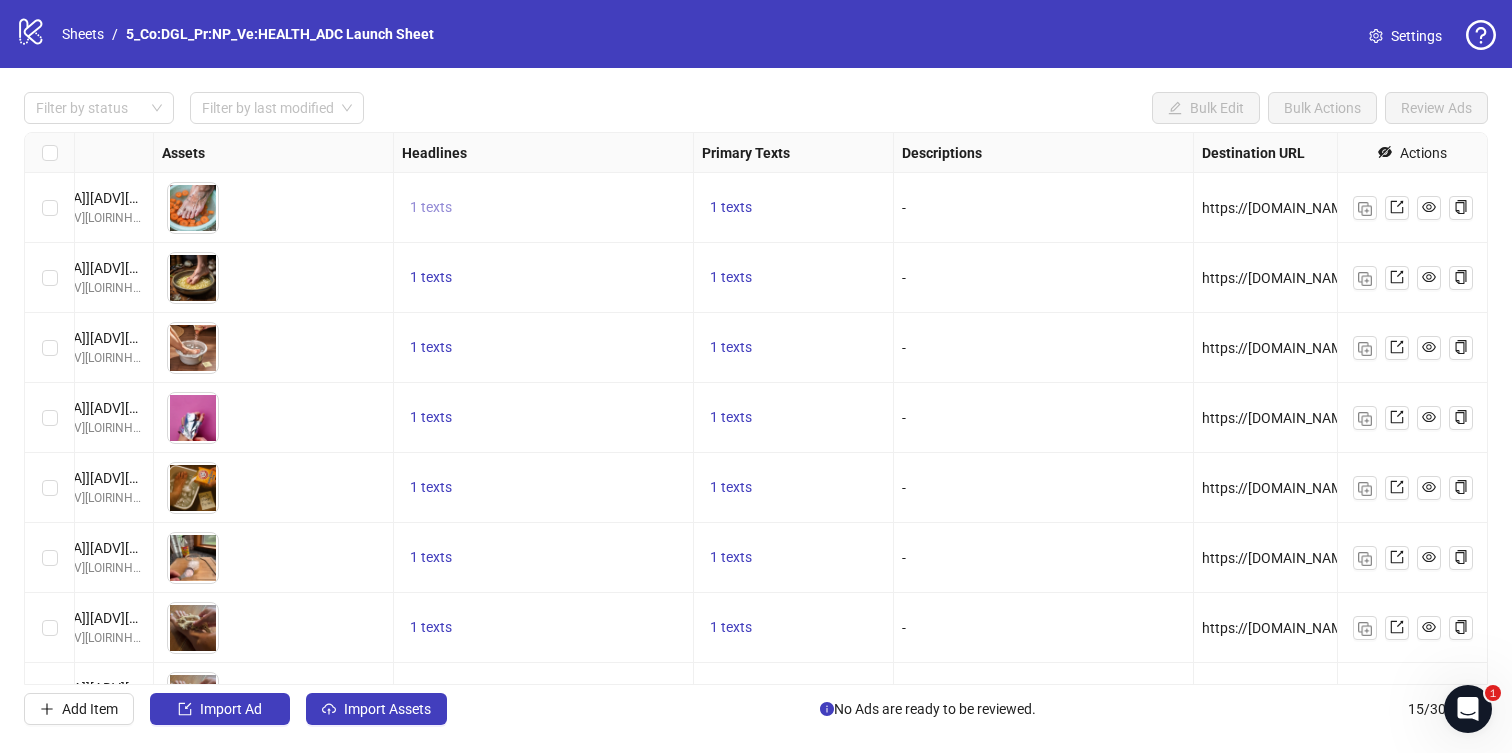 scroll, scrollTop: 0, scrollLeft: 802, axis: horizontal 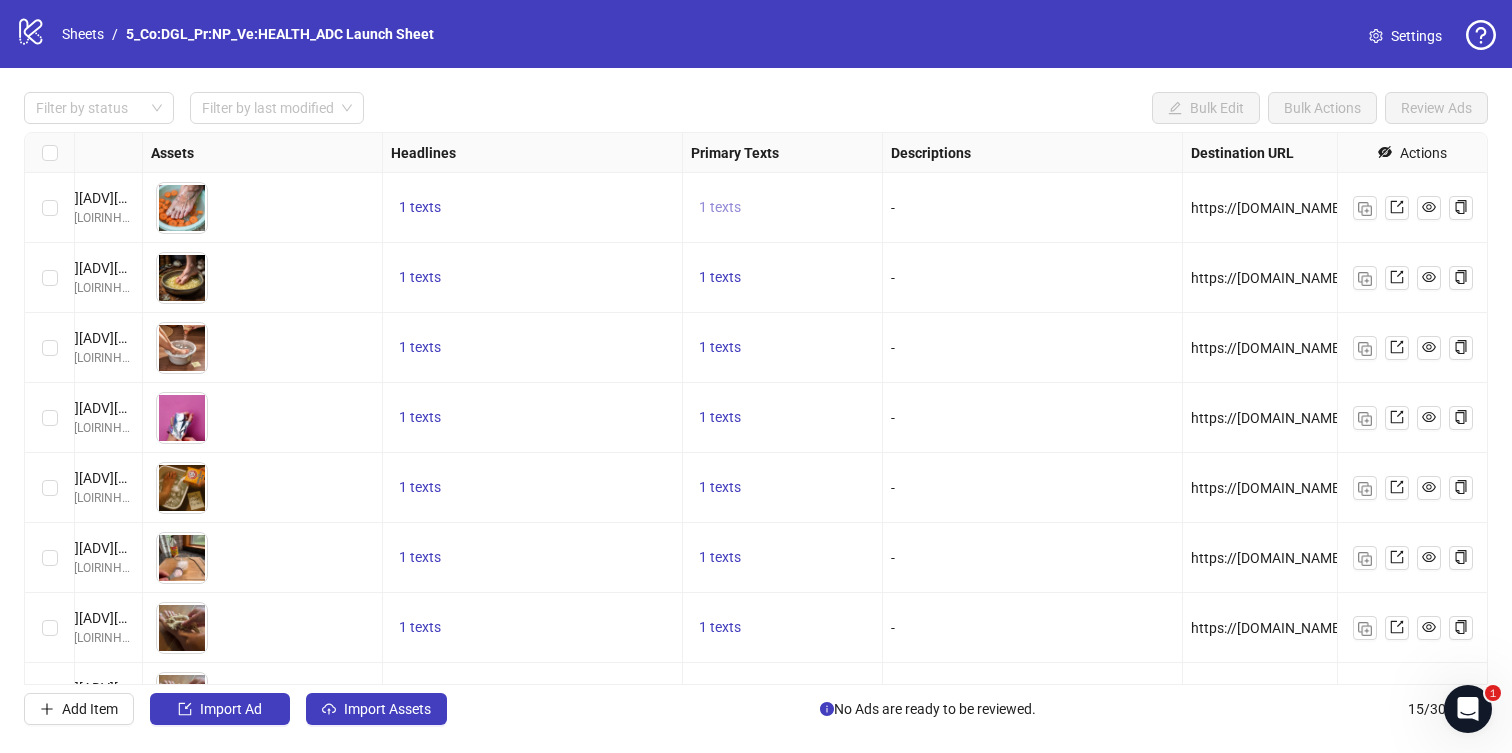 click on "1 texts" at bounding box center (720, 207) 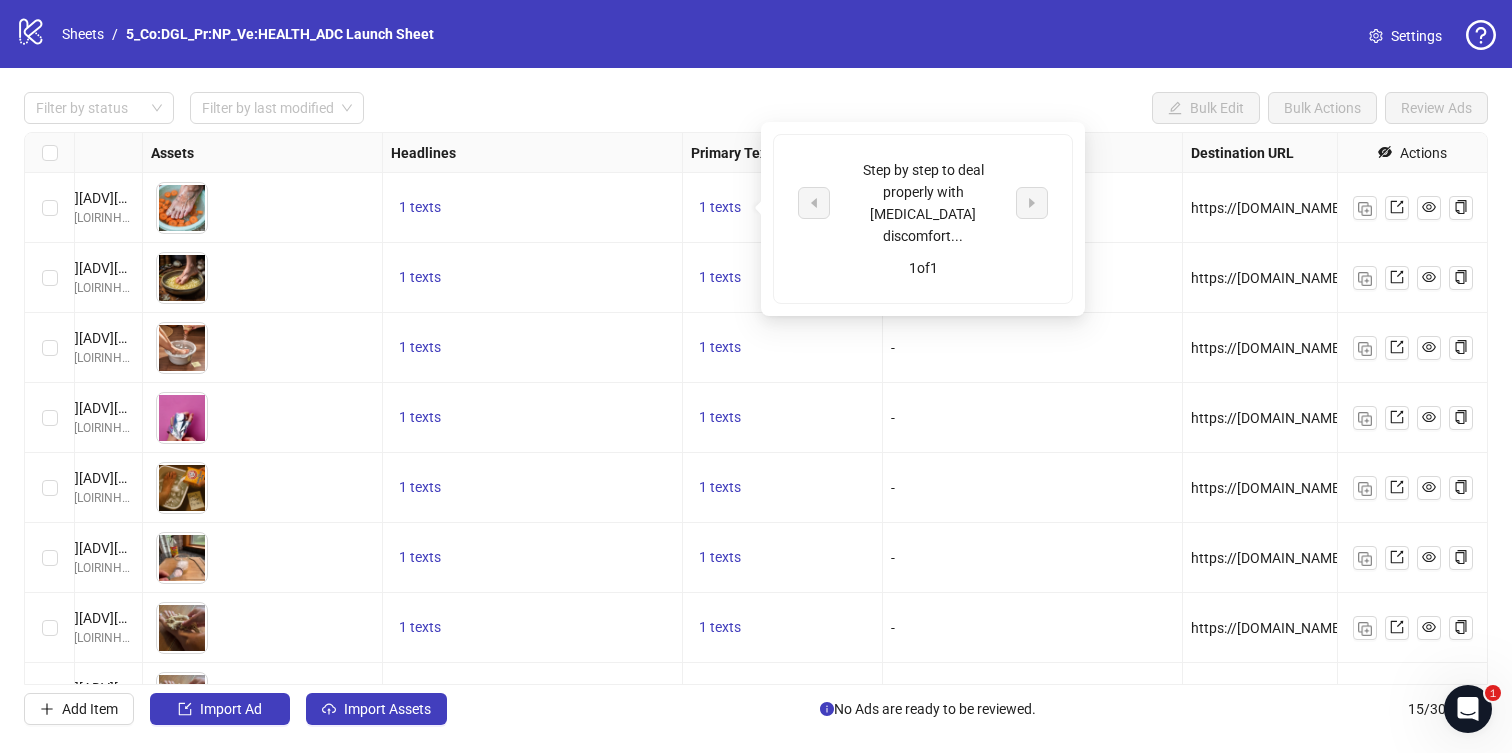 click on "Step by step to deal properly with neuropathy discomfort..." at bounding box center [923, 203] 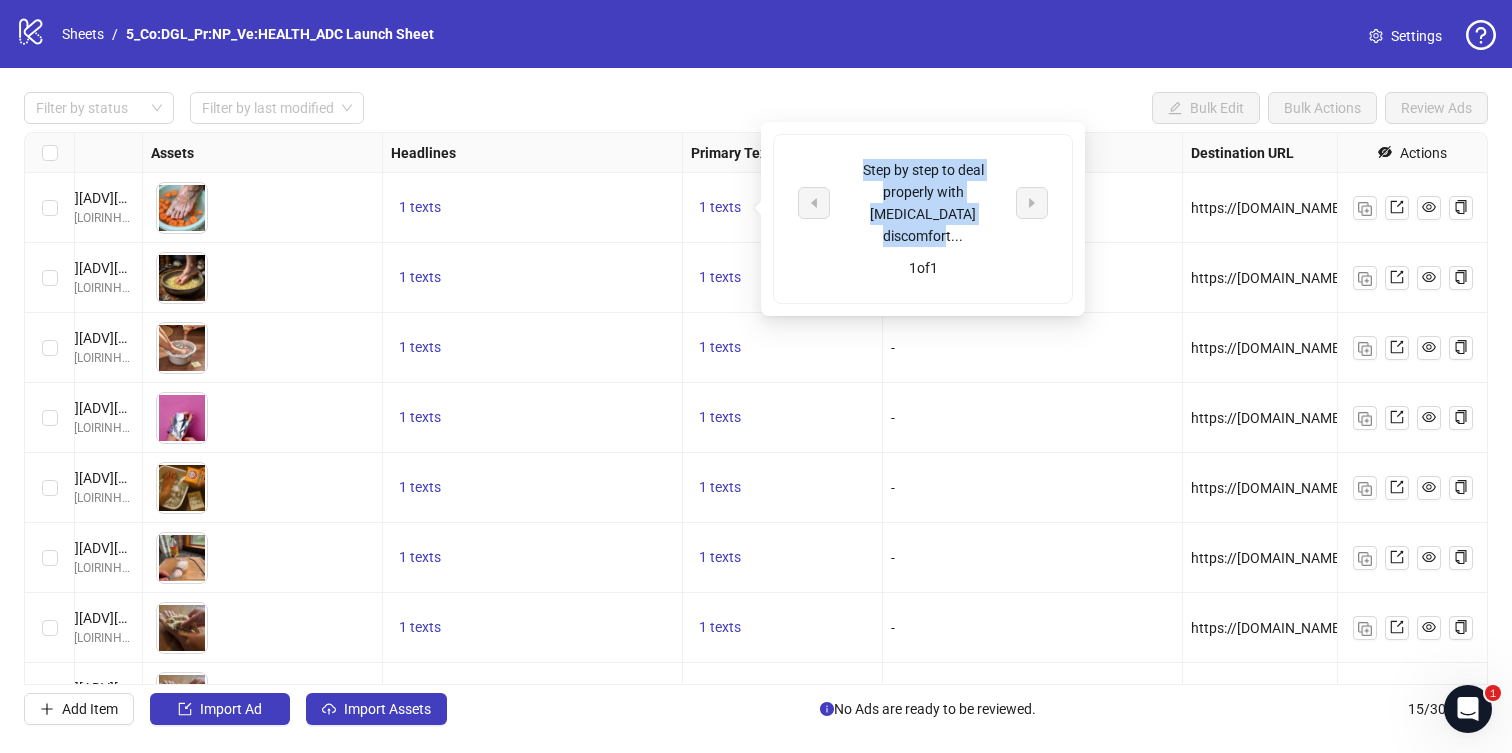 drag, startPoint x: 865, startPoint y: 170, endPoint x: 971, endPoint y: 223, distance: 118.511604 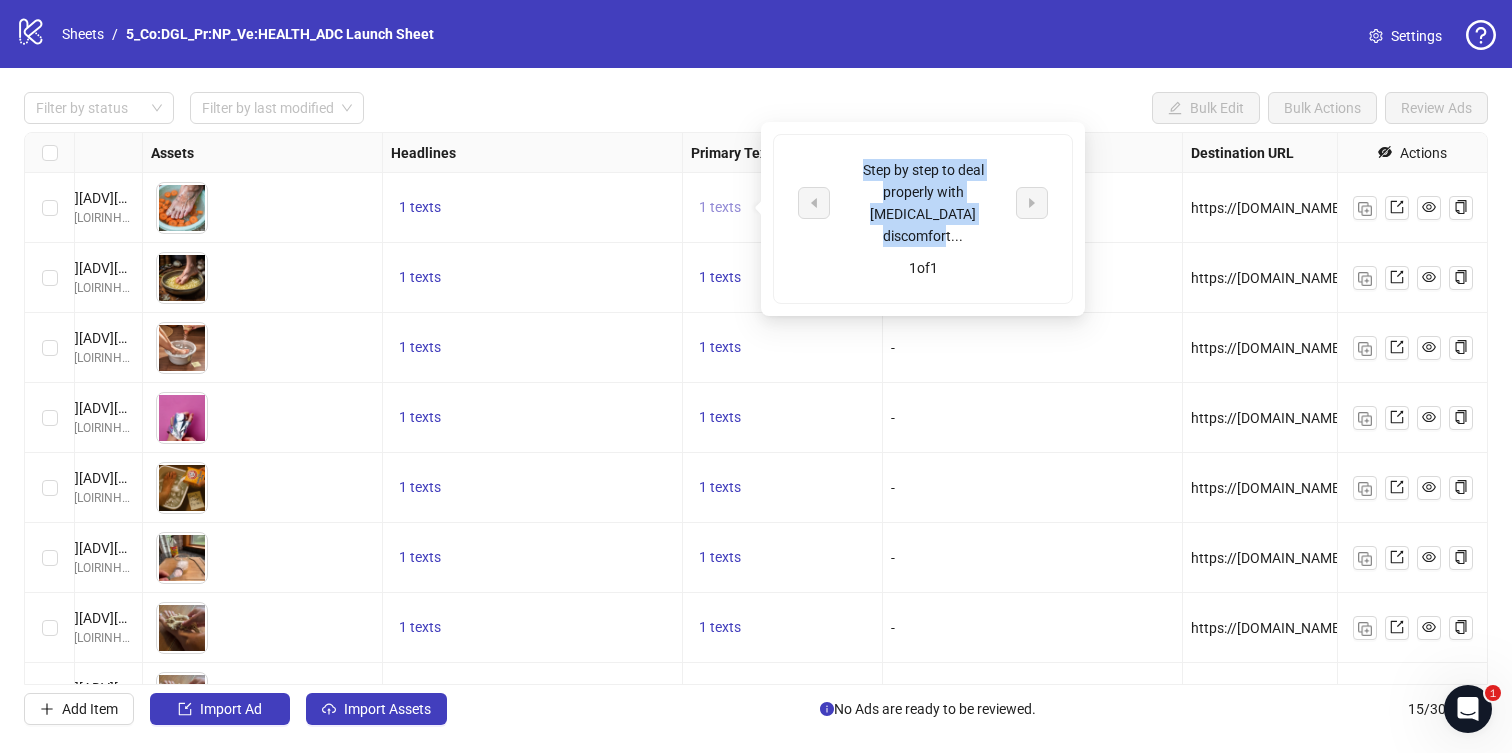 click on "1 texts" at bounding box center [720, 207] 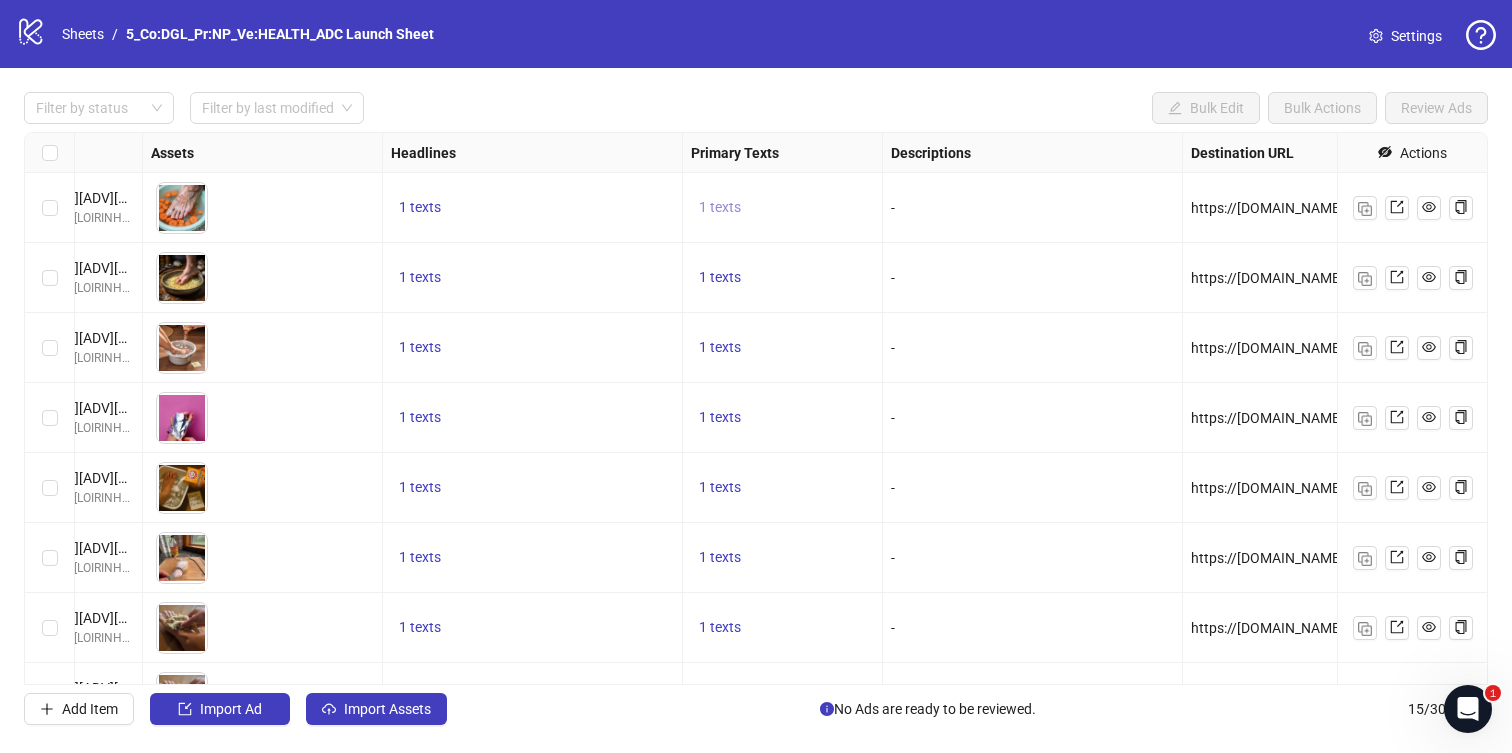 click on "1 texts" at bounding box center (720, 207) 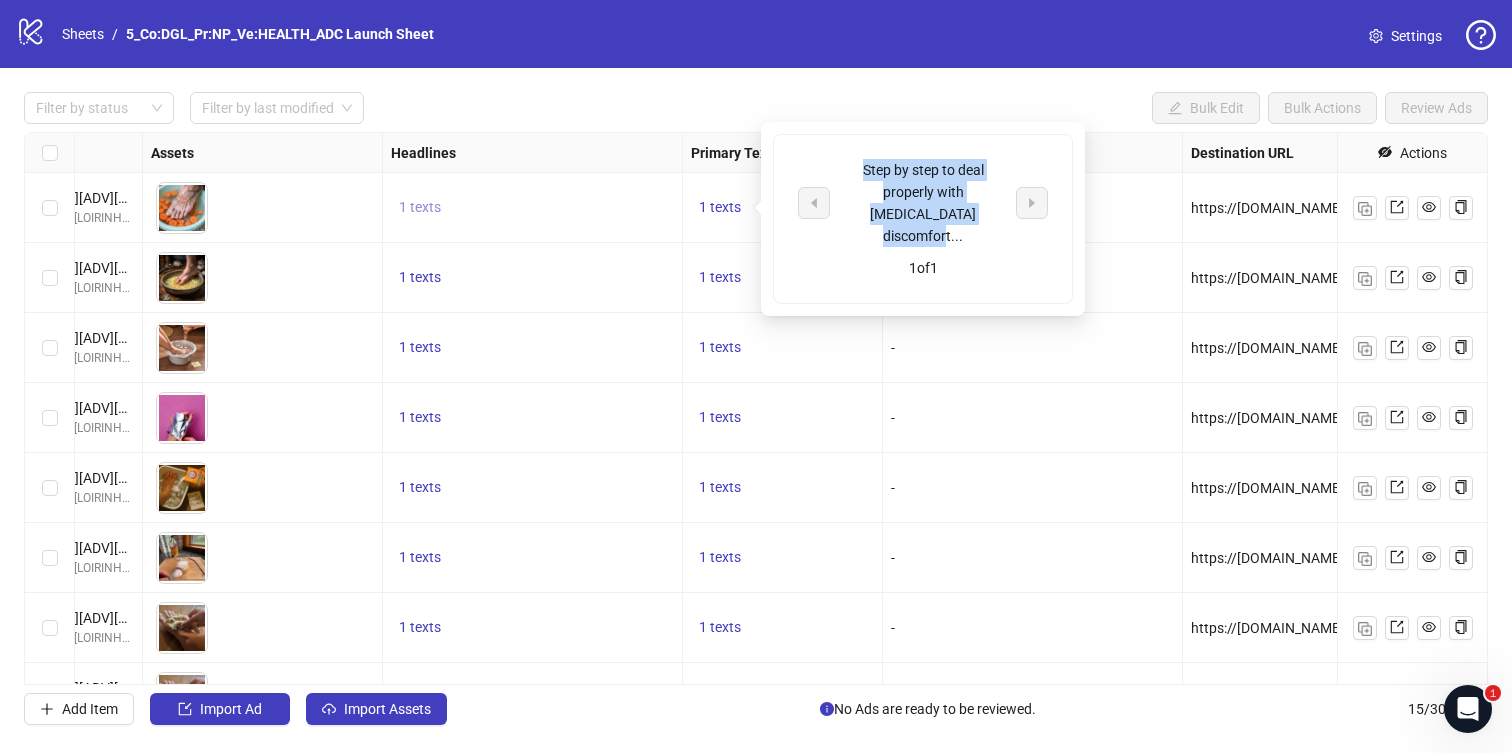 click on "1 texts" at bounding box center (420, 207) 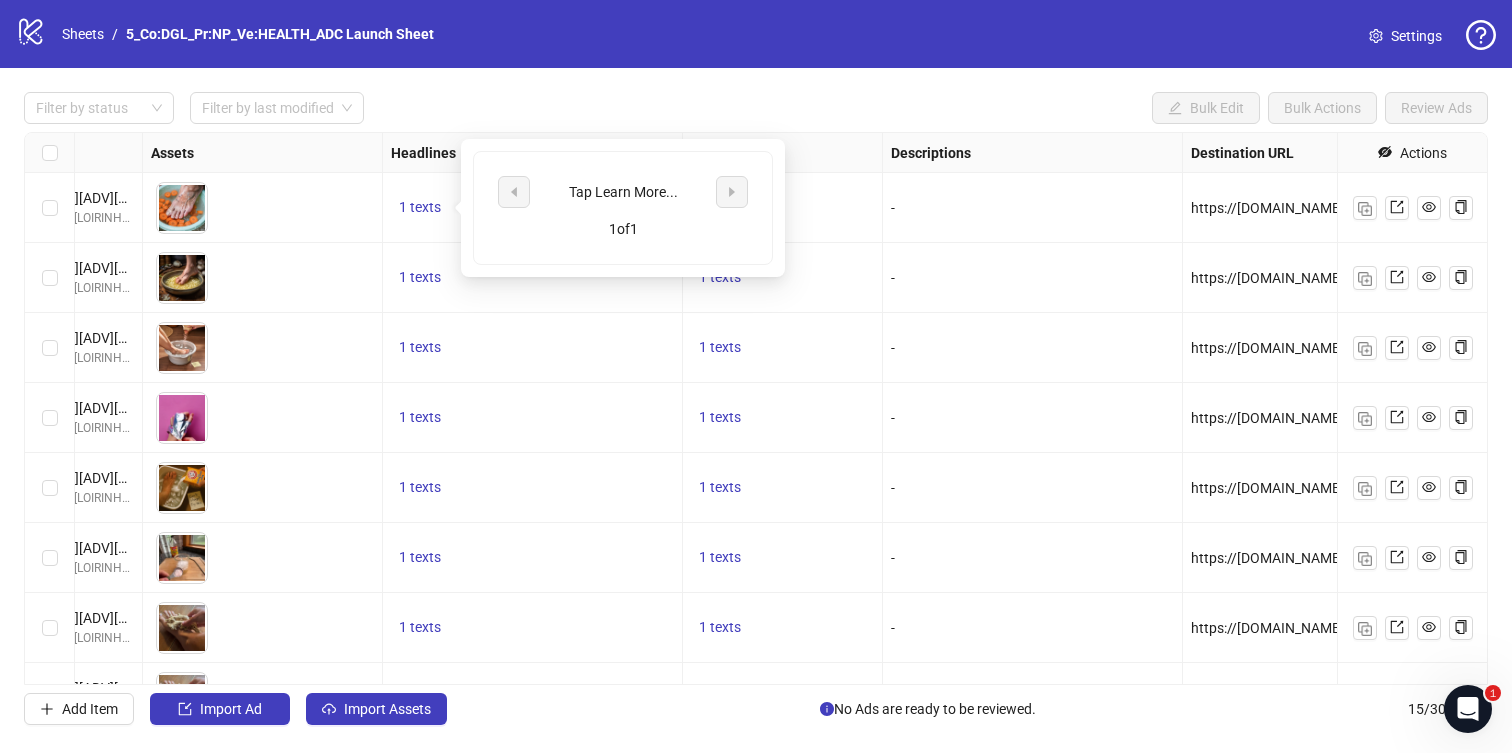 click on "Tap Learn More..." at bounding box center [623, 192] 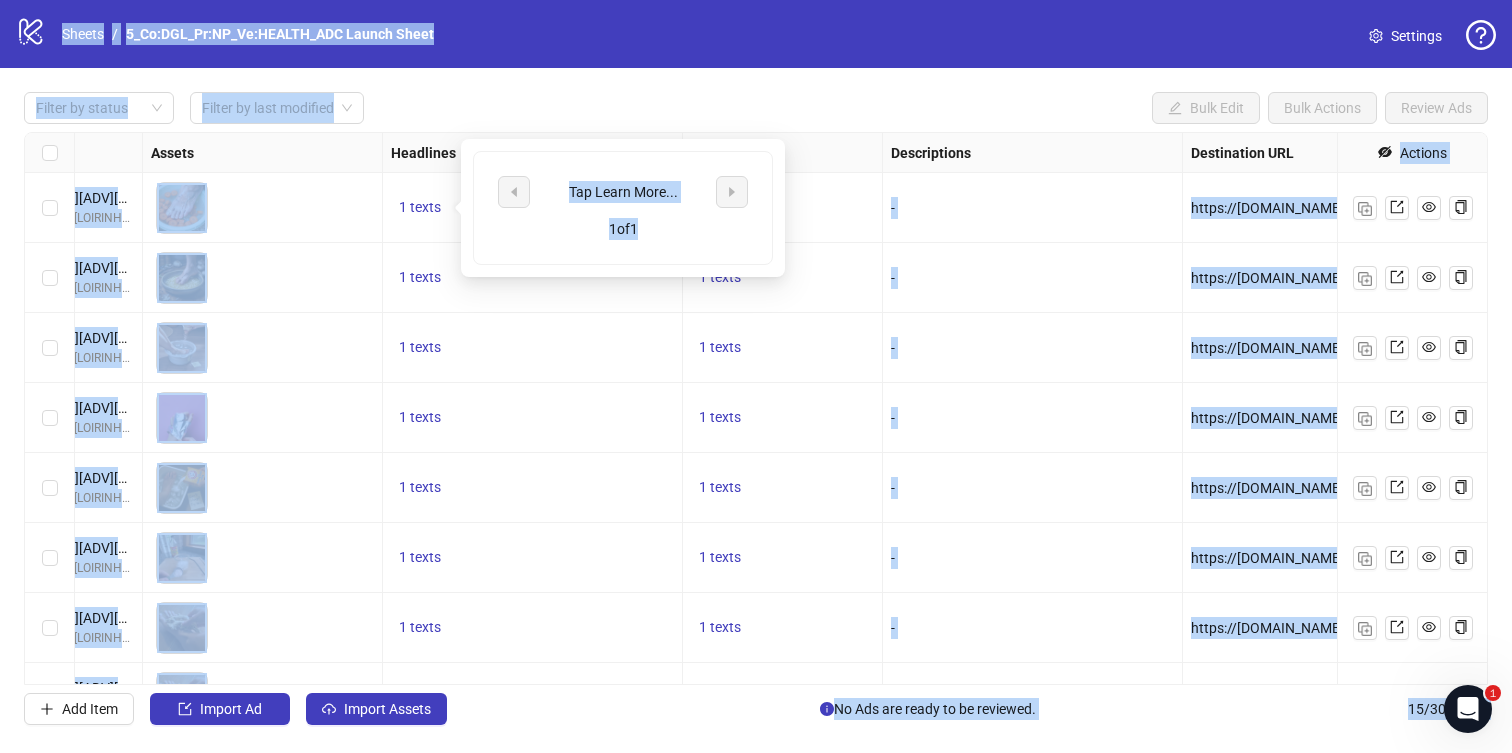 click on "Tap Learn More..." at bounding box center (623, 192) 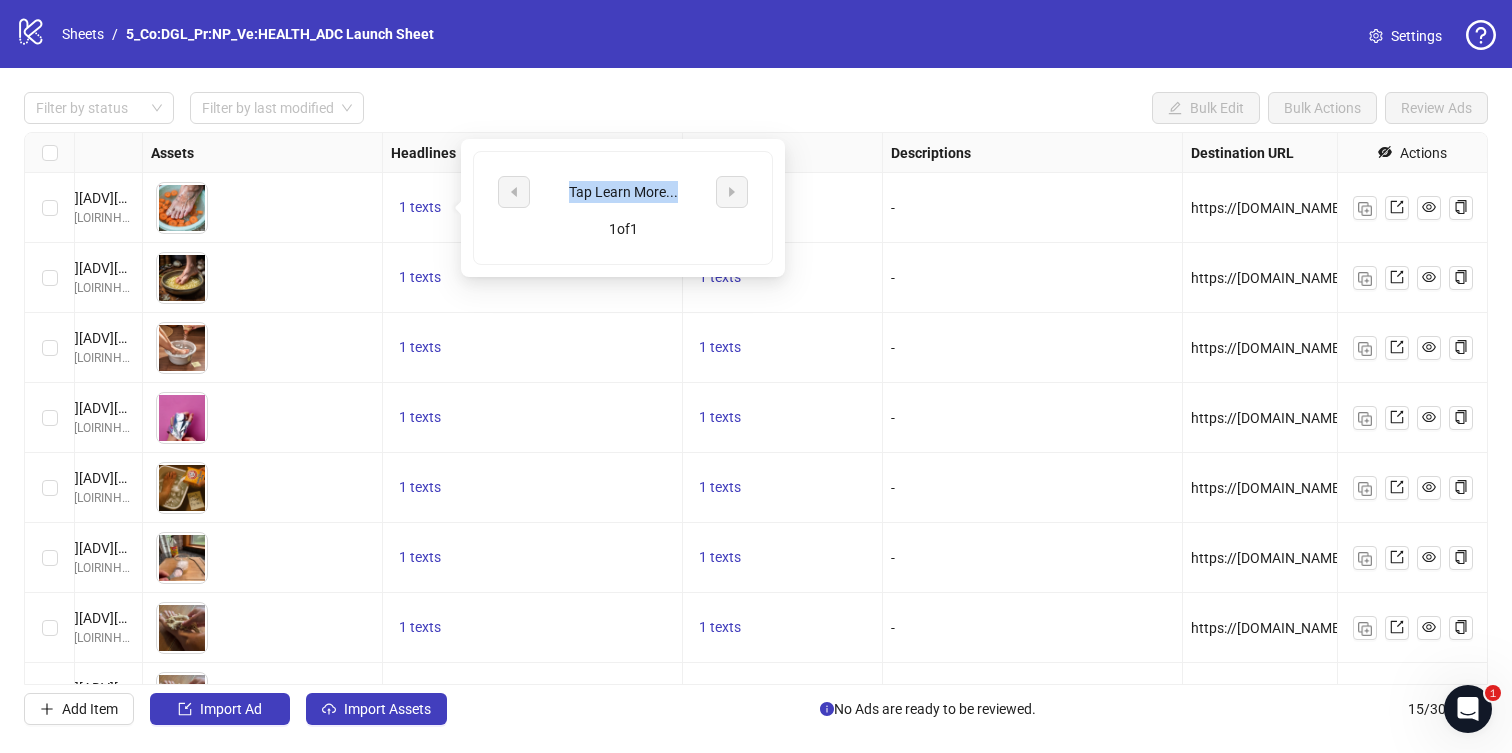 drag, startPoint x: 681, startPoint y: 193, endPoint x: 544, endPoint y: 198, distance: 137.09122 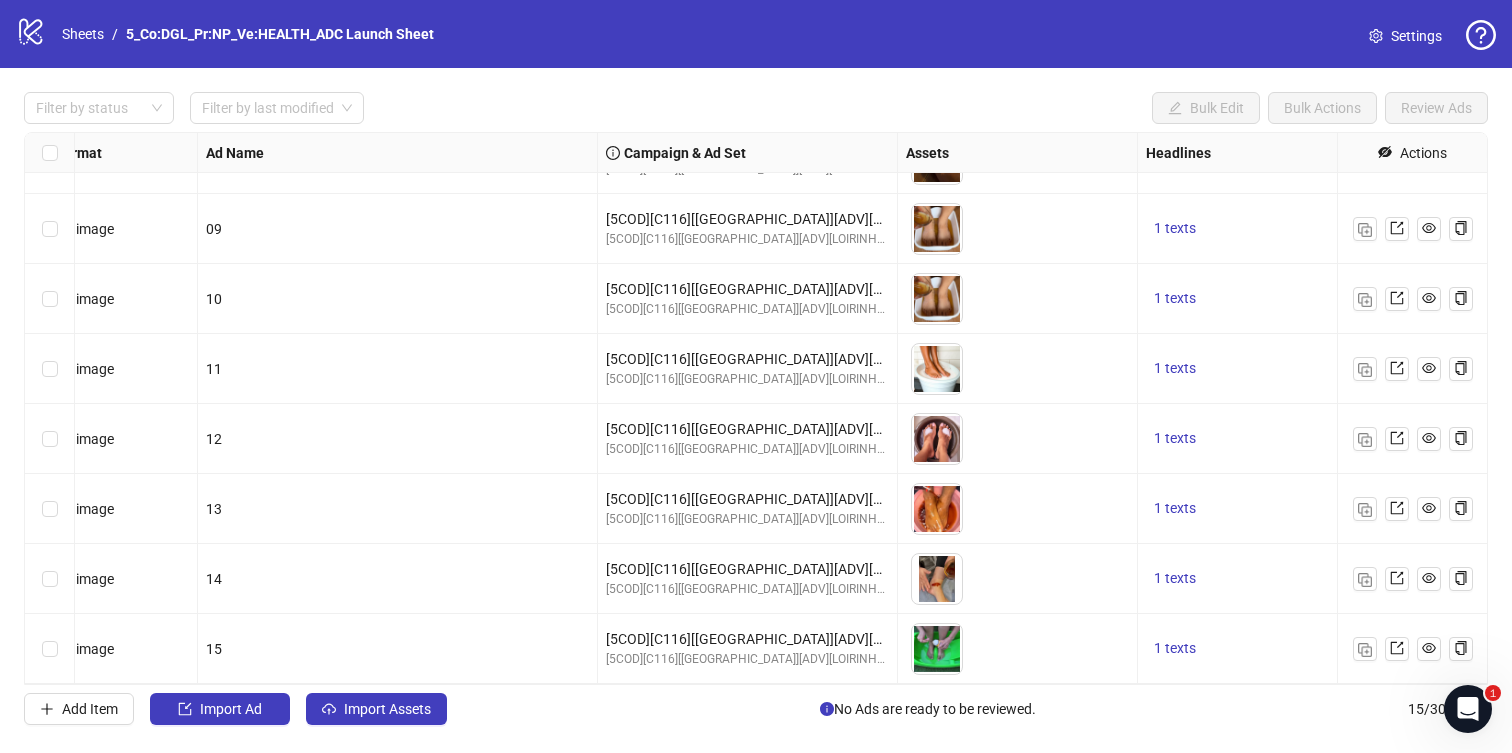 scroll, scrollTop: 539, scrollLeft: 0, axis: vertical 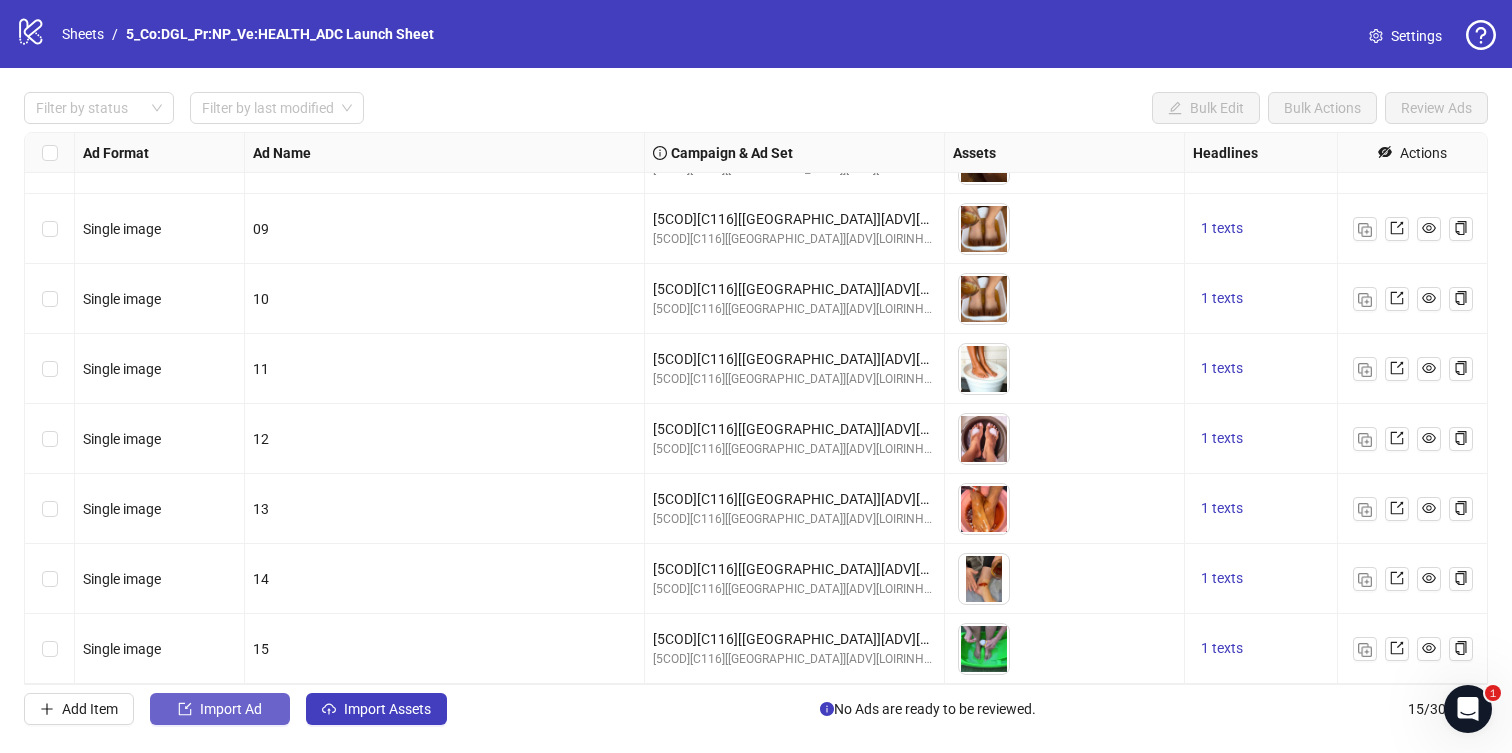 click on "Import Ad" at bounding box center [231, 709] 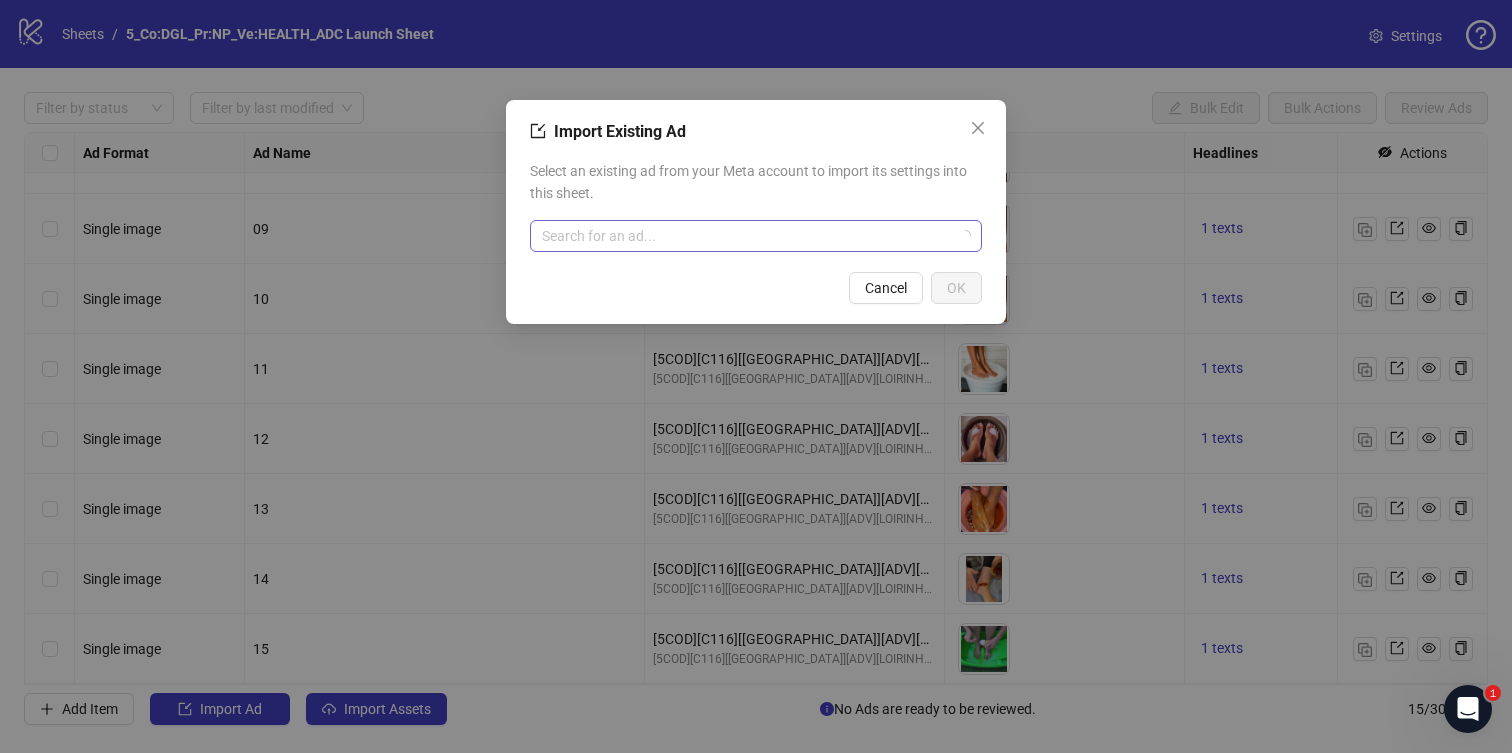 click at bounding box center [747, 236] 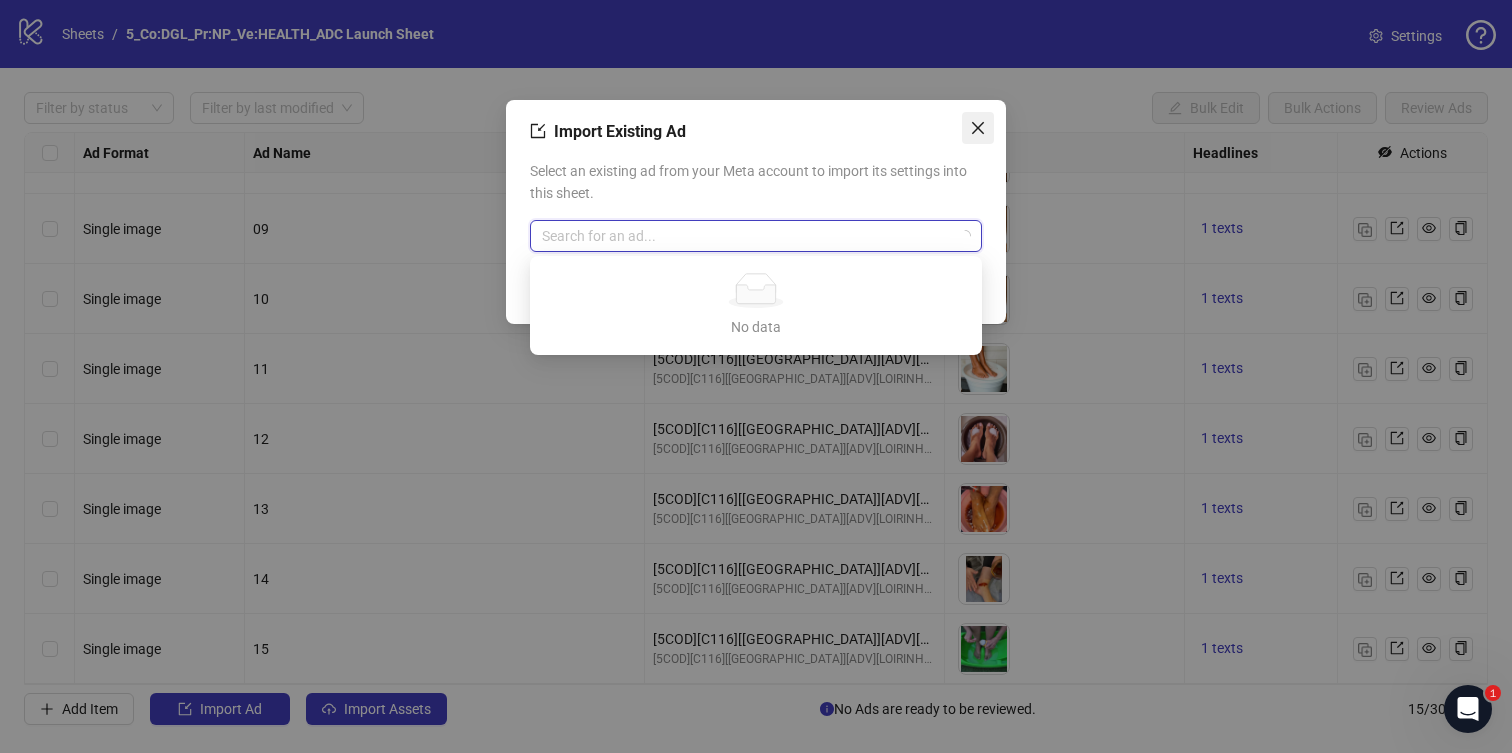 click 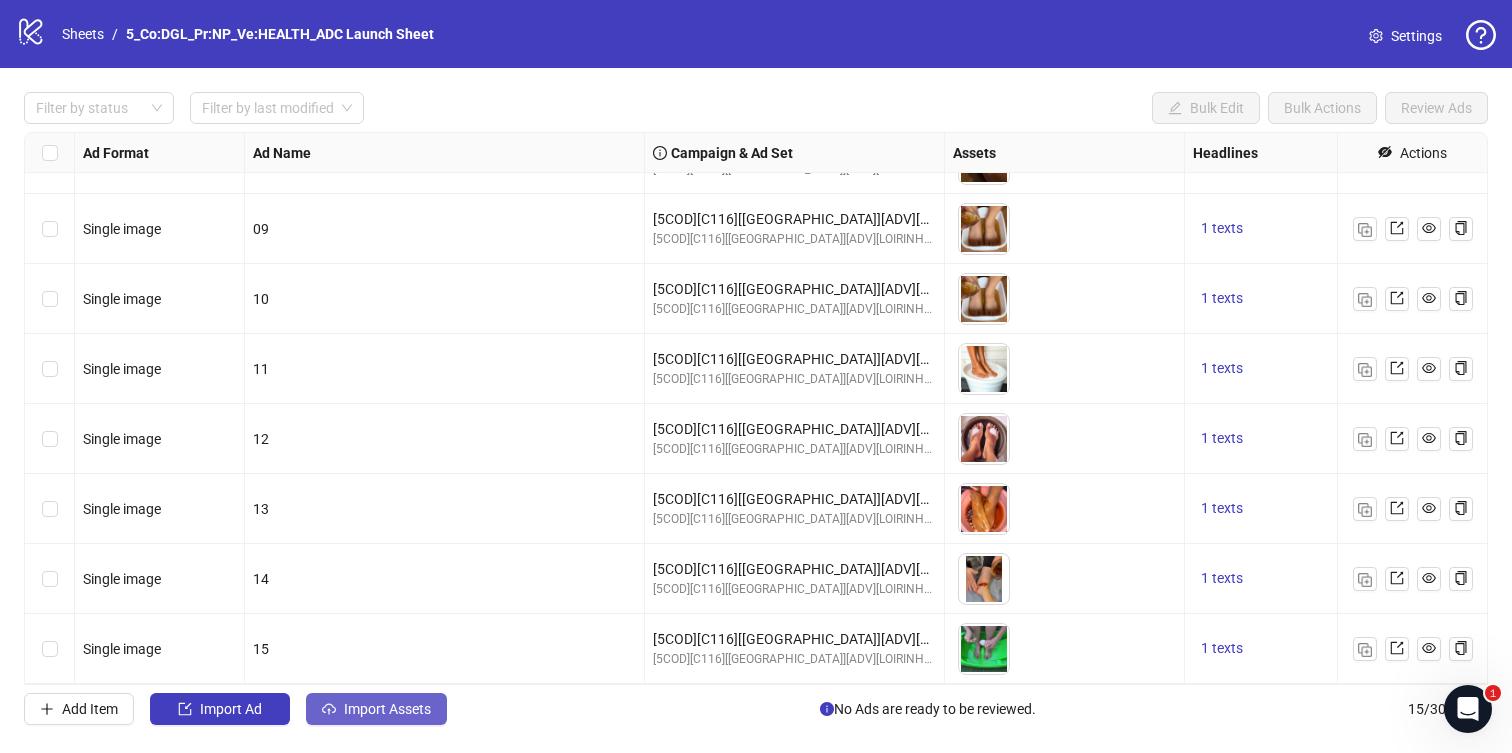 click on "Import Assets" at bounding box center (387, 709) 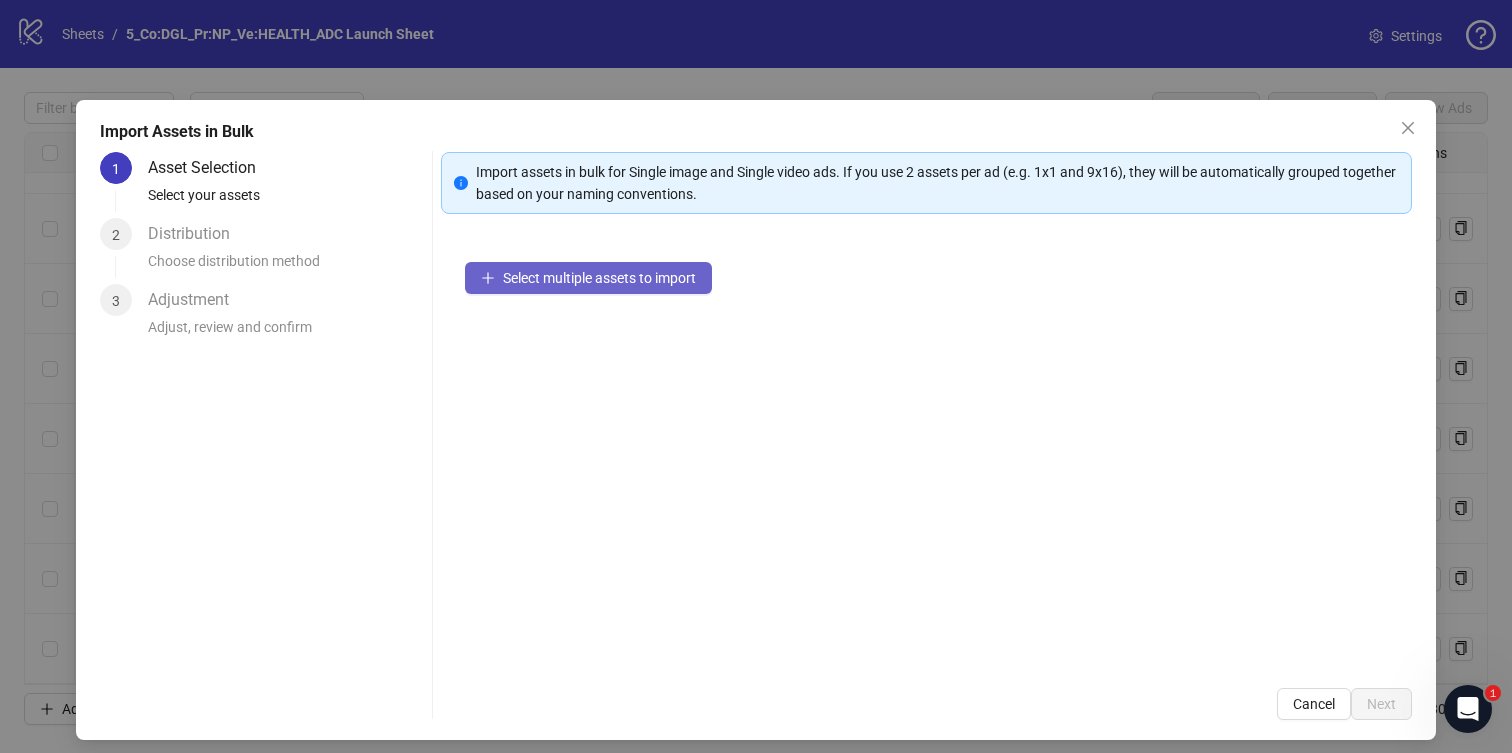 click on "Select multiple assets to import" at bounding box center (599, 278) 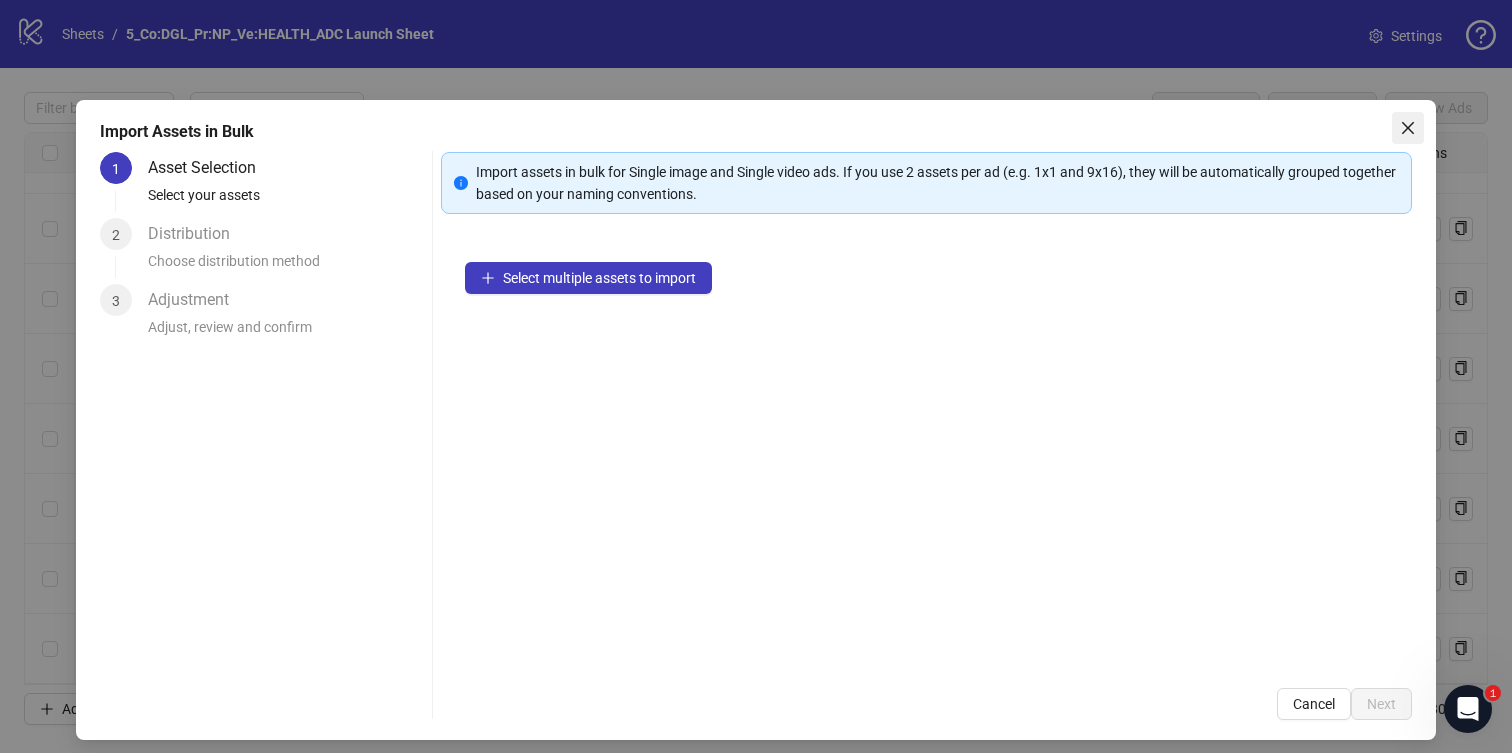 click 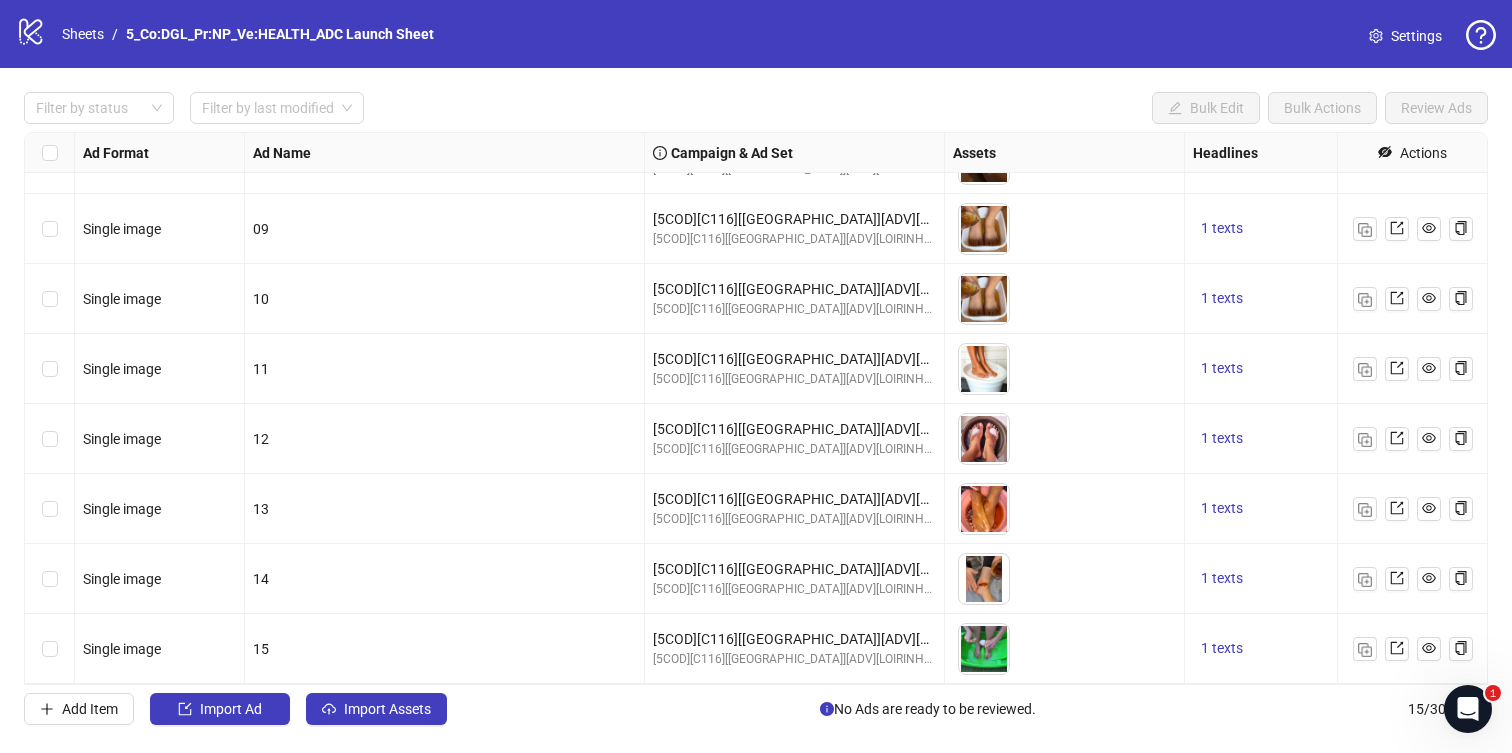 click on "Sheets / 5_Co:DGL_Pr:NP_Ve:HEALTH_ADC Launch Sheet" at bounding box center [248, 34] 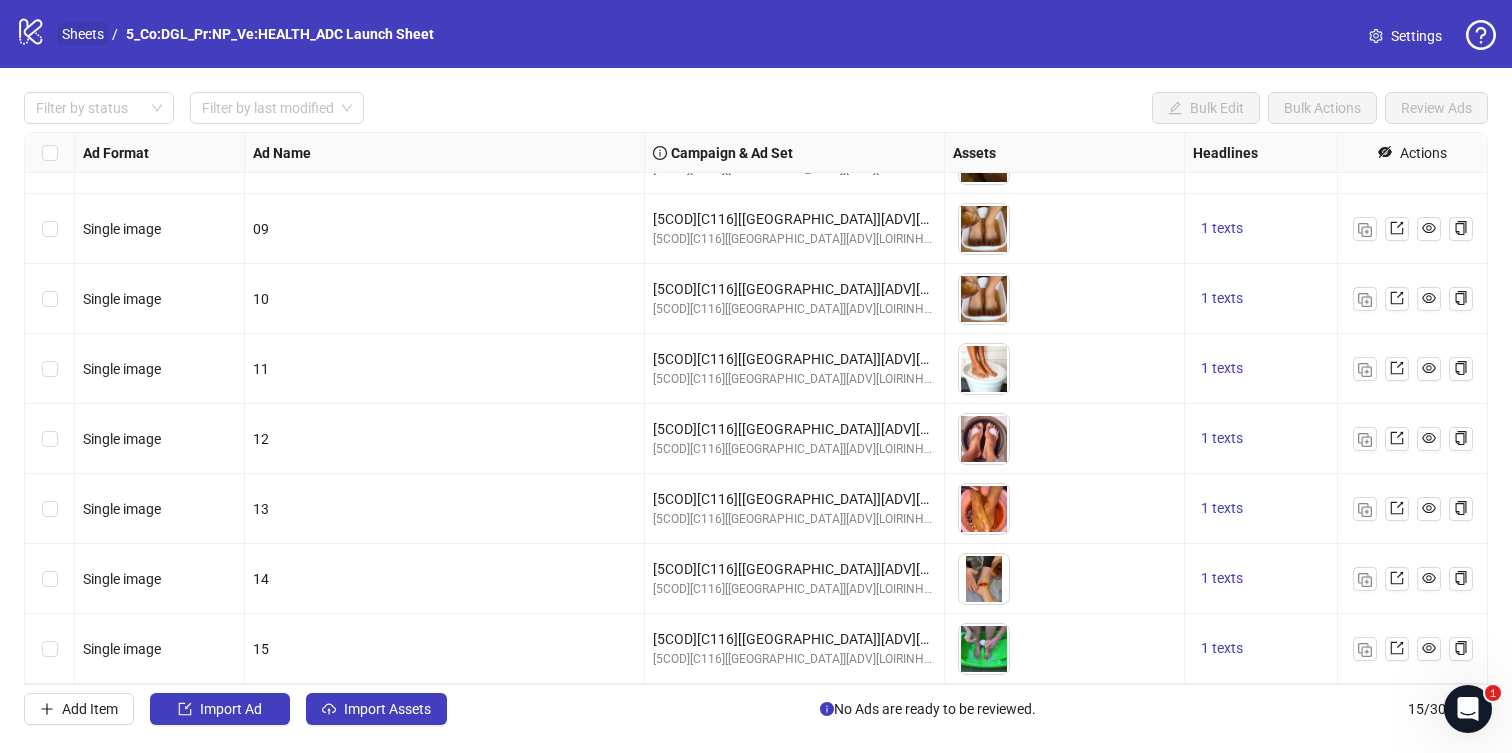 click on "Sheets" at bounding box center [83, 34] 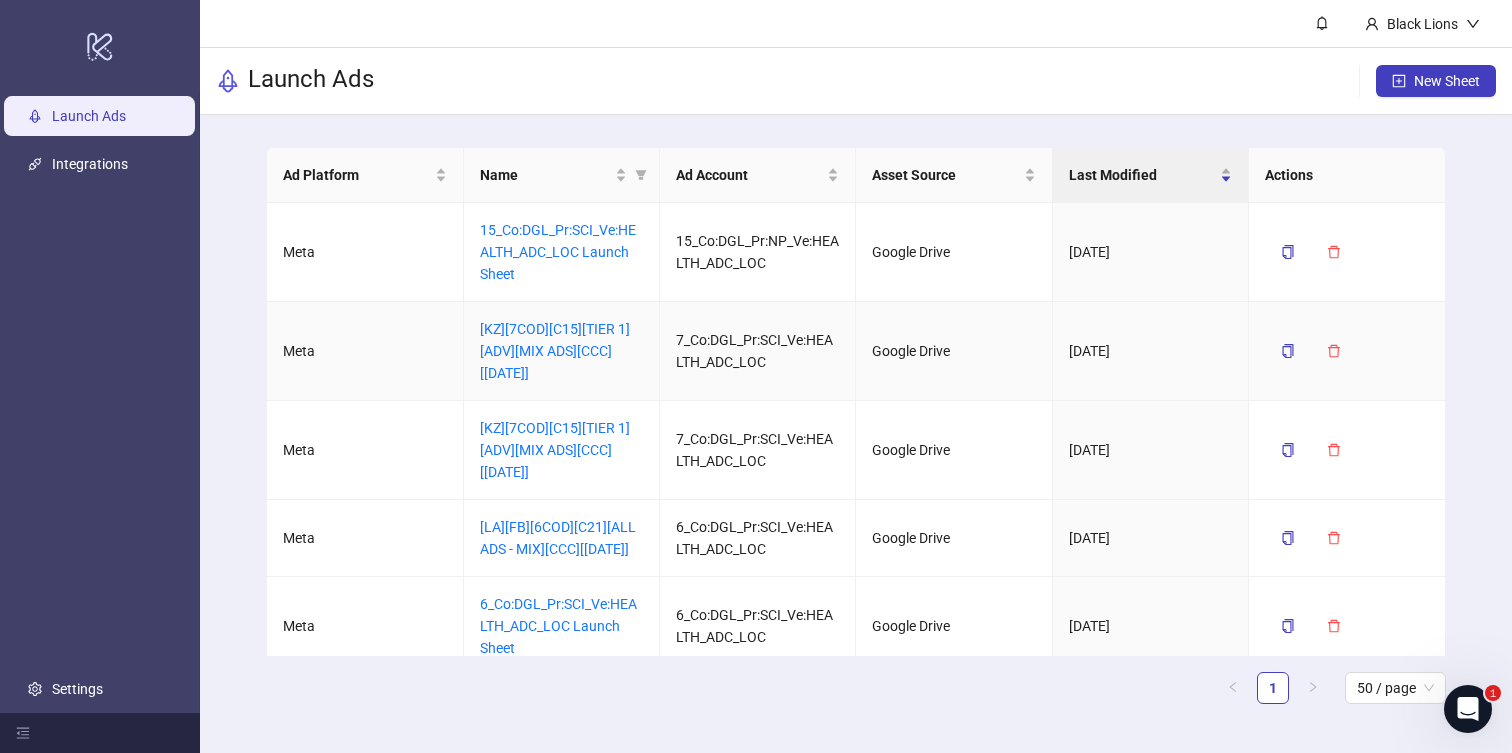 scroll, scrollTop: 97, scrollLeft: 0, axis: vertical 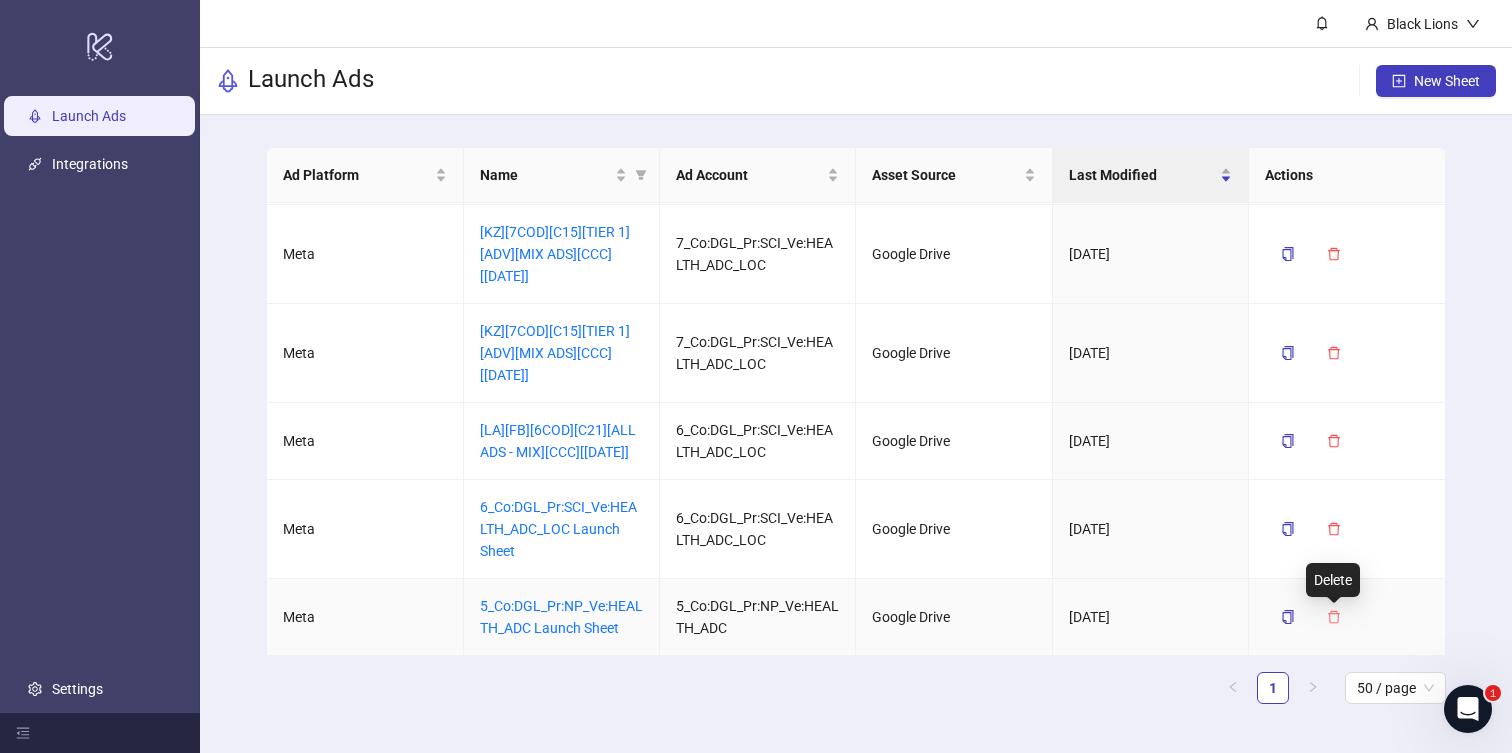 click 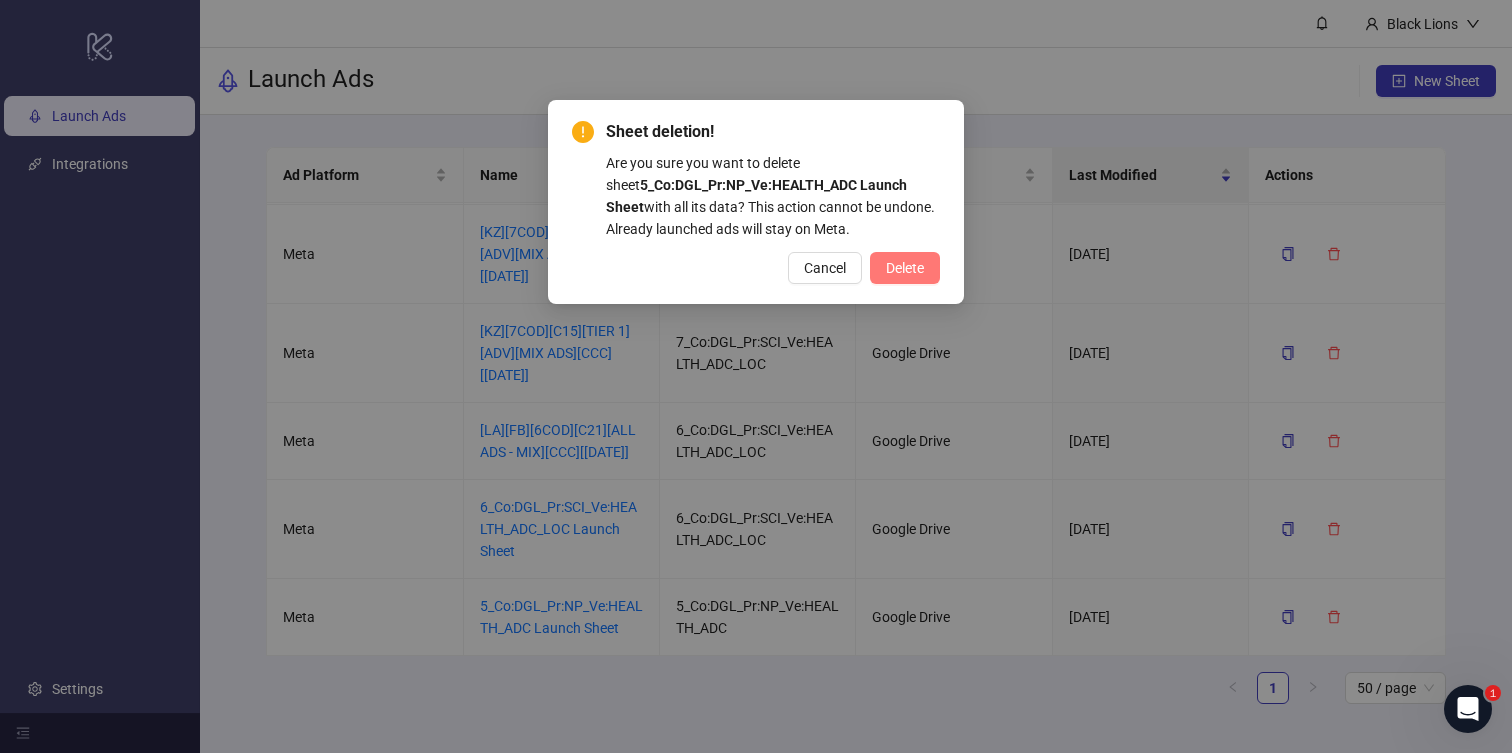 click on "Delete" at bounding box center (905, 268) 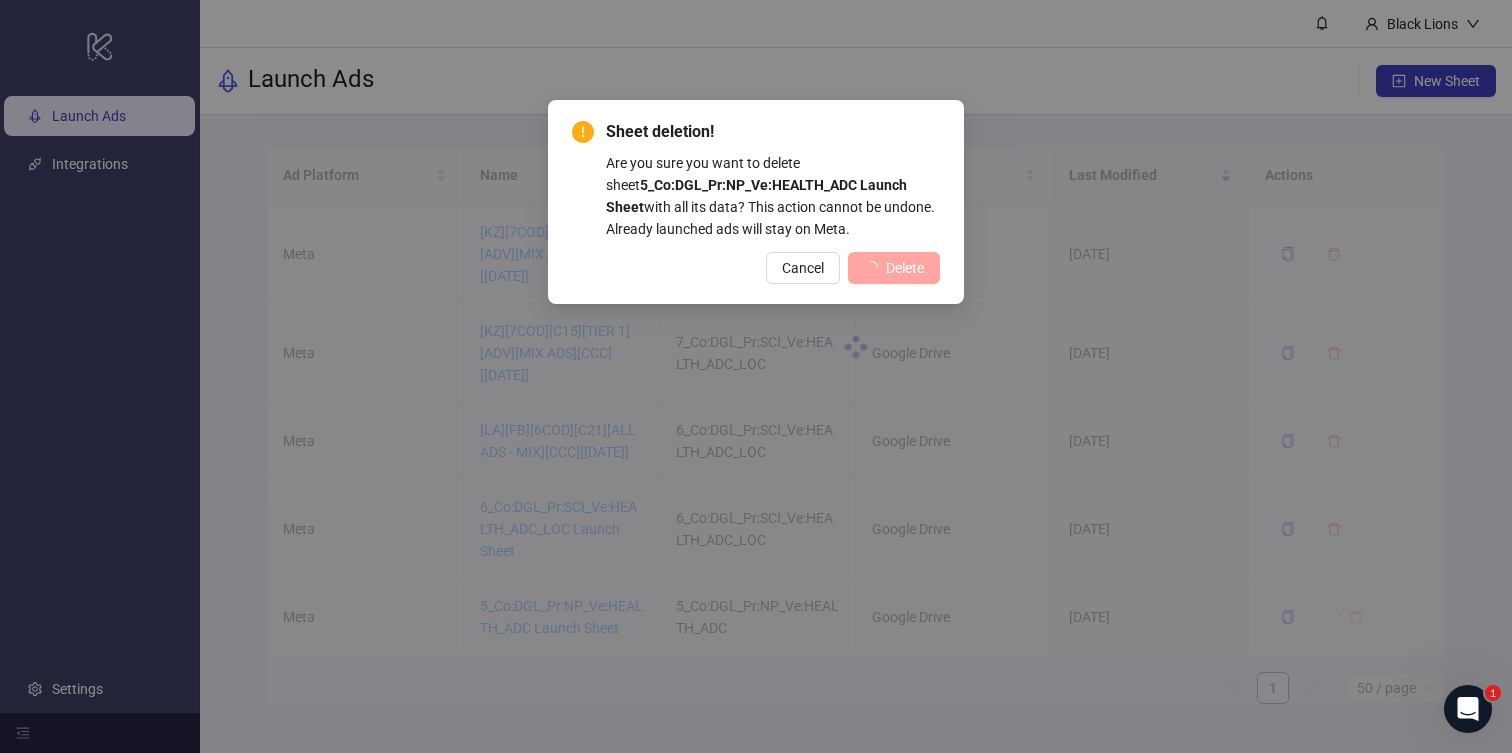 scroll, scrollTop: 20, scrollLeft: 0, axis: vertical 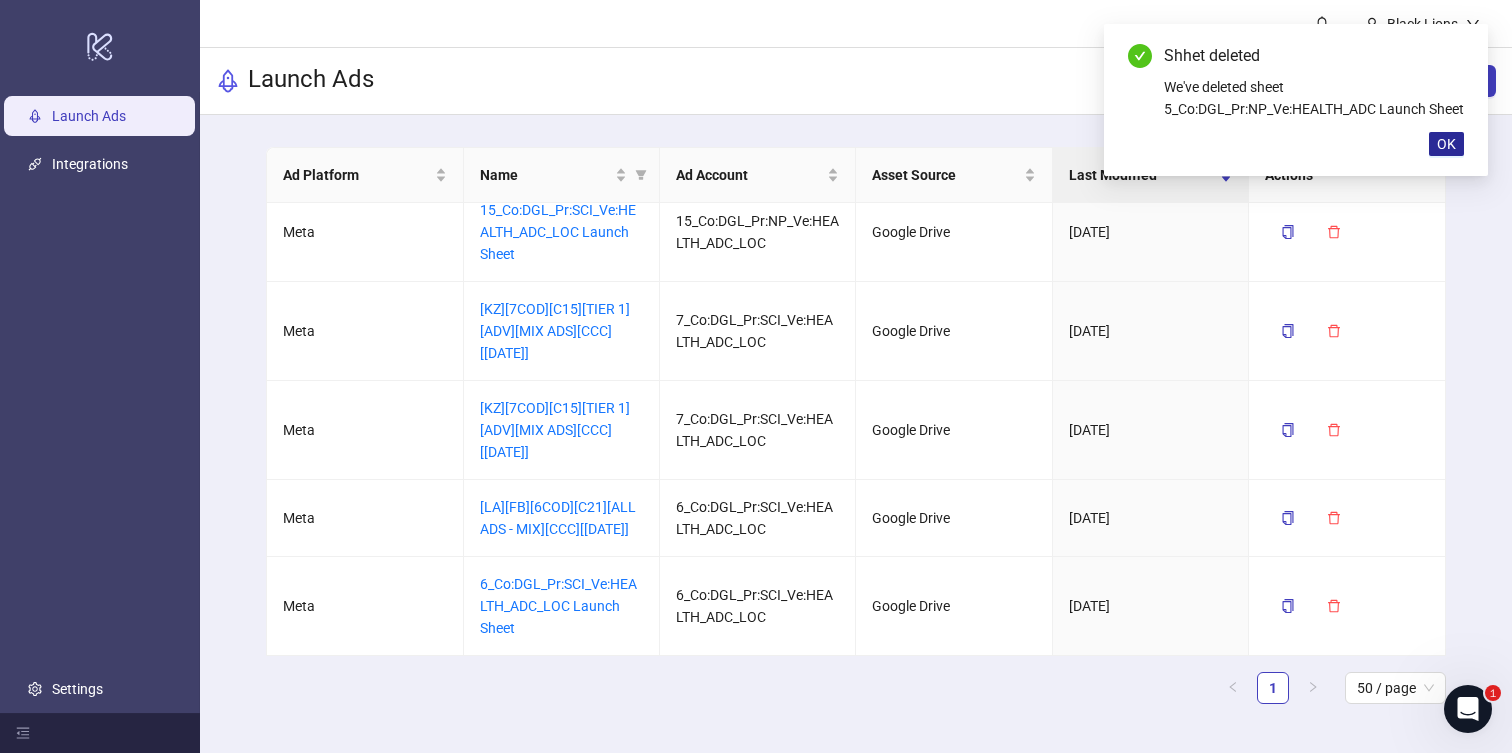click on "OK" at bounding box center [1446, 144] 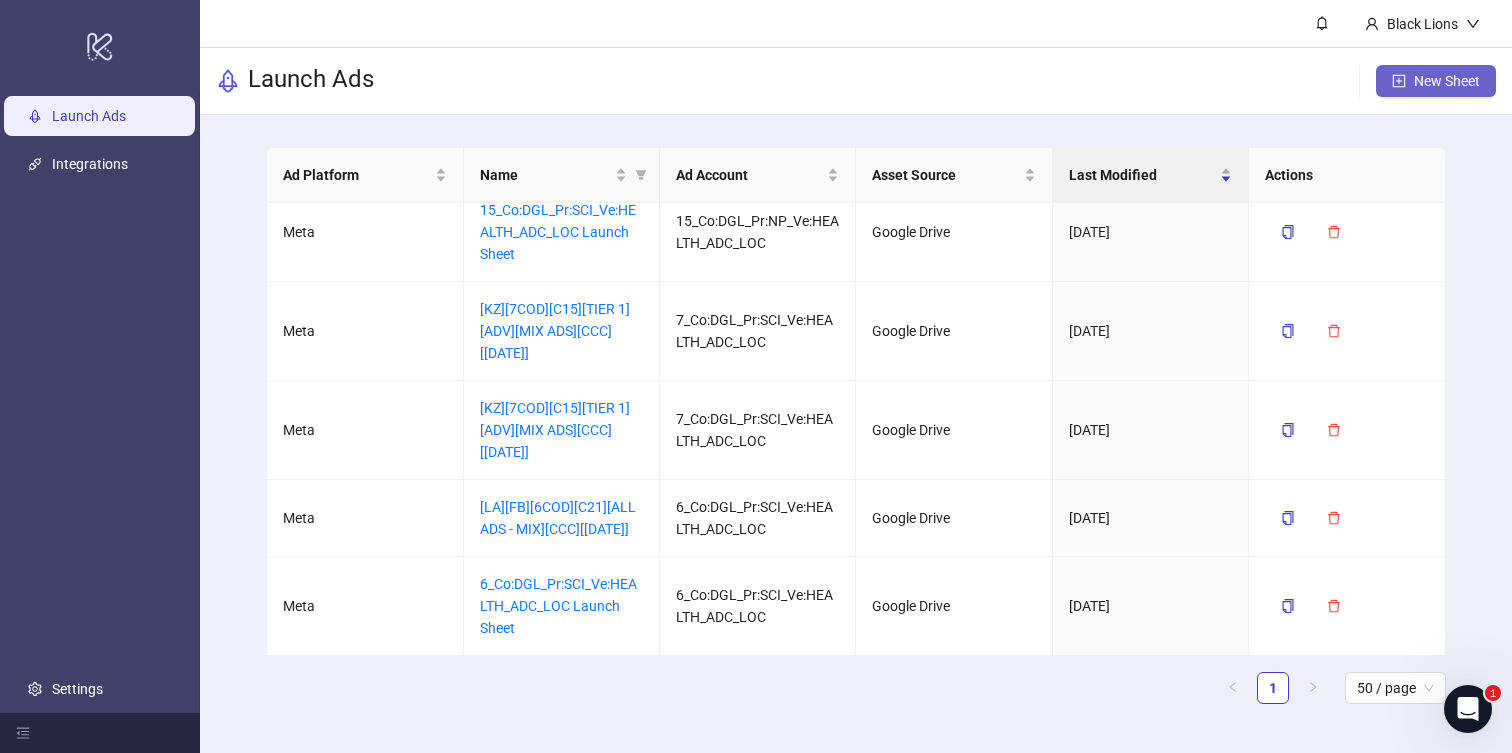click on "New Sheet" at bounding box center (1447, 81) 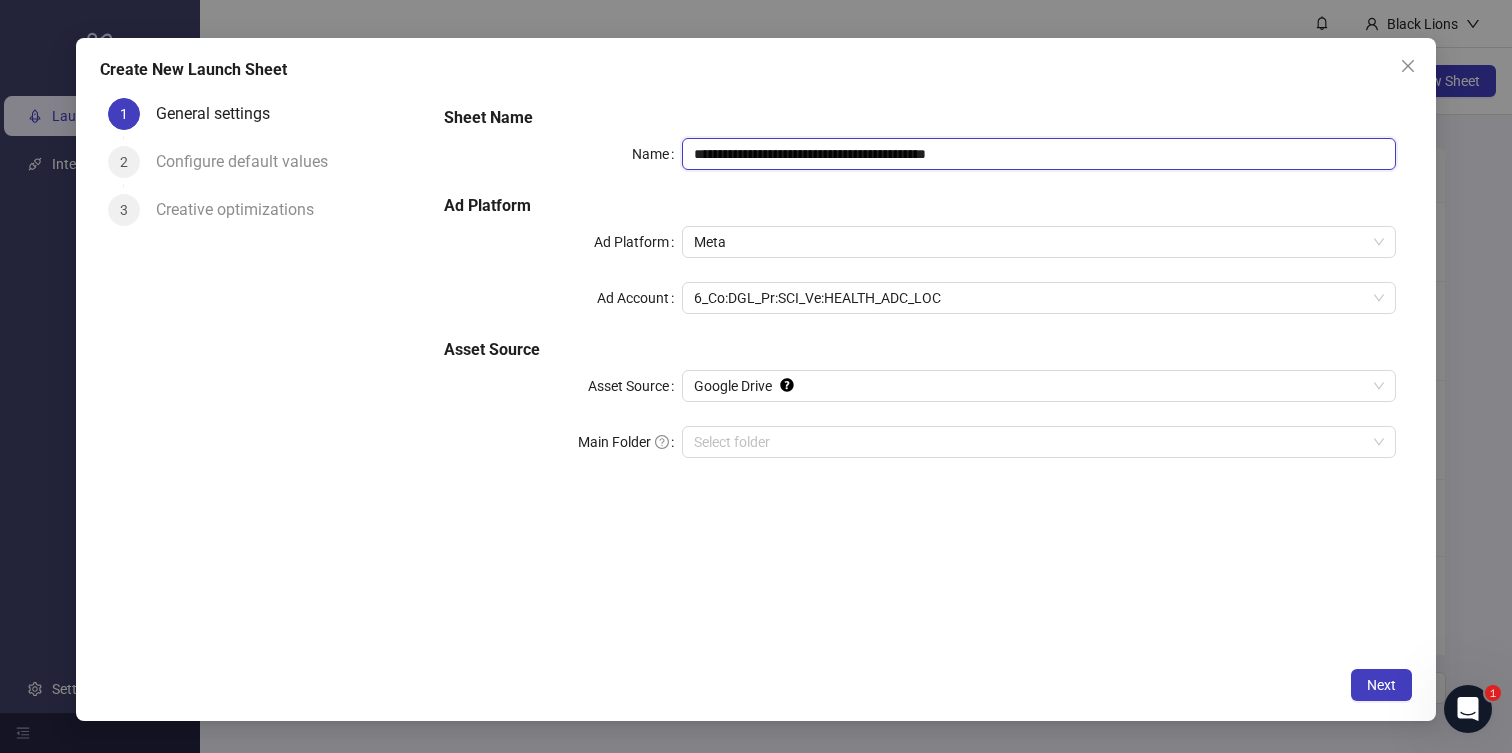 click on "**********" at bounding box center [1039, 154] 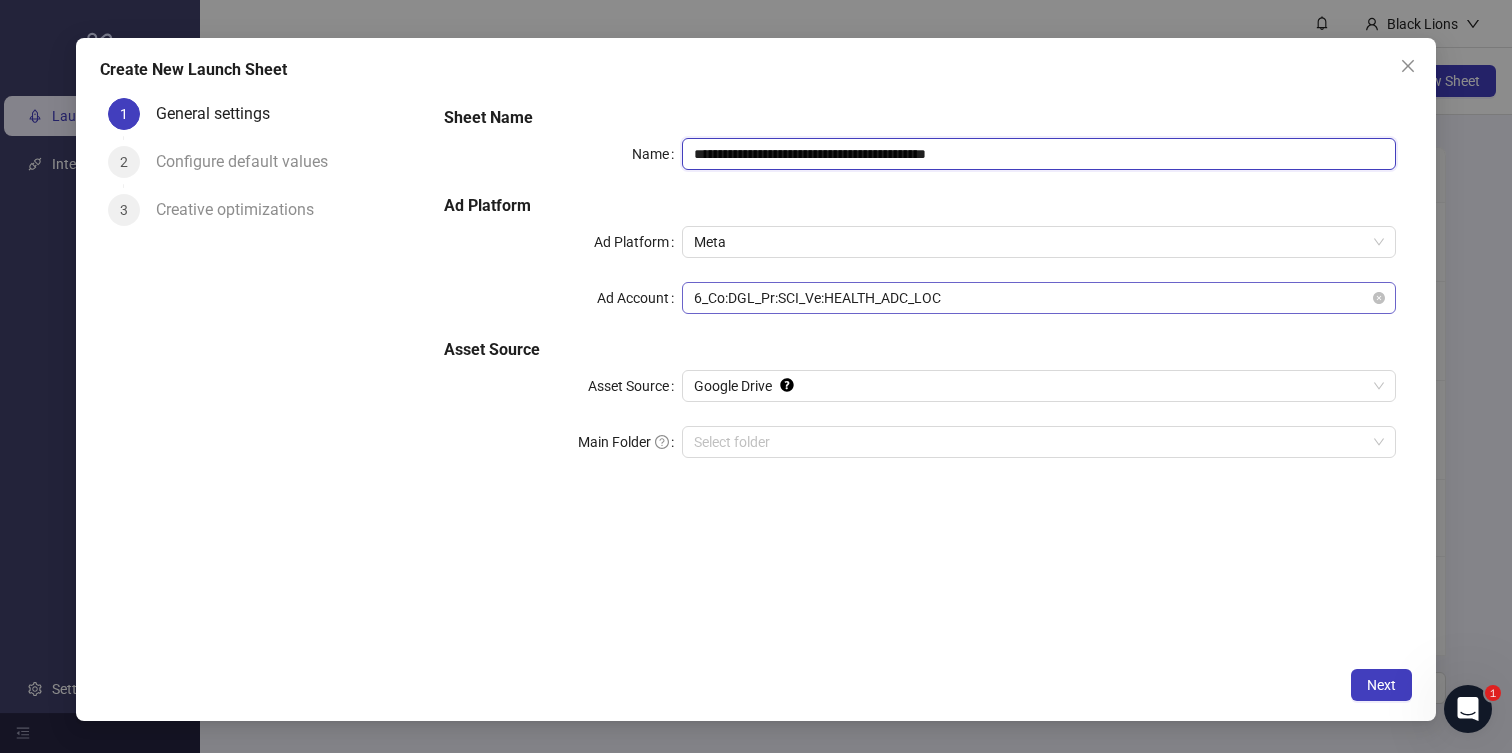 click on "6_Co:DGL_Pr:SCI_Ve:HEALTH_ADC_LOC" at bounding box center (1039, 298) 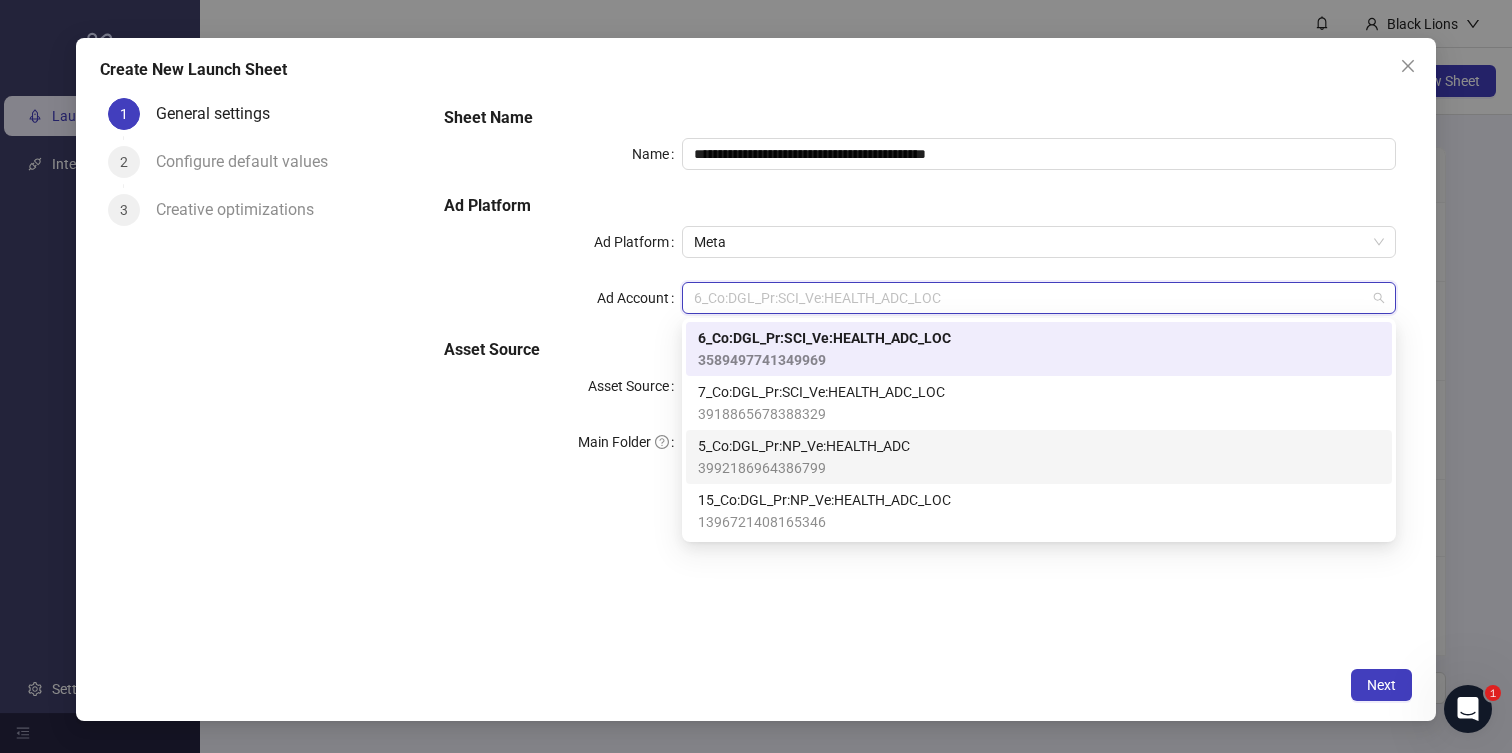 click on "3992186964386799" at bounding box center (804, 468) 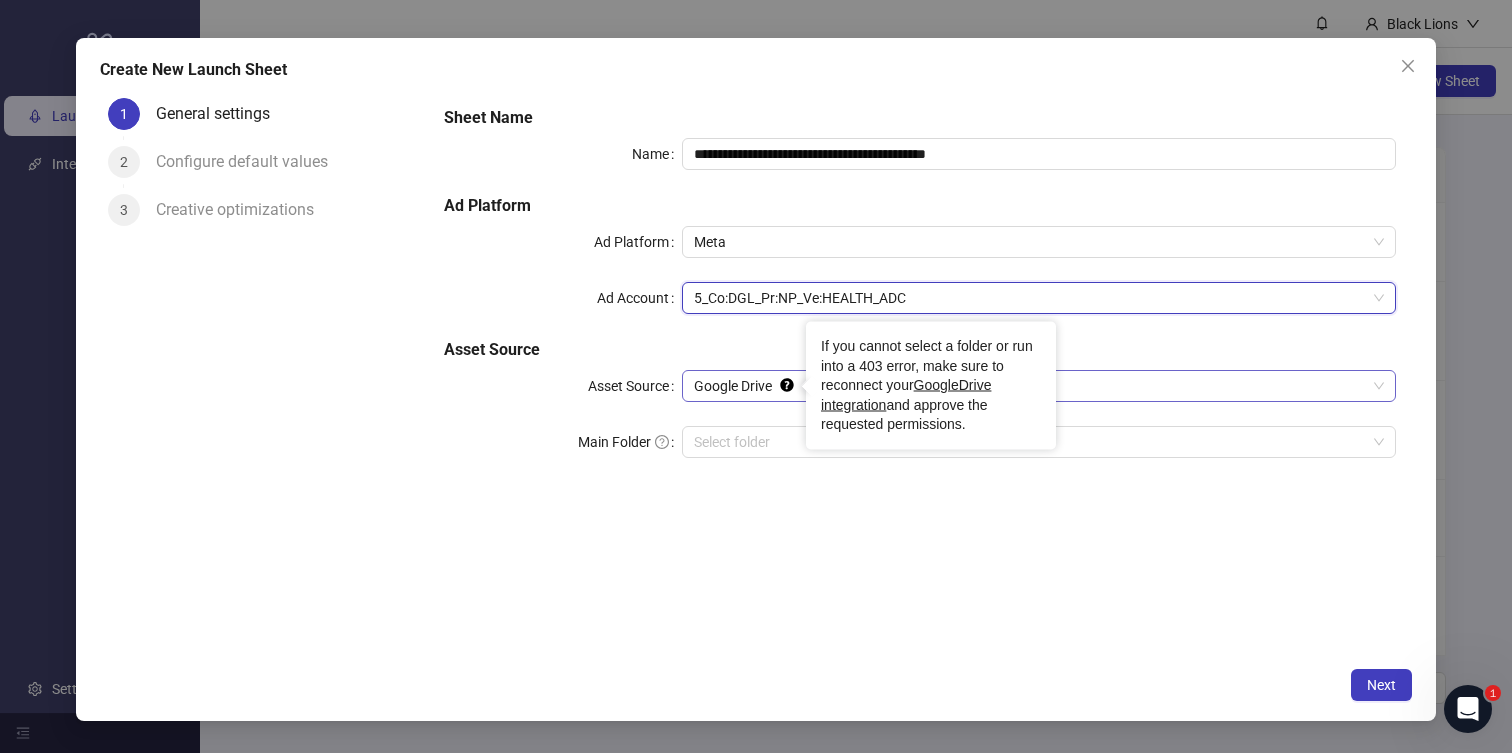 click 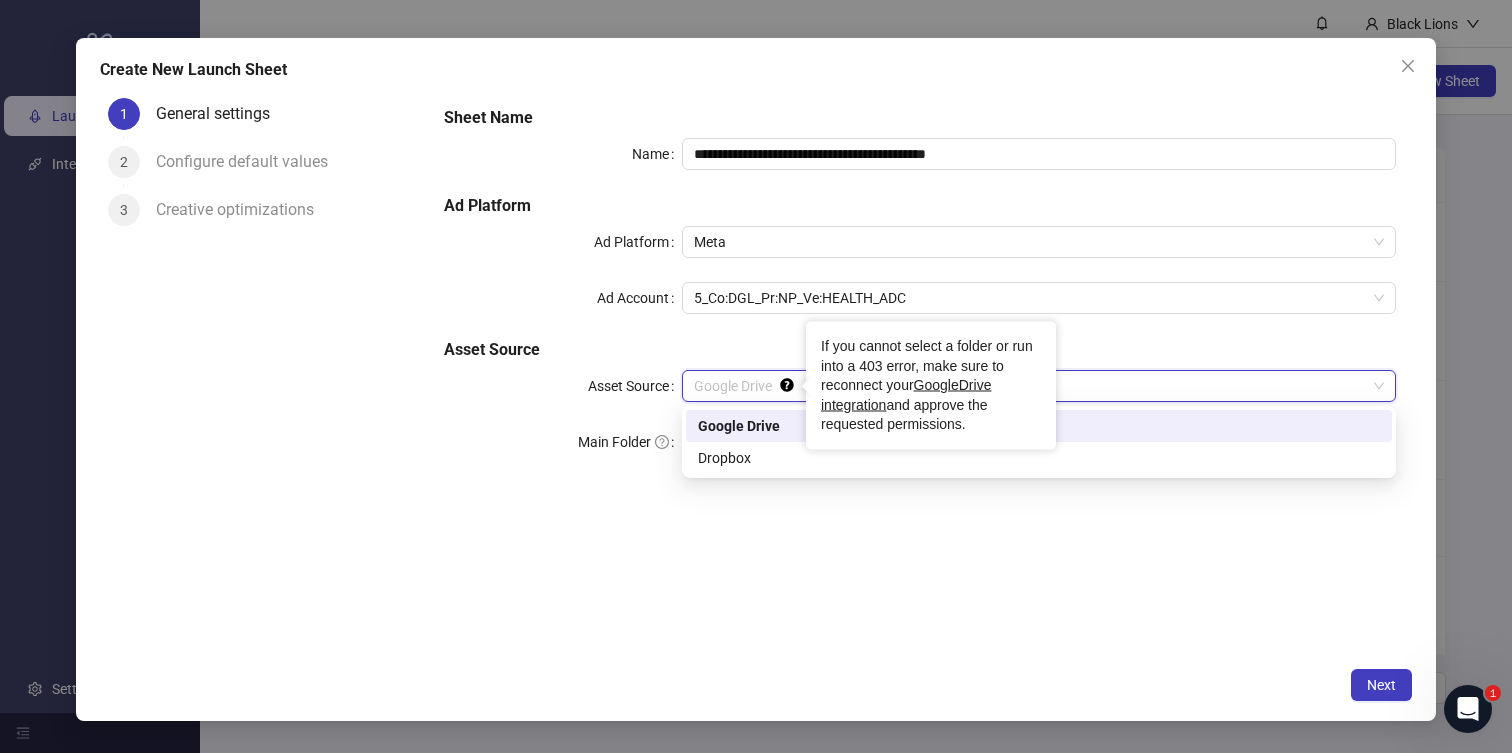 click on "Google Drive" at bounding box center (1039, 426) 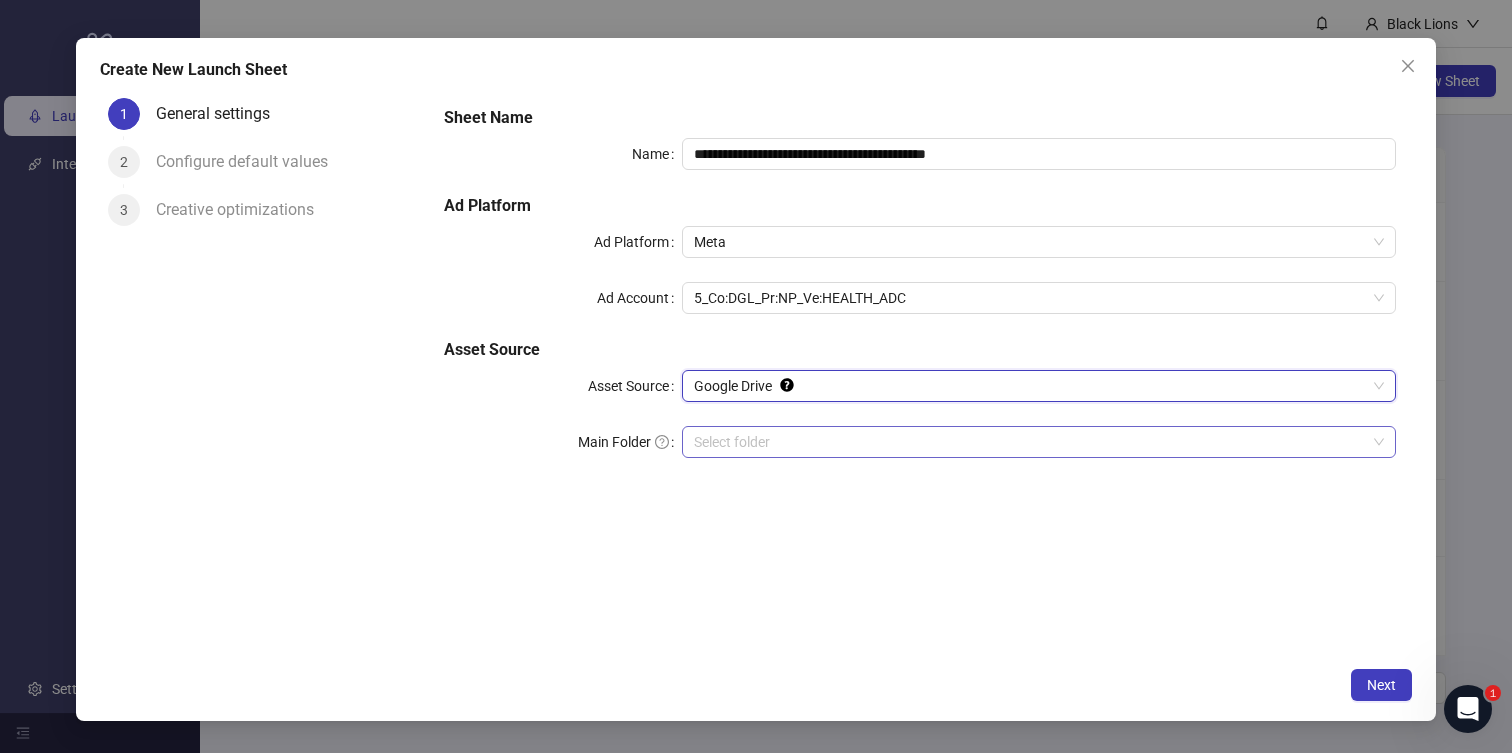 click on "Main Folder" at bounding box center (1030, 442) 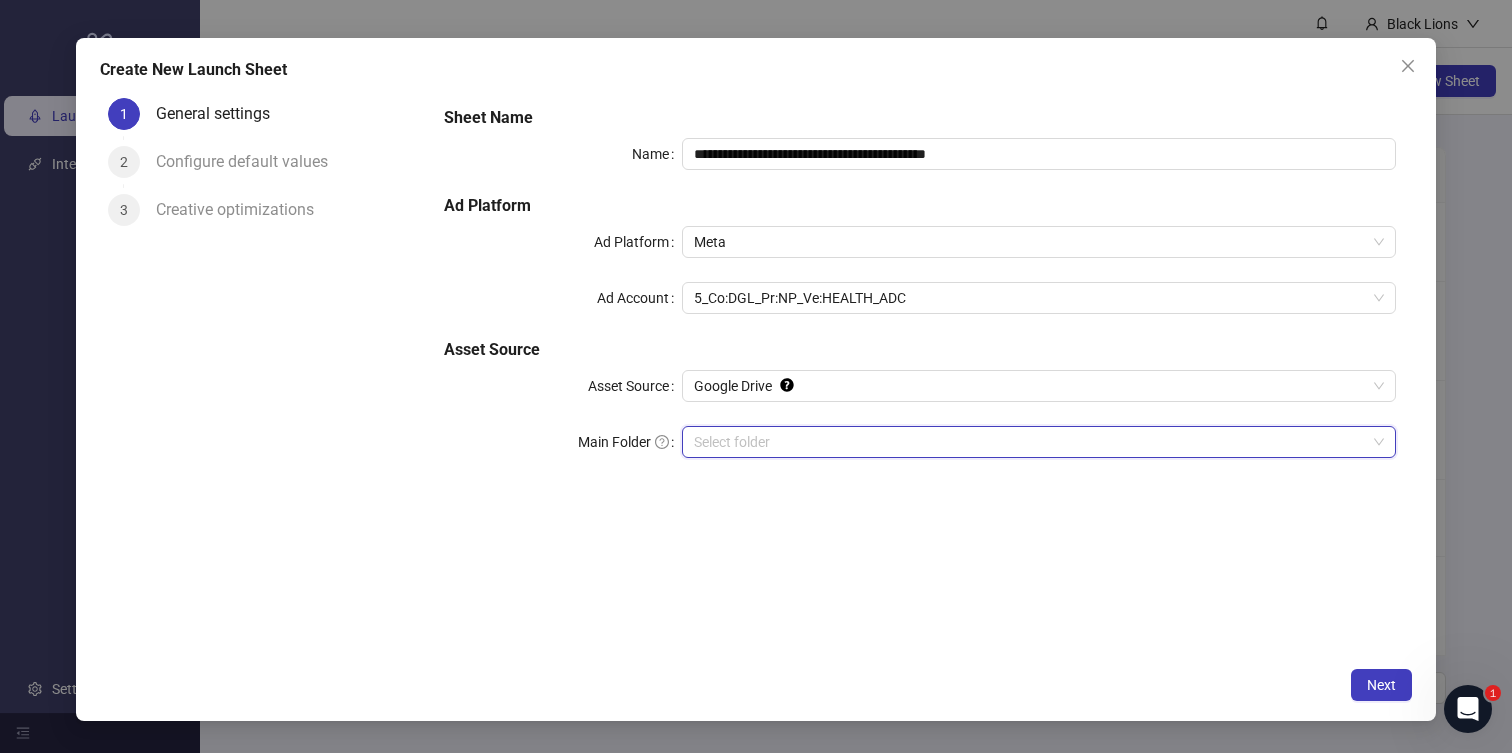 click on "Main Folder" at bounding box center [1030, 442] 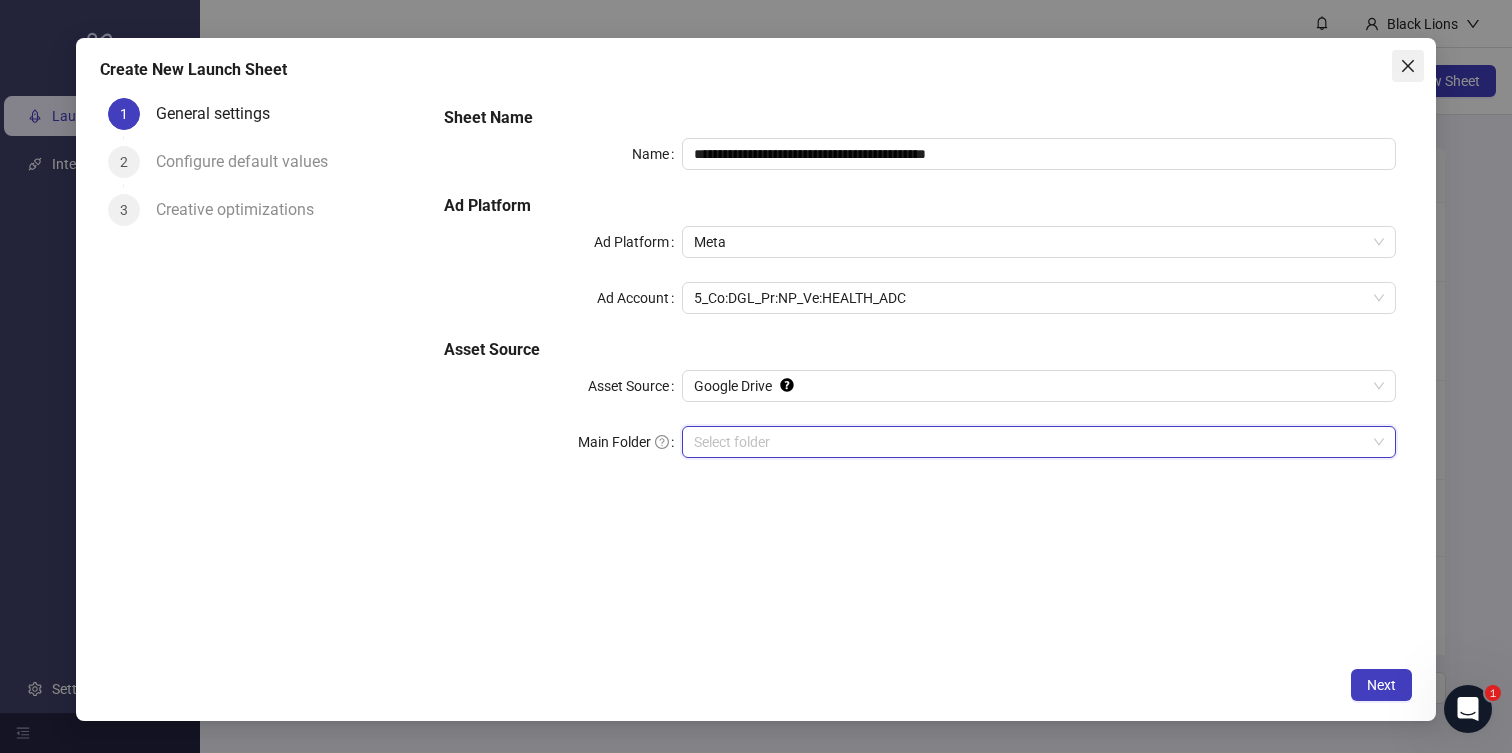 click 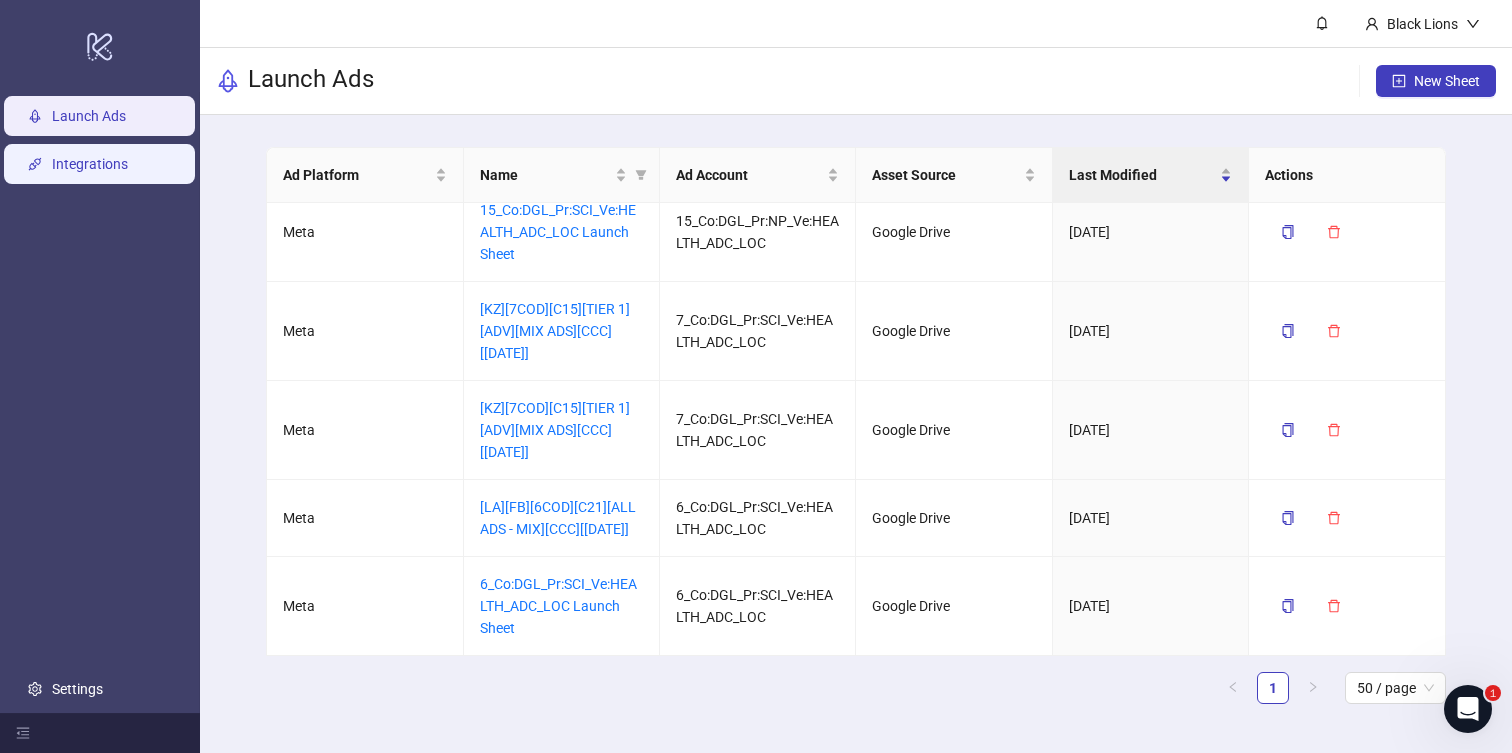 click on "Integrations" at bounding box center [90, 164] 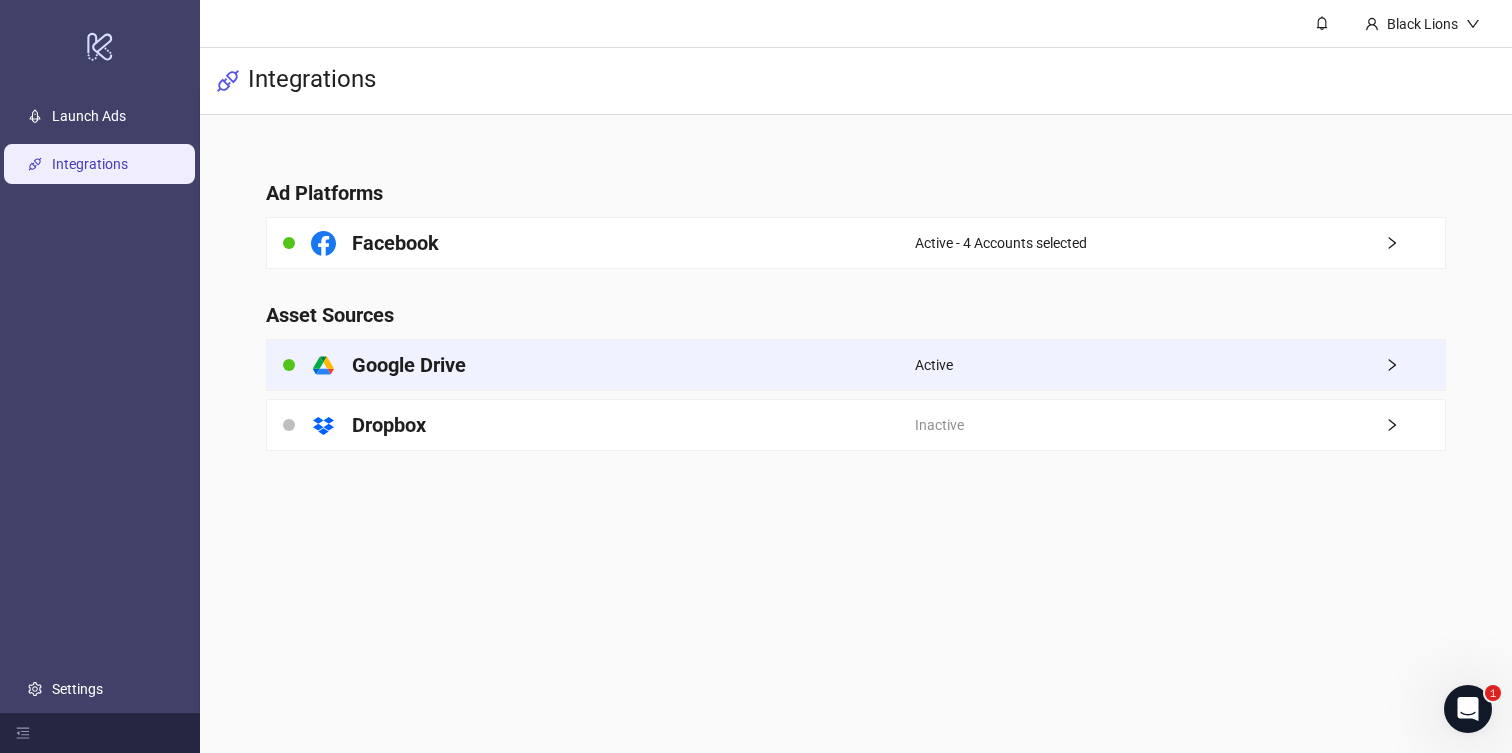click on "platform/google_drive Google Drive" at bounding box center (590, 365) 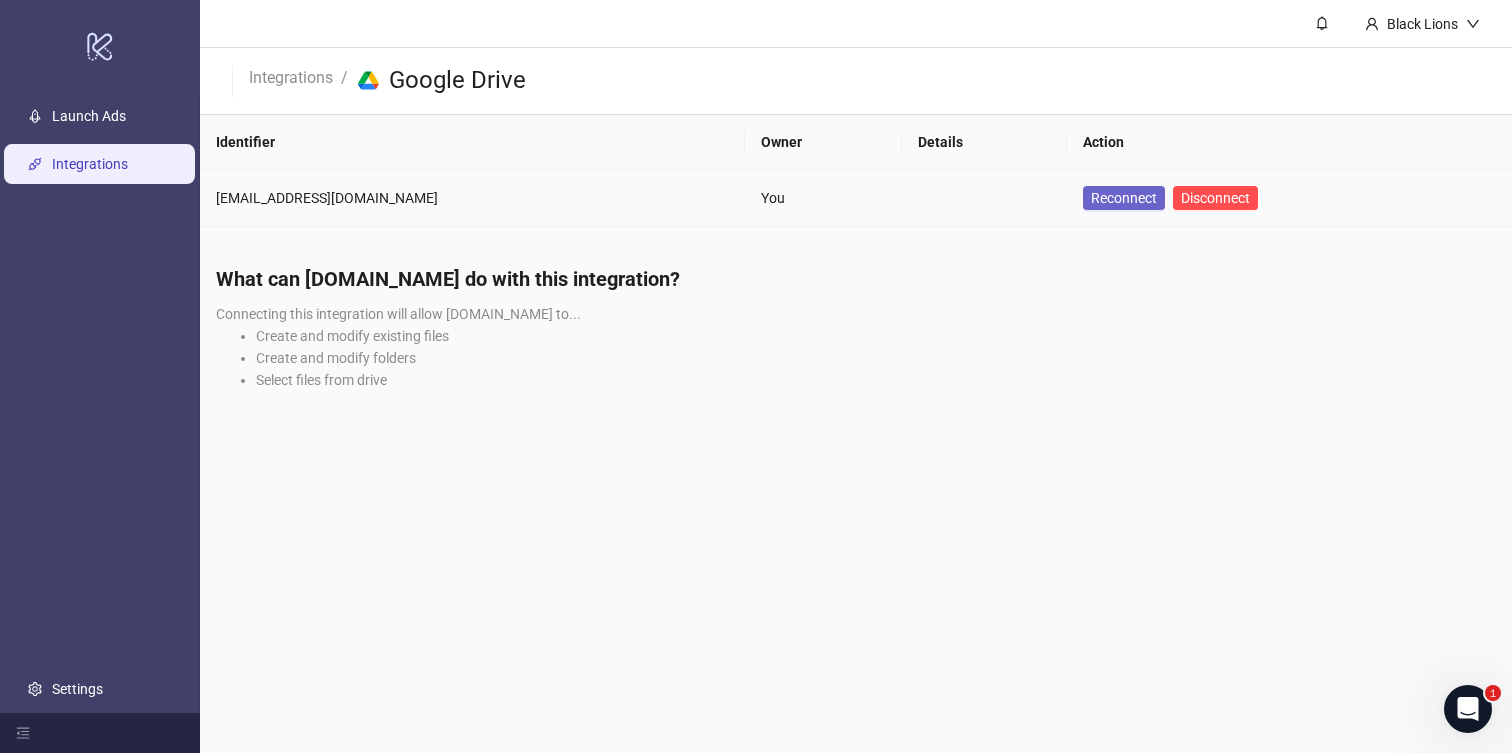 click on "Reconnect" at bounding box center (1124, 198) 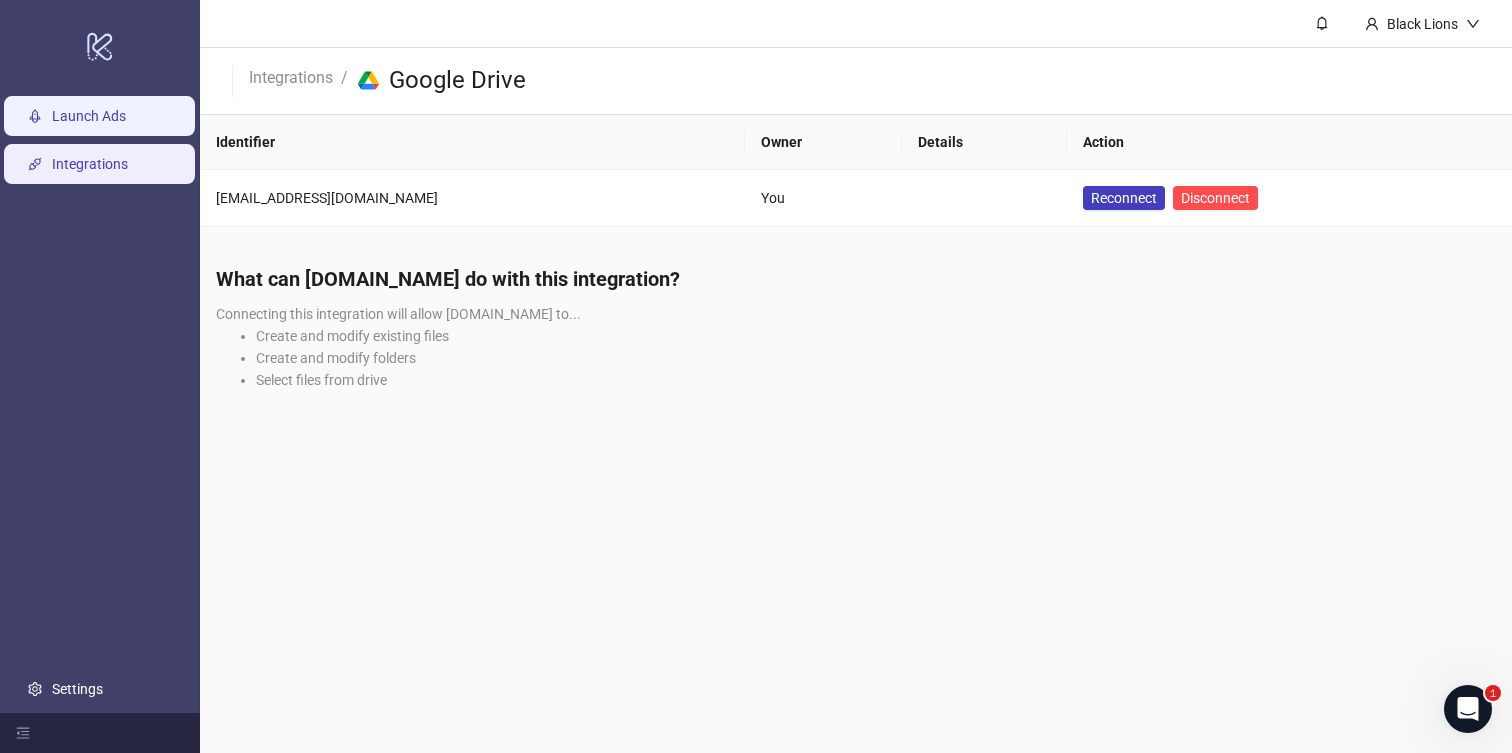 click on "Launch Ads" at bounding box center [89, 116] 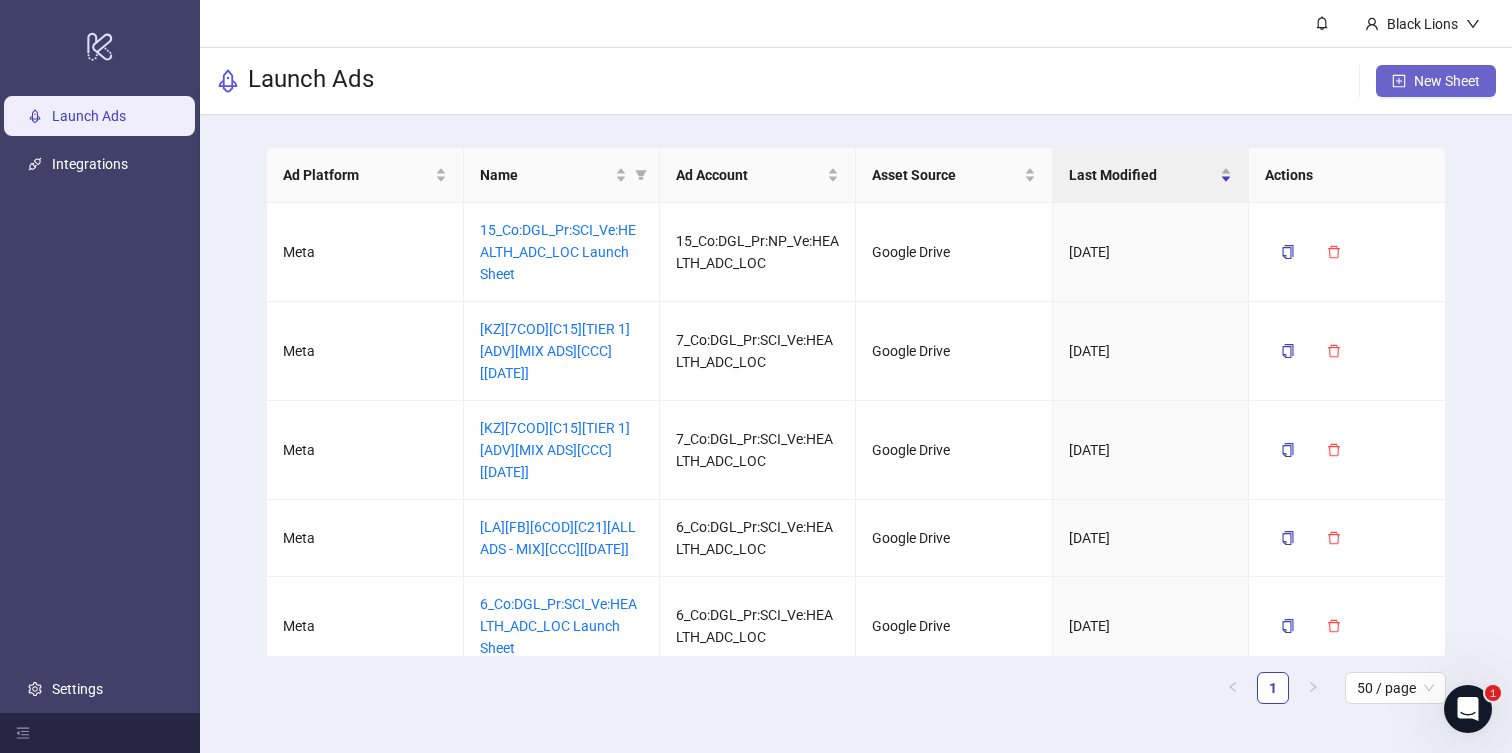 click on "New Sheet" at bounding box center [1447, 81] 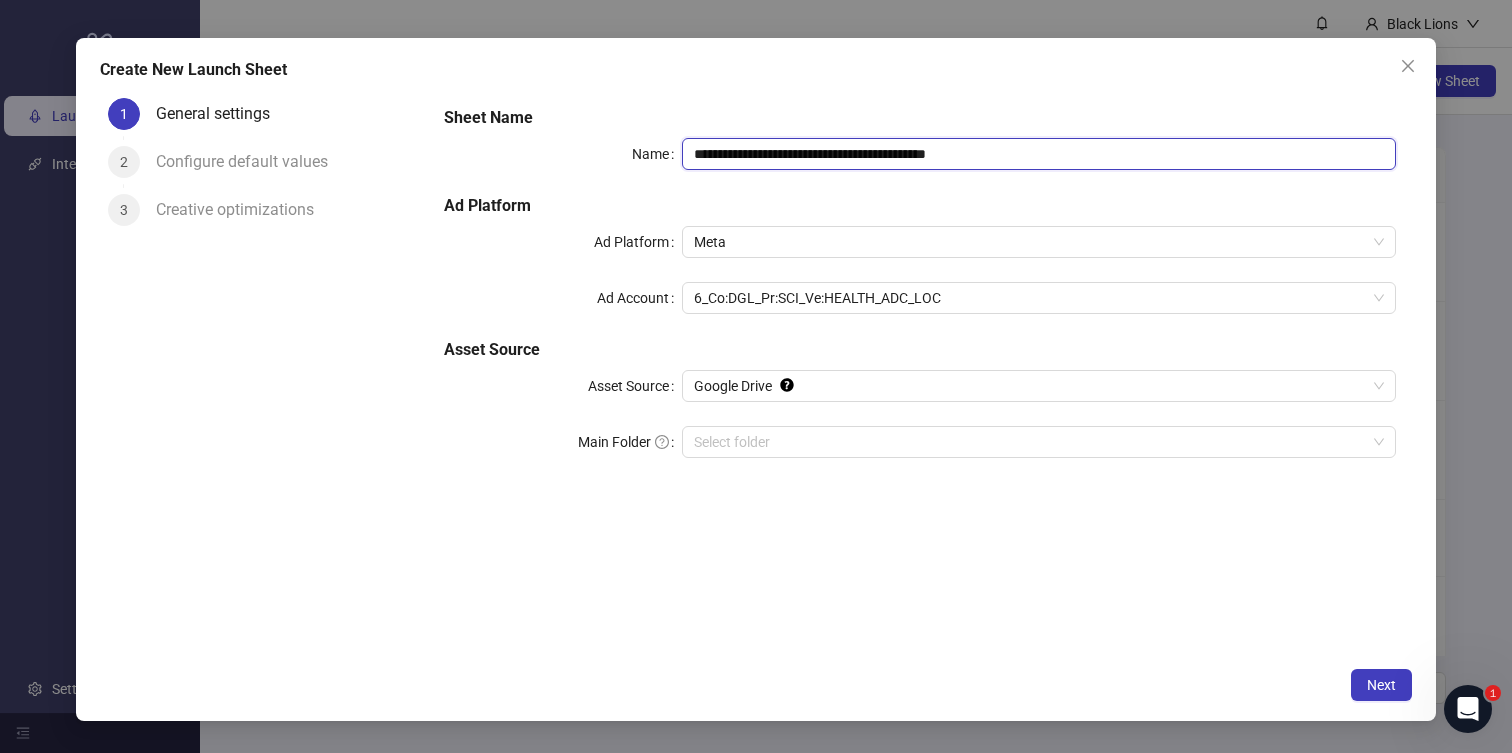 click on "**********" at bounding box center (1039, 154) 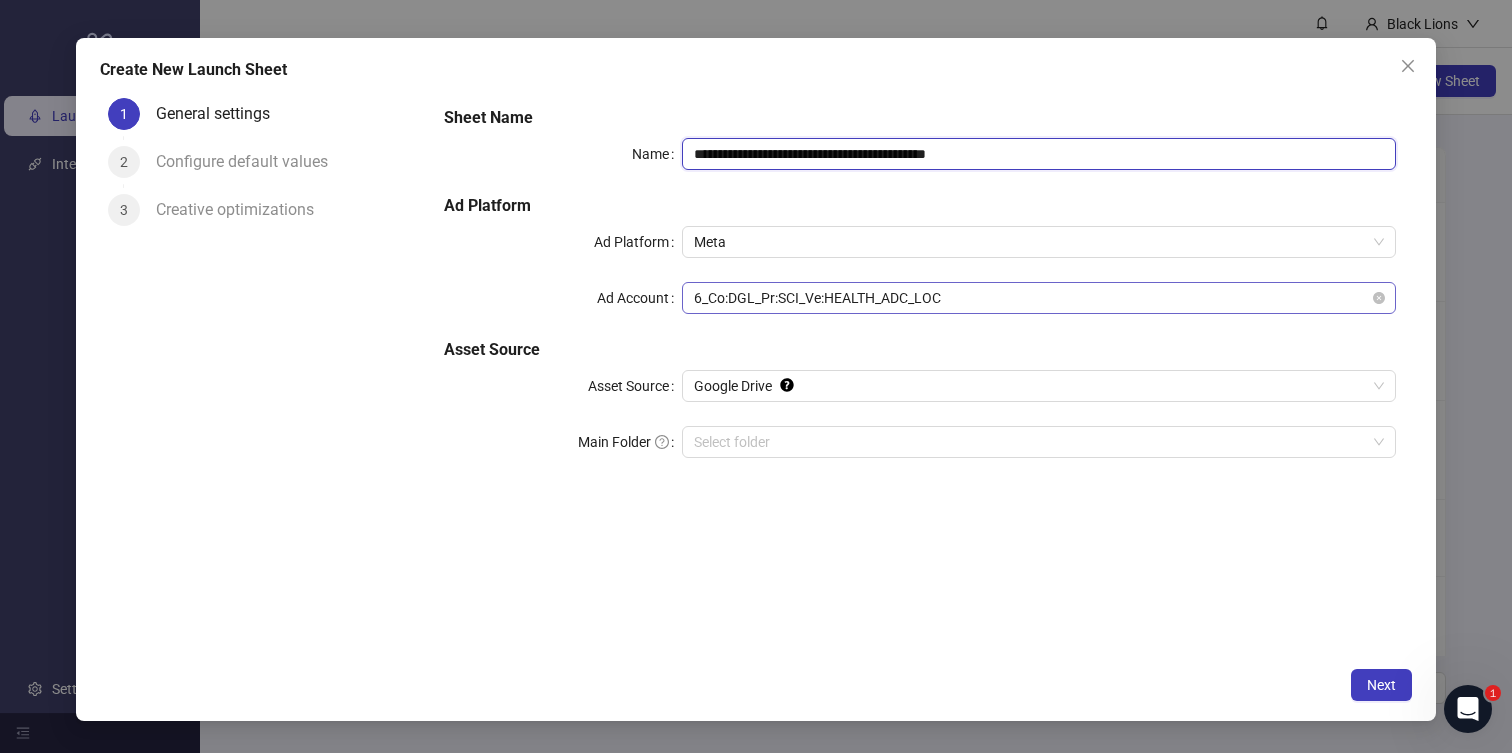 click on "6_Co:DGL_Pr:SCI_Ve:HEALTH_ADC_LOC" at bounding box center [1039, 298] 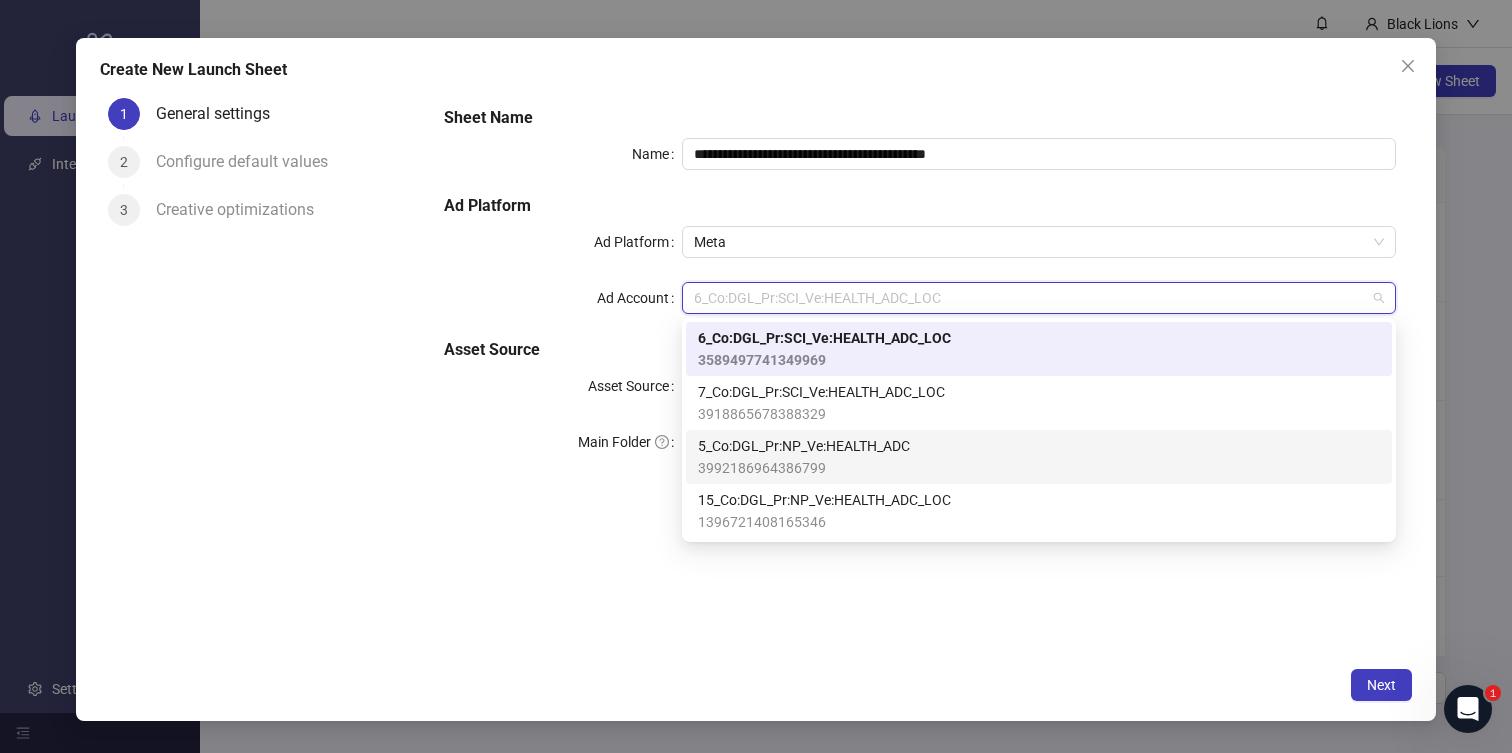 click on "5_Co:DGL_Pr:NP_Ve:HEALTH_ADC" at bounding box center [804, 446] 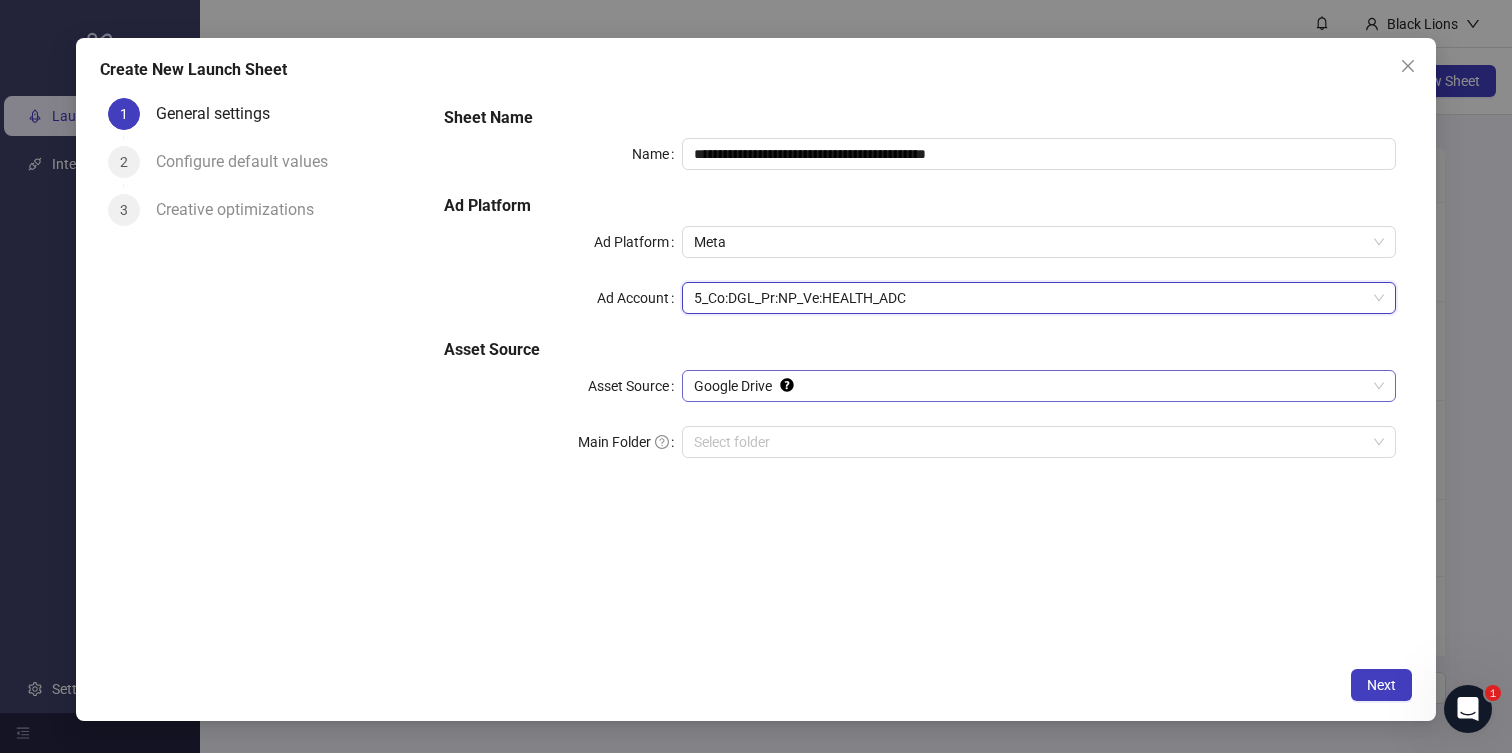 click on "Google Drive" at bounding box center (1039, 386) 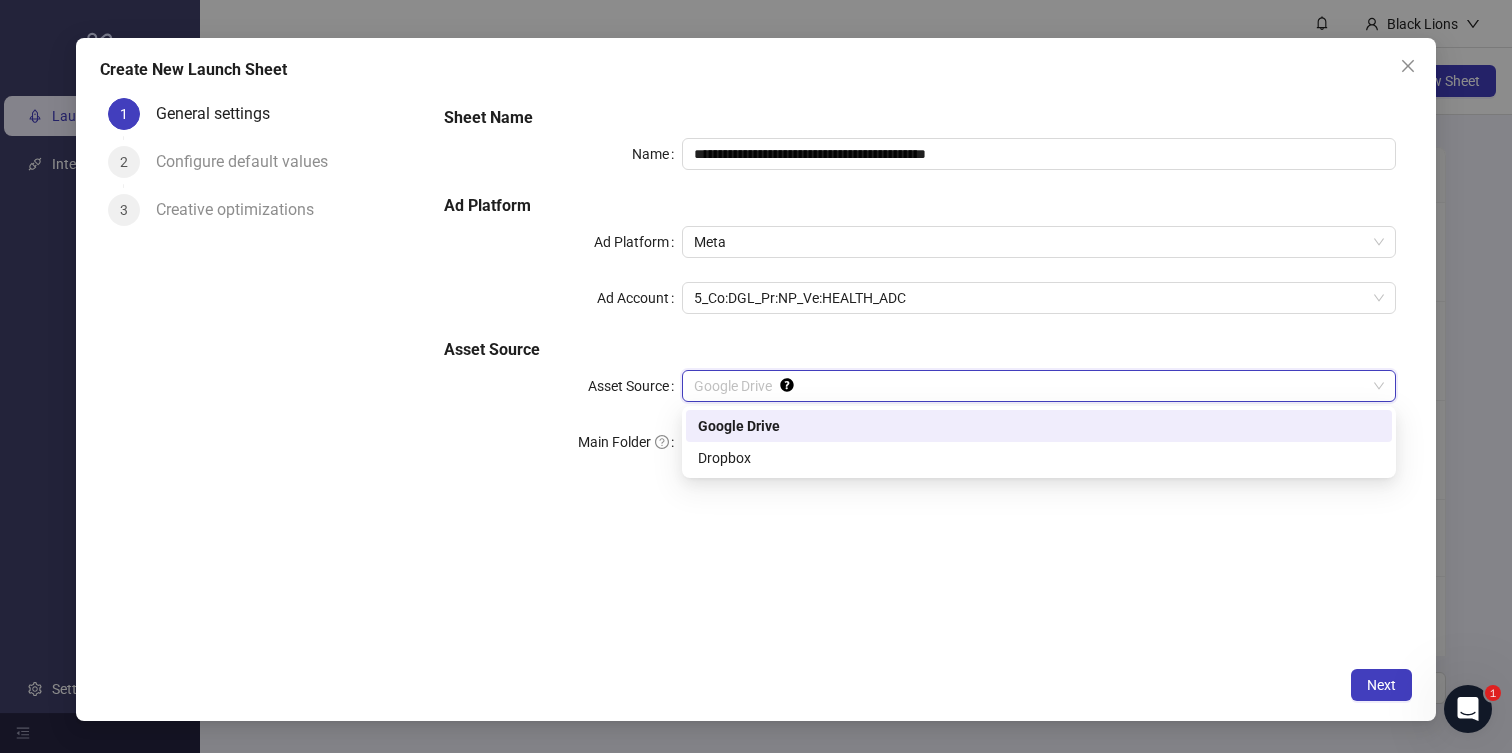 click on "Google Drive" at bounding box center [1039, 386] 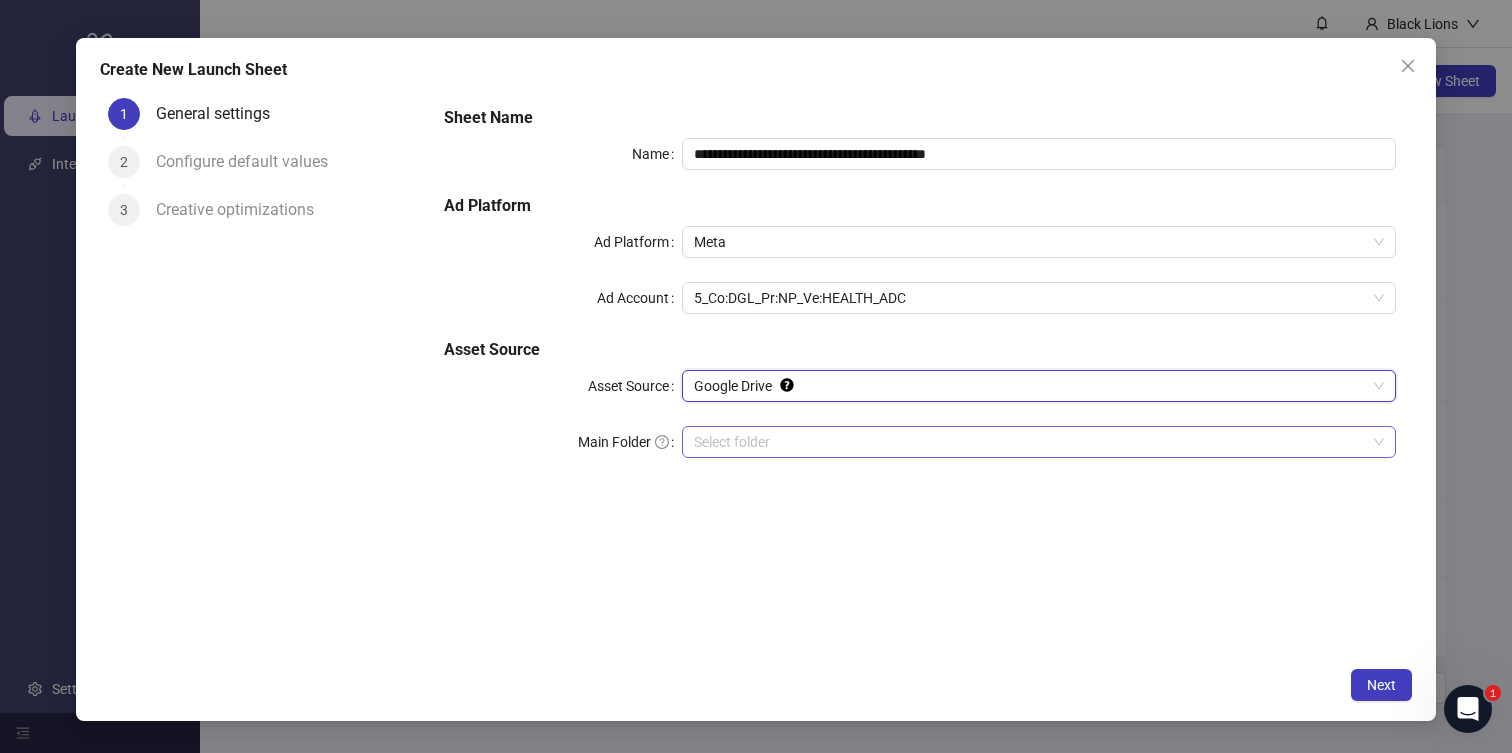 click on "Main Folder" at bounding box center [1030, 442] 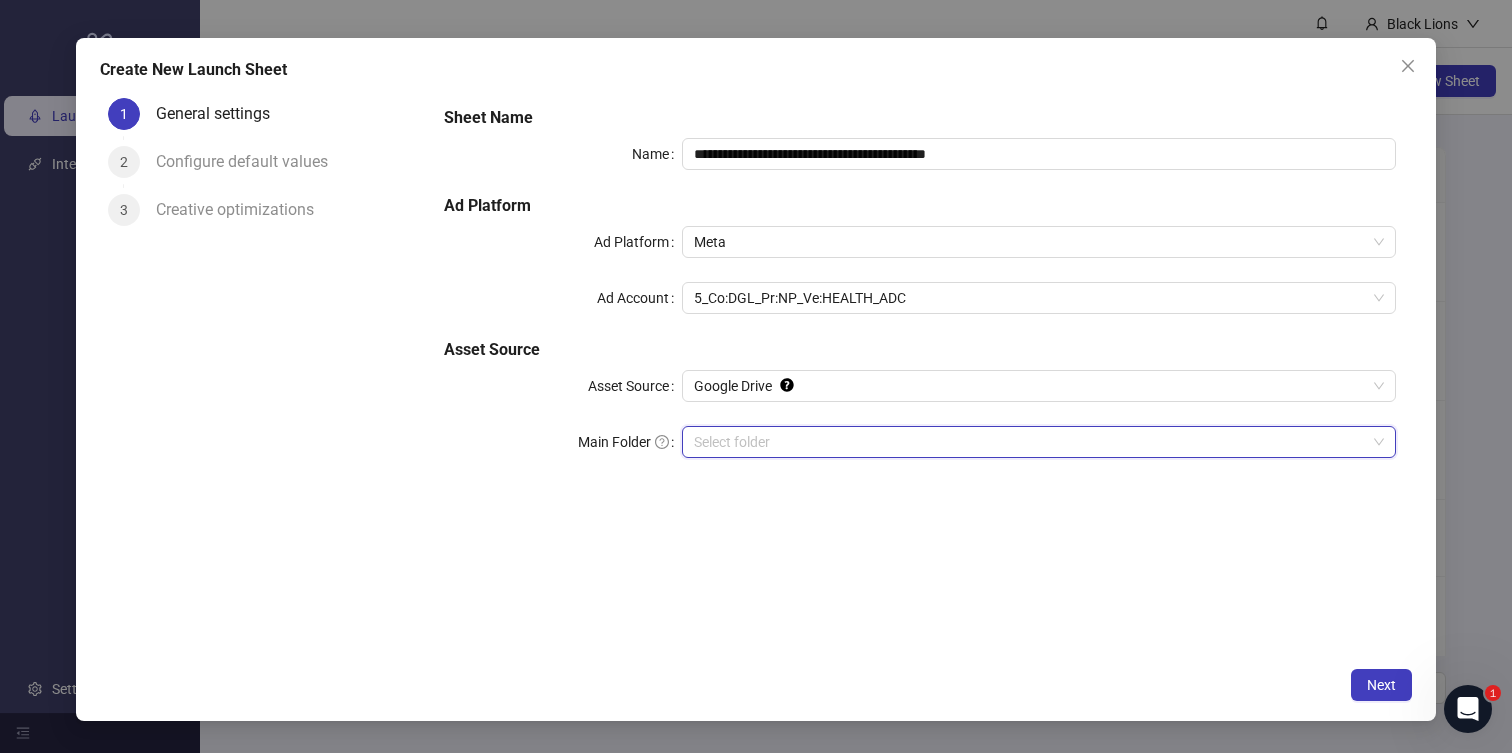 click on "Main Folder" at bounding box center (1030, 442) 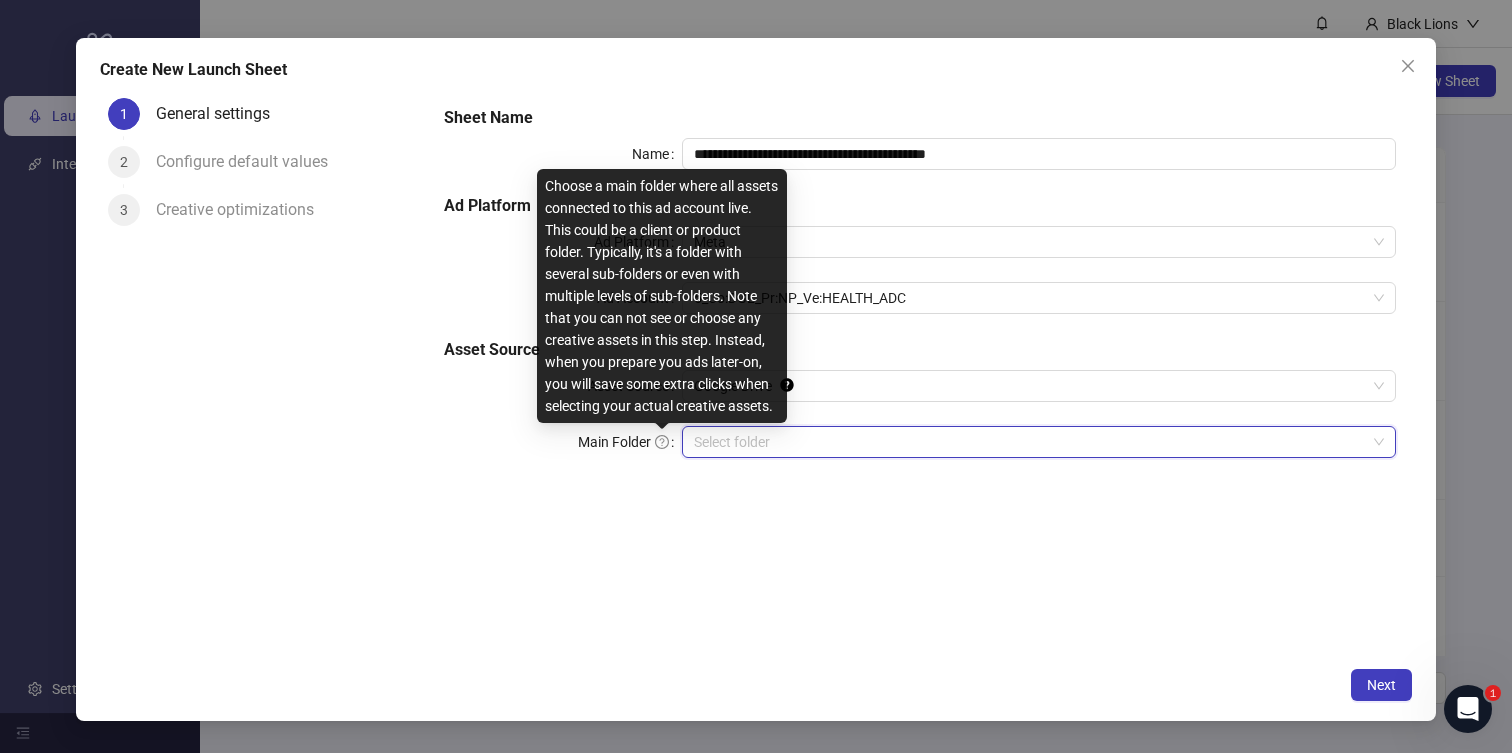 click 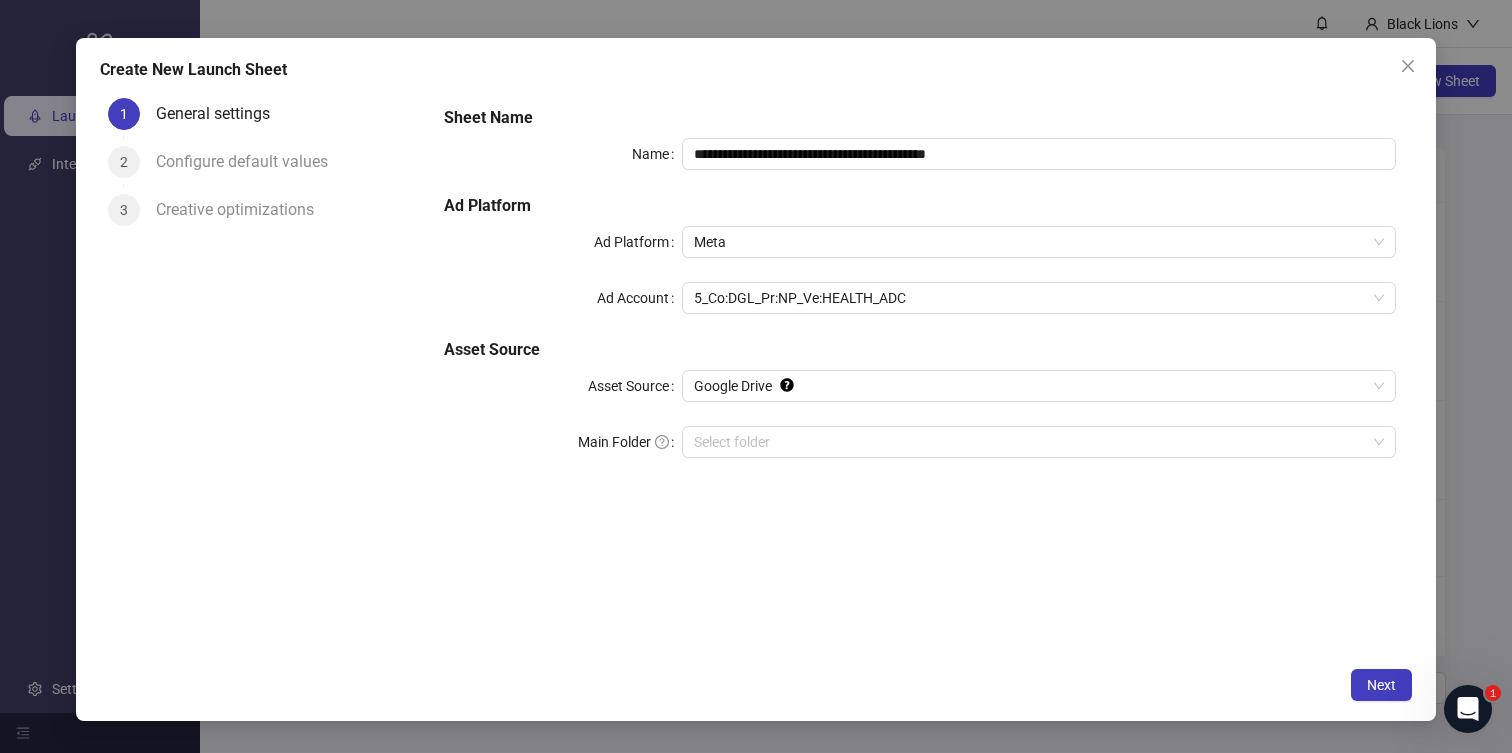 click on "**********" at bounding box center (920, 374) 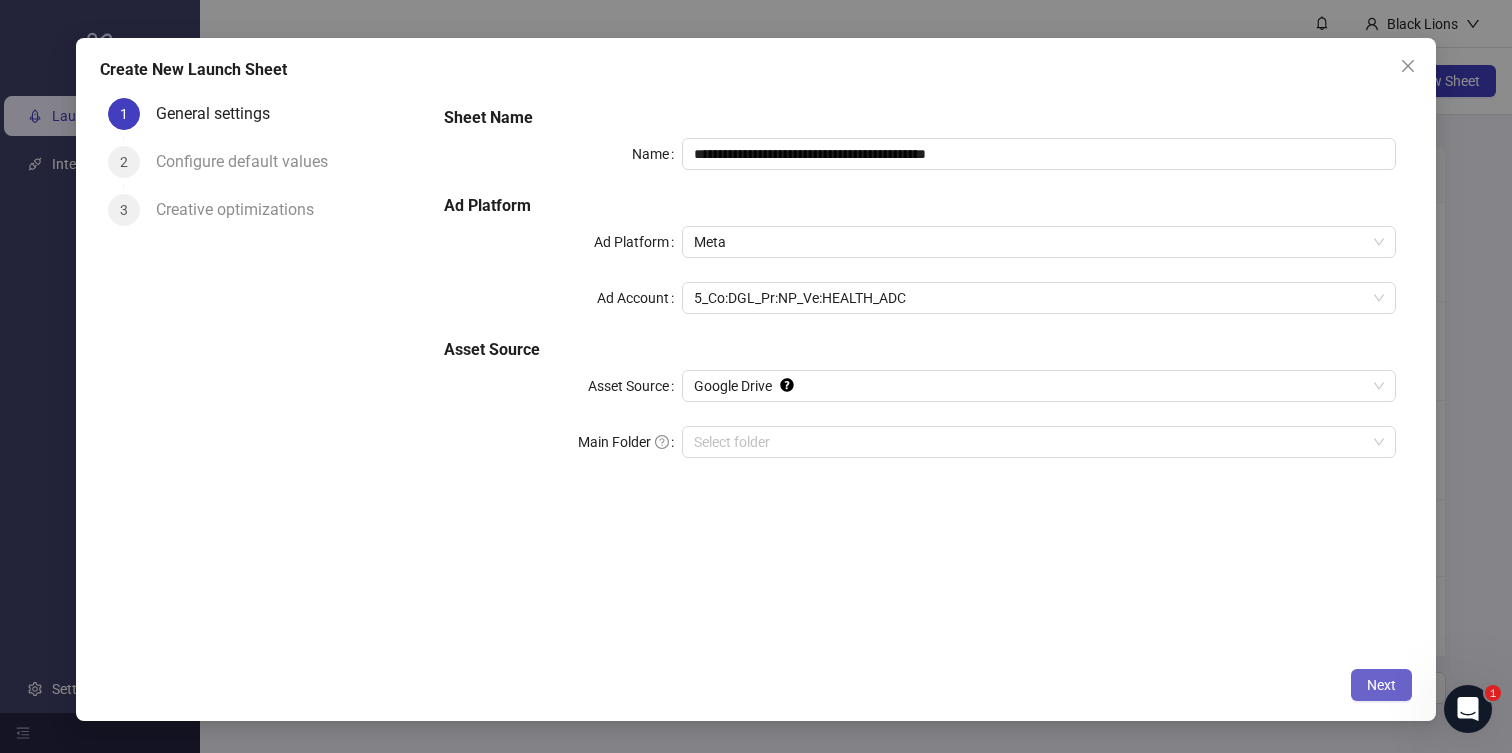 click on "Next" at bounding box center [1381, 685] 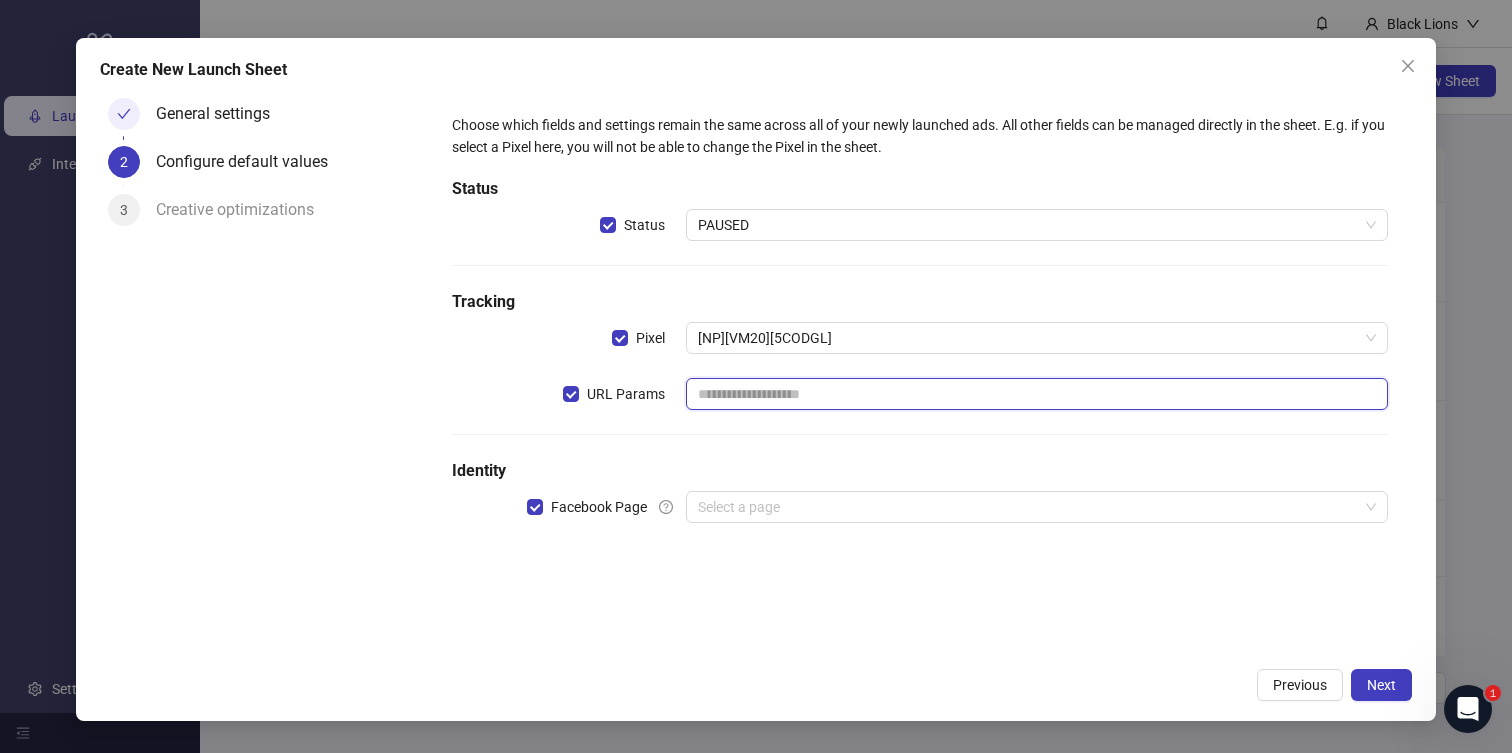 click at bounding box center [1037, 394] 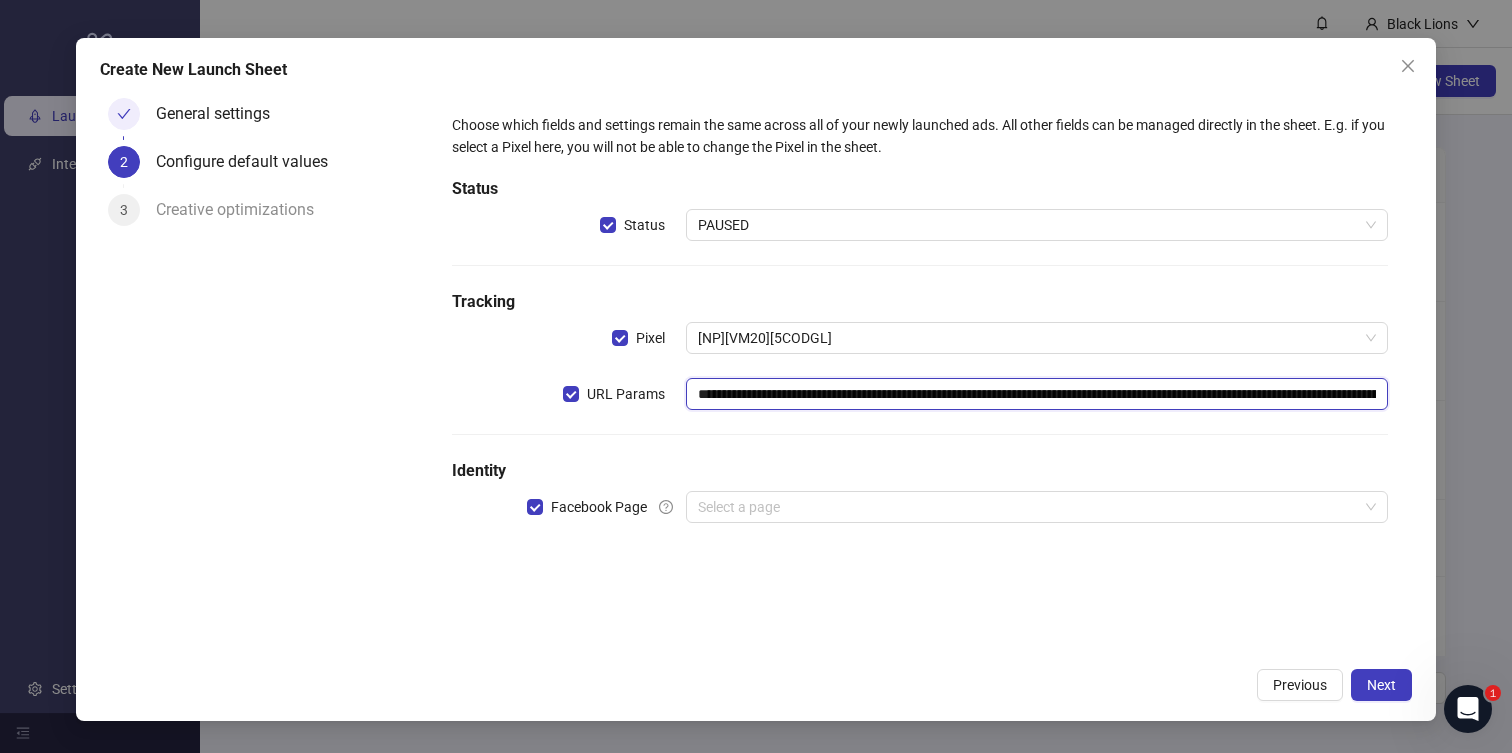 scroll, scrollTop: 0, scrollLeft: 1029, axis: horizontal 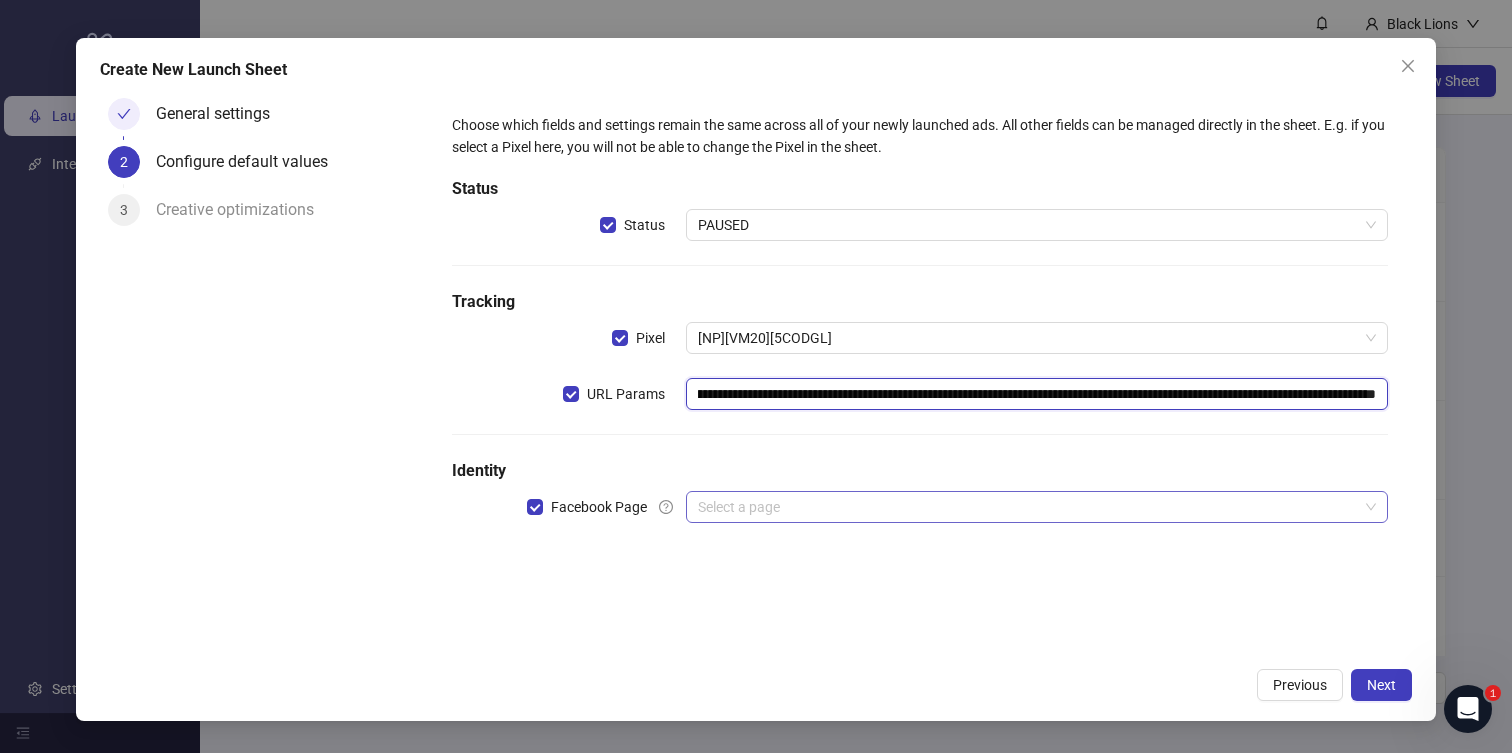 type on "**********" 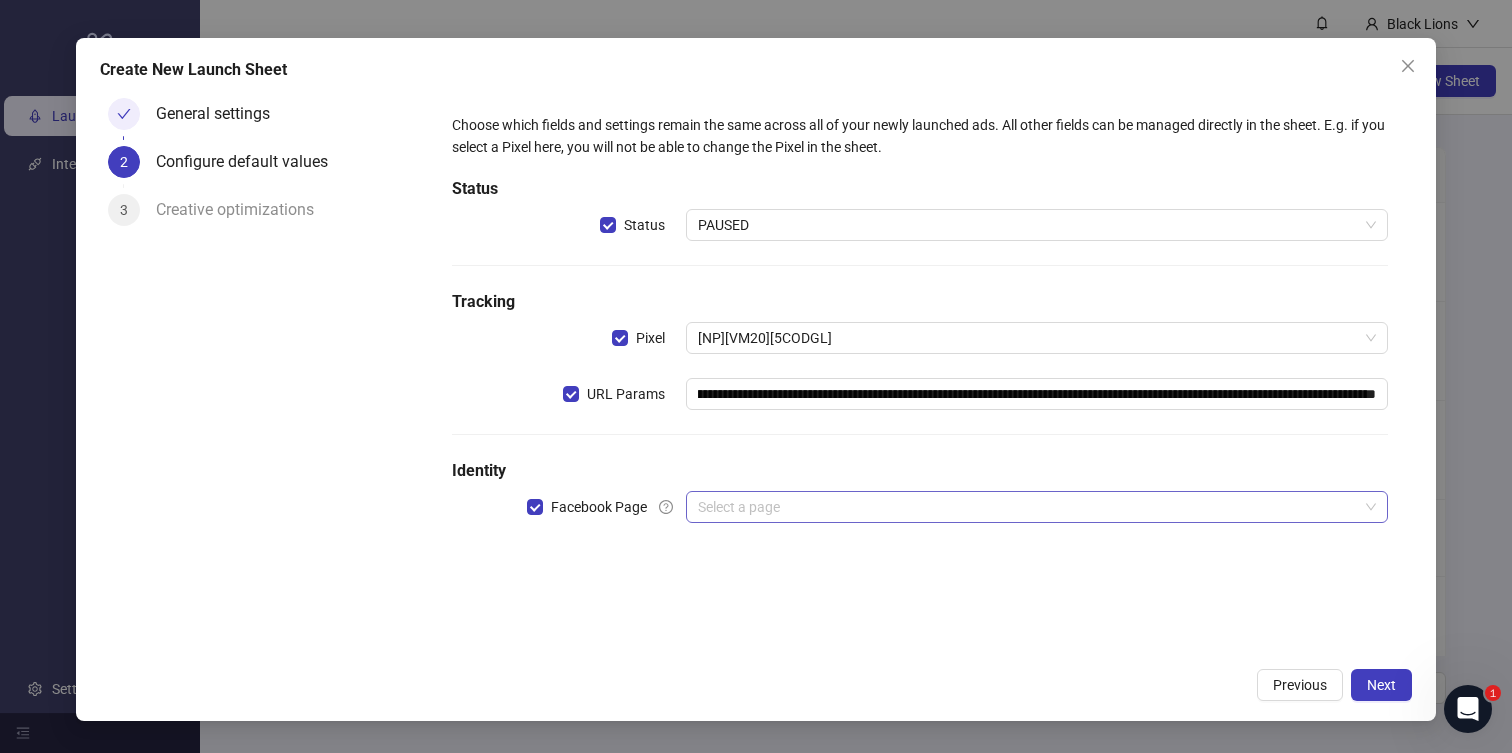 click at bounding box center (1028, 507) 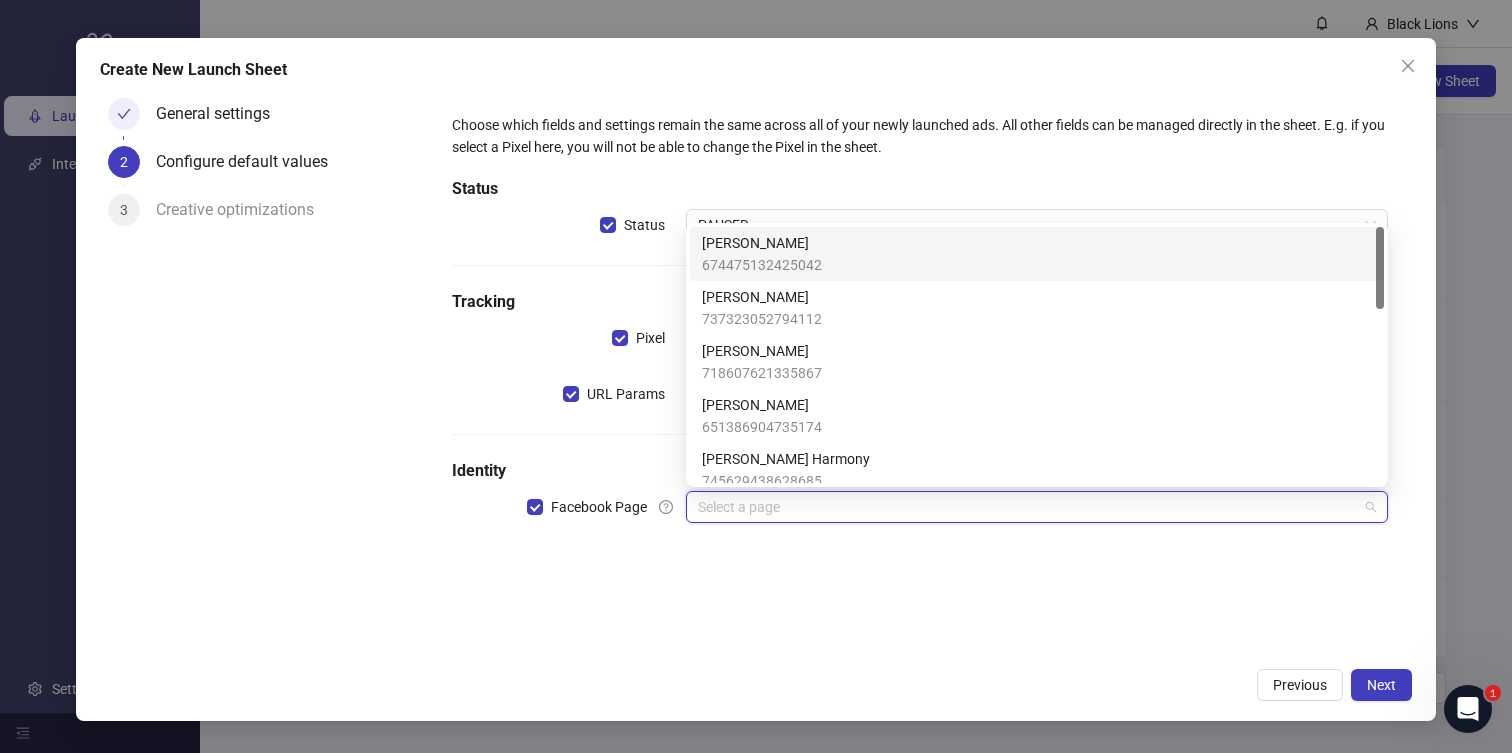 scroll, scrollTop: 0, scrollLeft: 0, axis: both 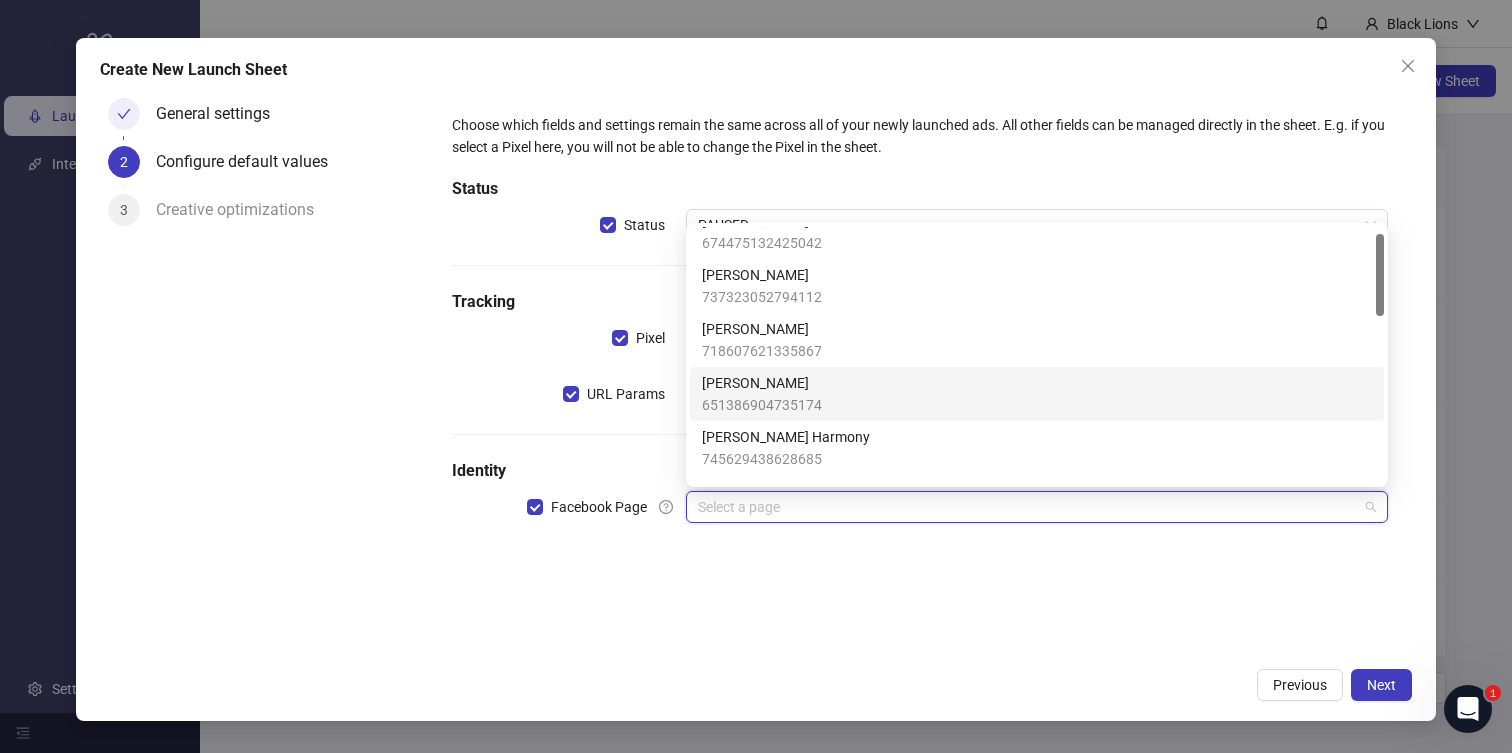 click on "Alina Harper" at bounding box center (762, 383) 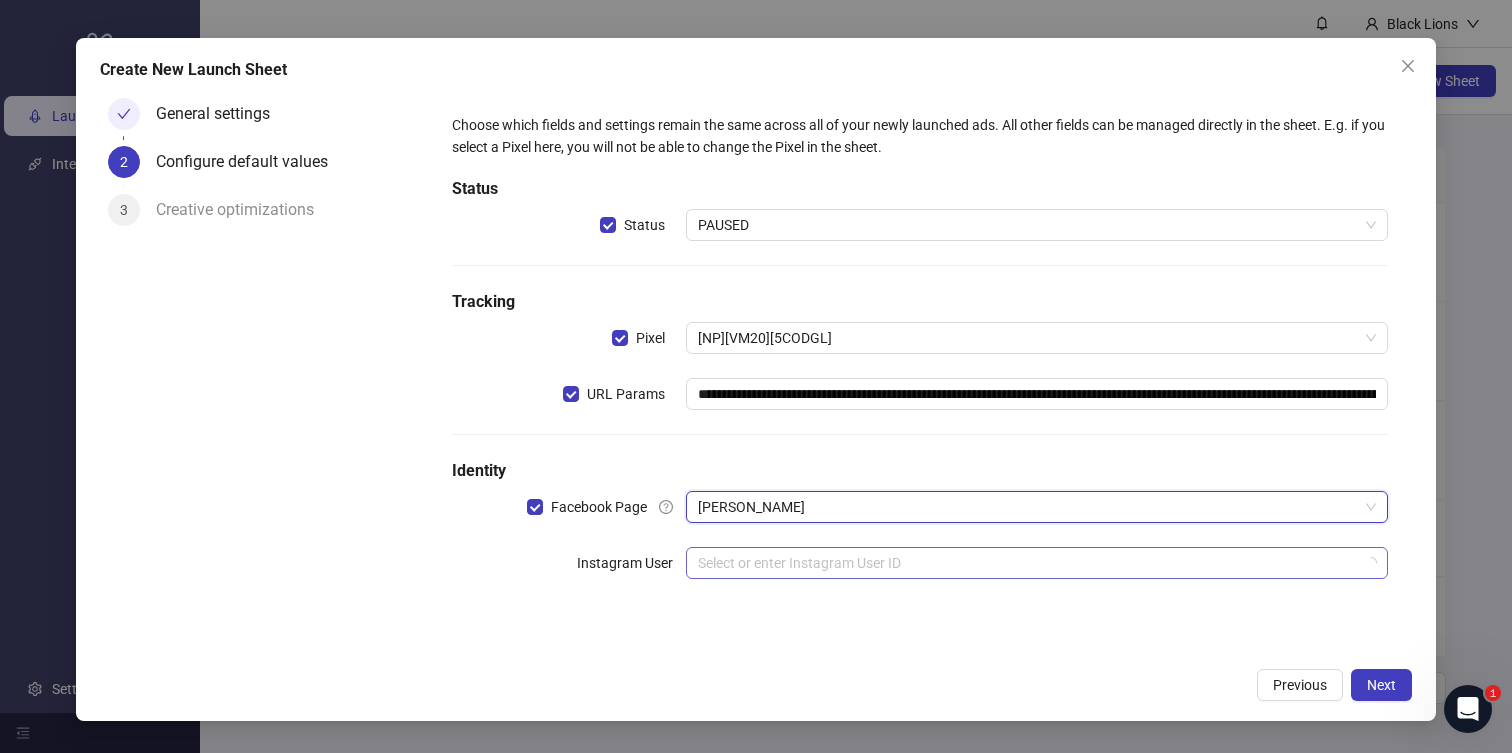click at bounding box center (1028, 563) 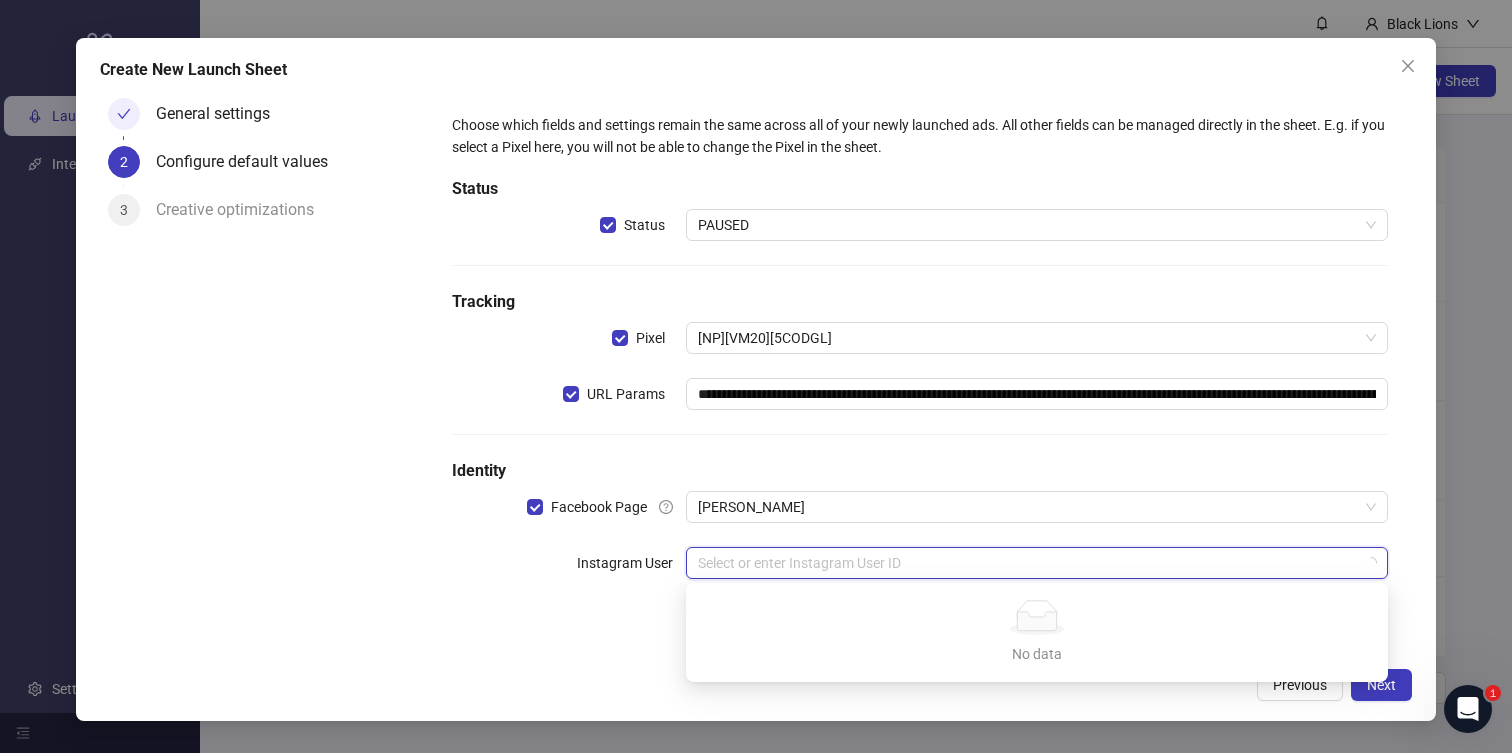 click on "No data No data" at bounding box center [1037, 632] 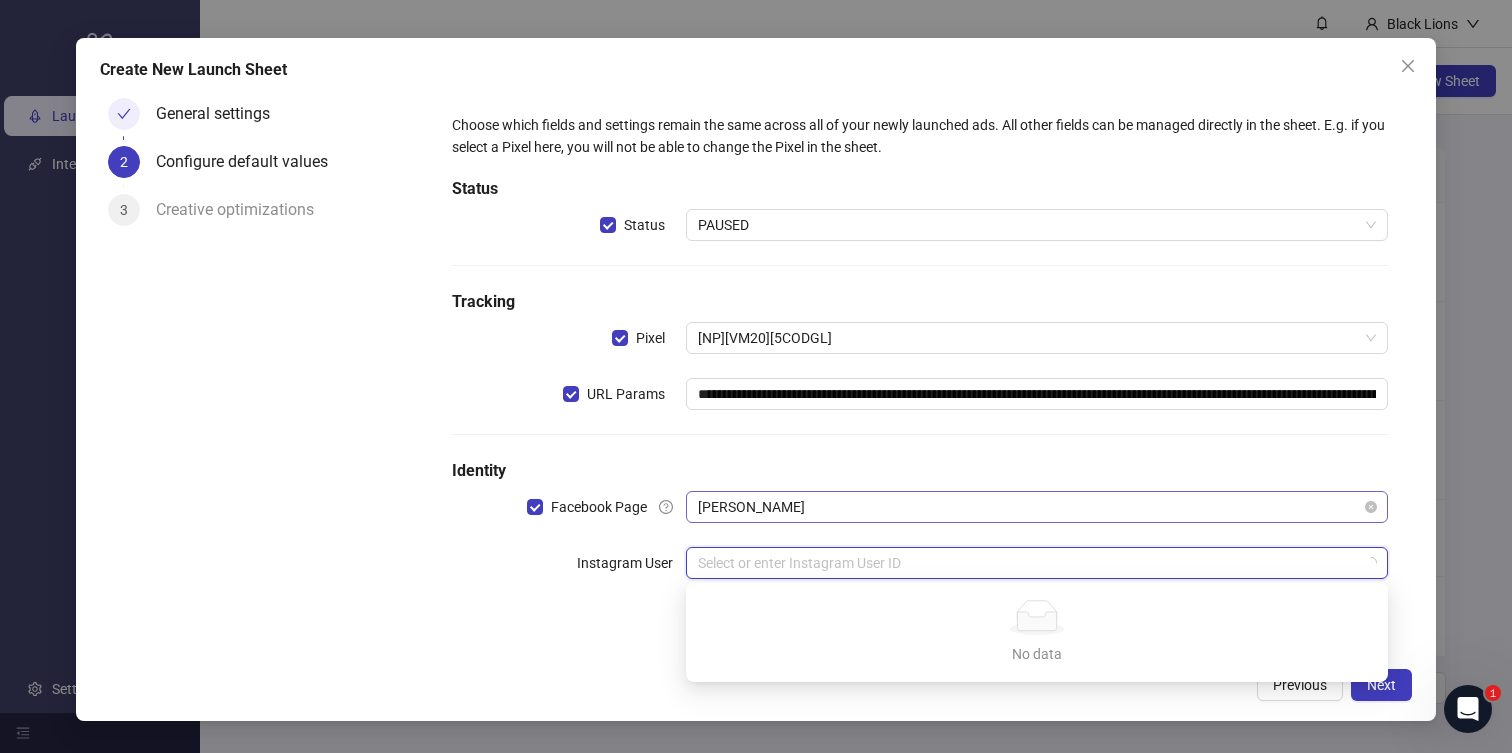 click on "Alina Harper" at bounding box center [1037, 507] 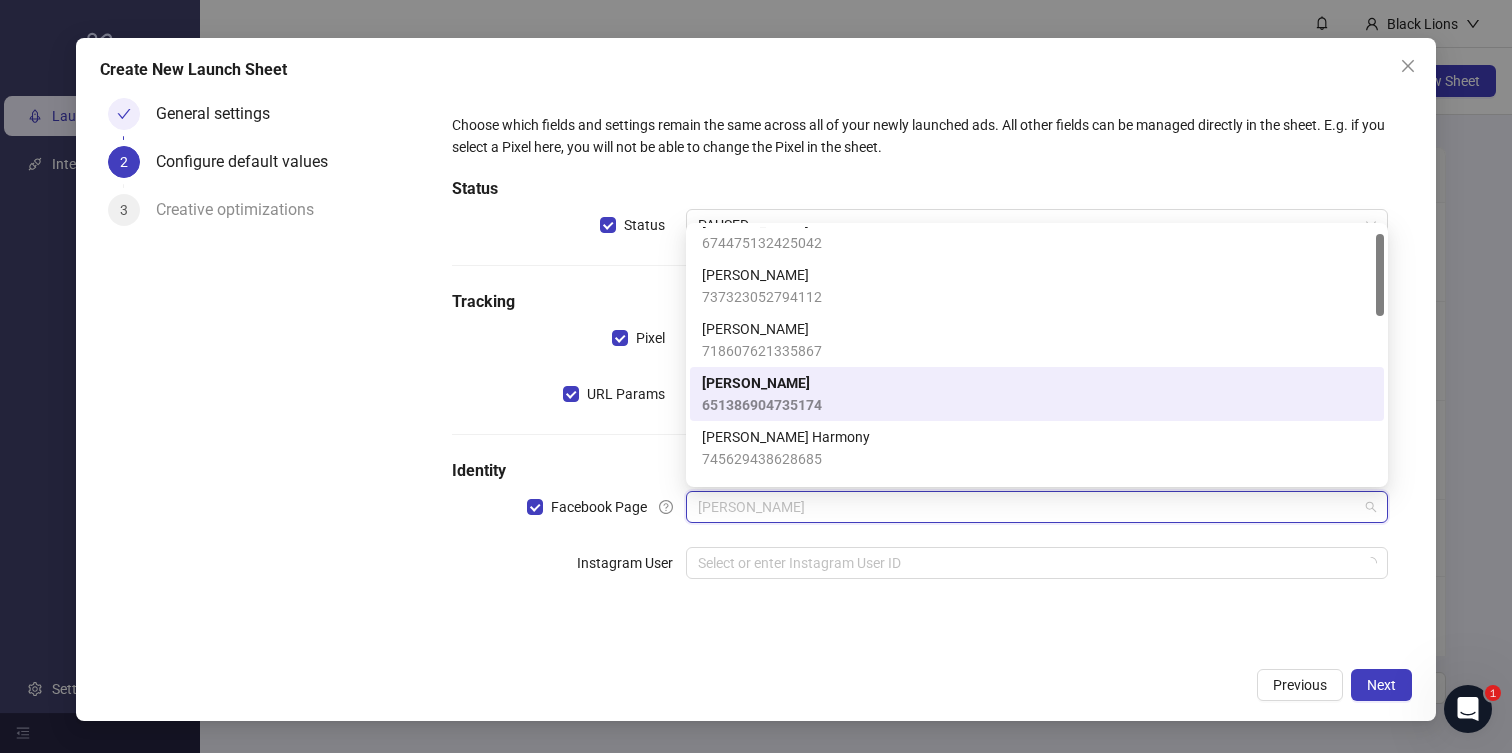 click on "**********" at bounding box center (920, 358) 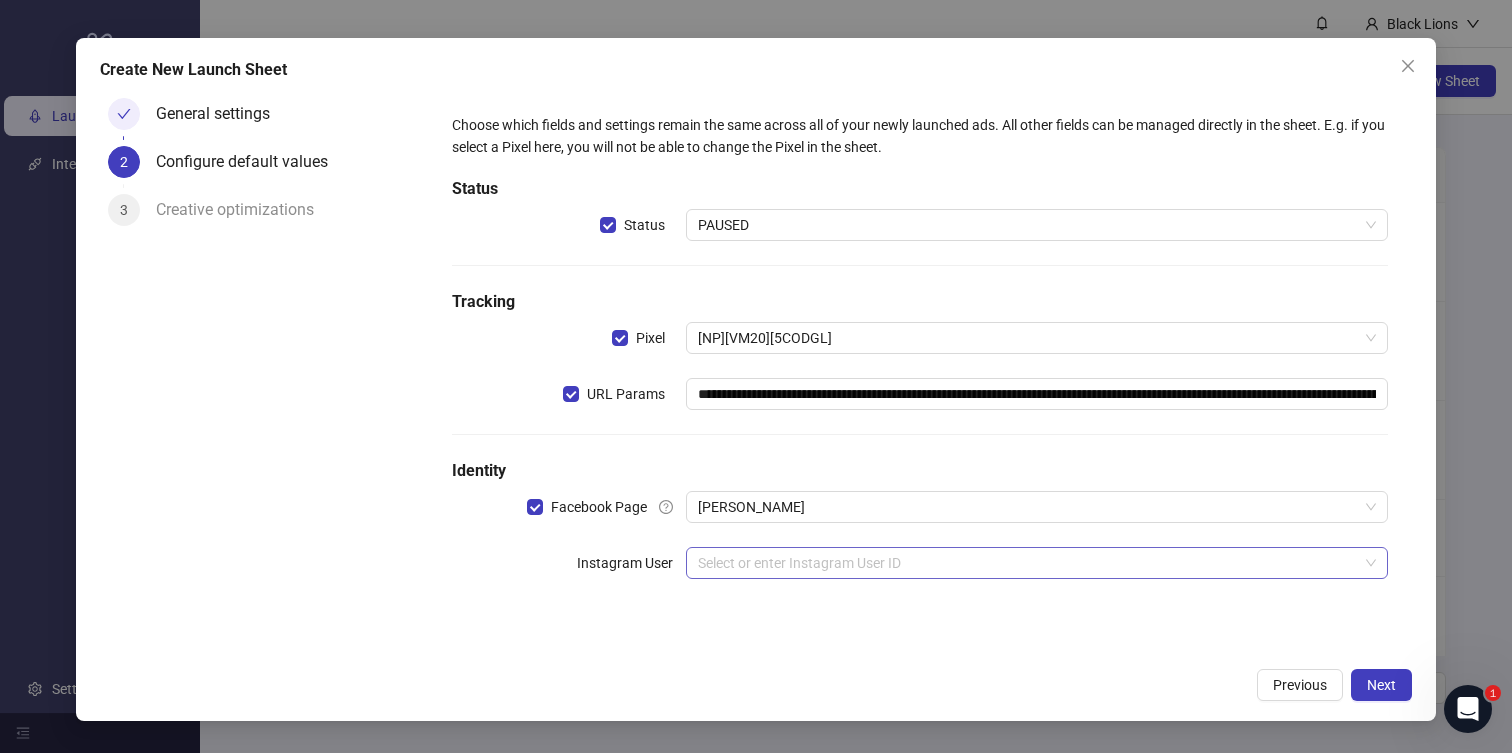 click at bounding box center (1028, 563) 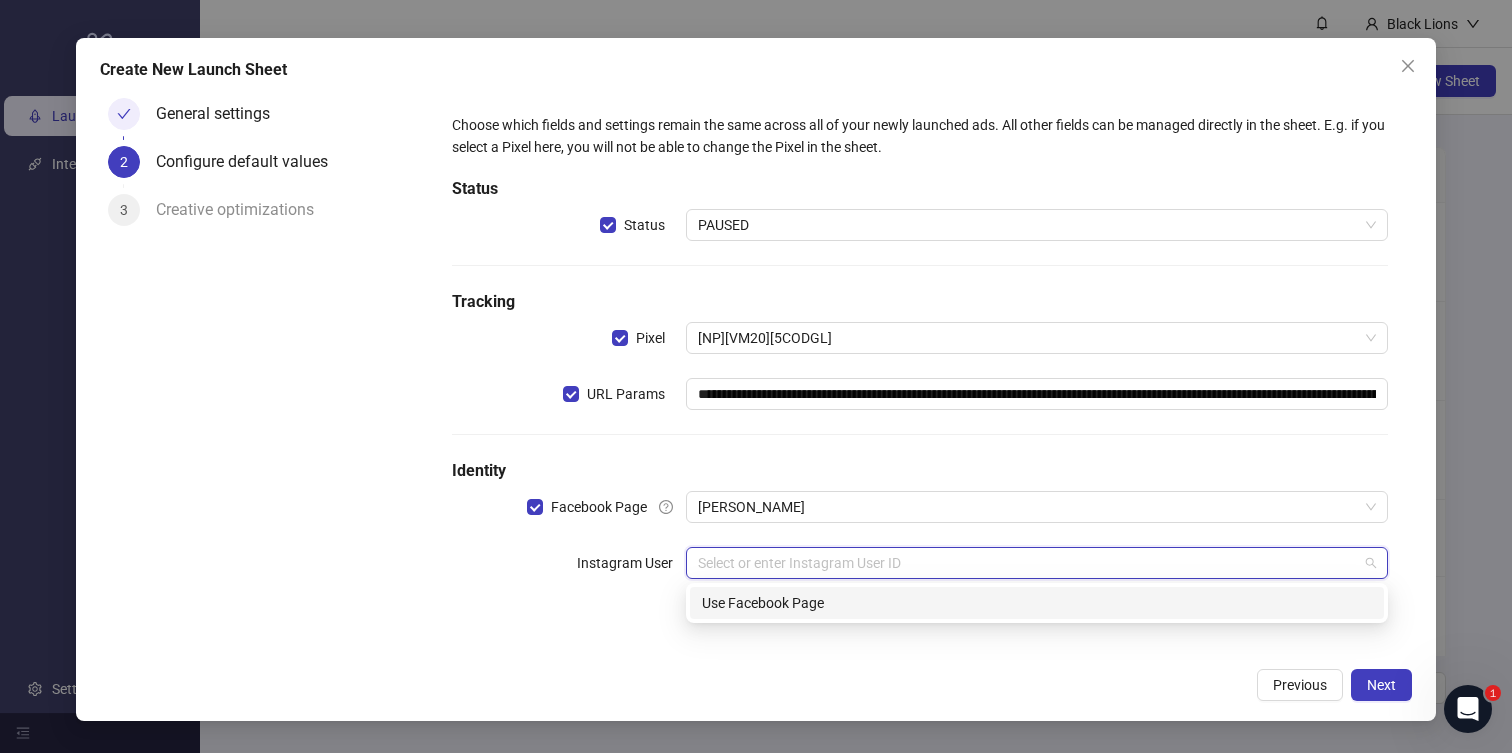 click on "Use Facebook Page" at bounding box center (1037, 603) 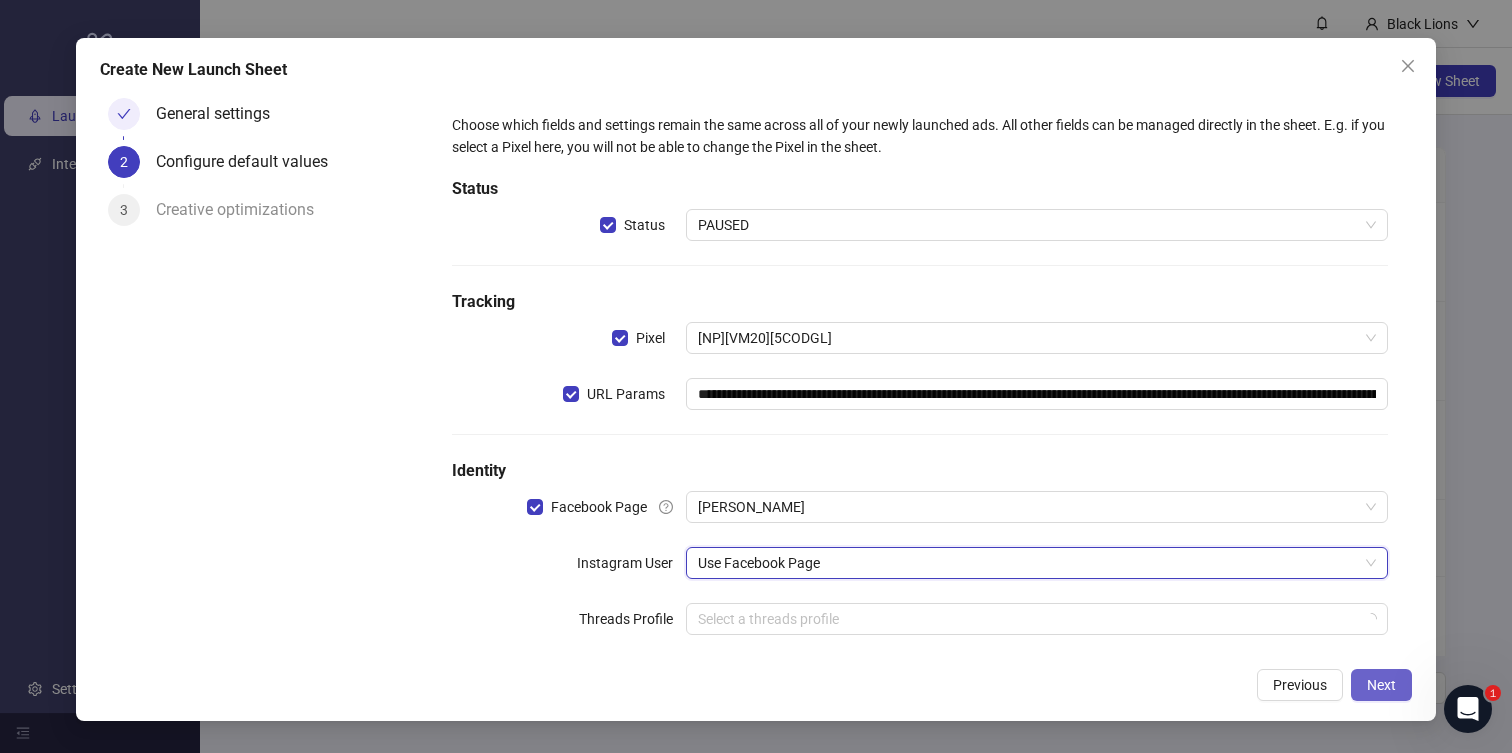 click on "Next" at bounding box center [1381, 685] 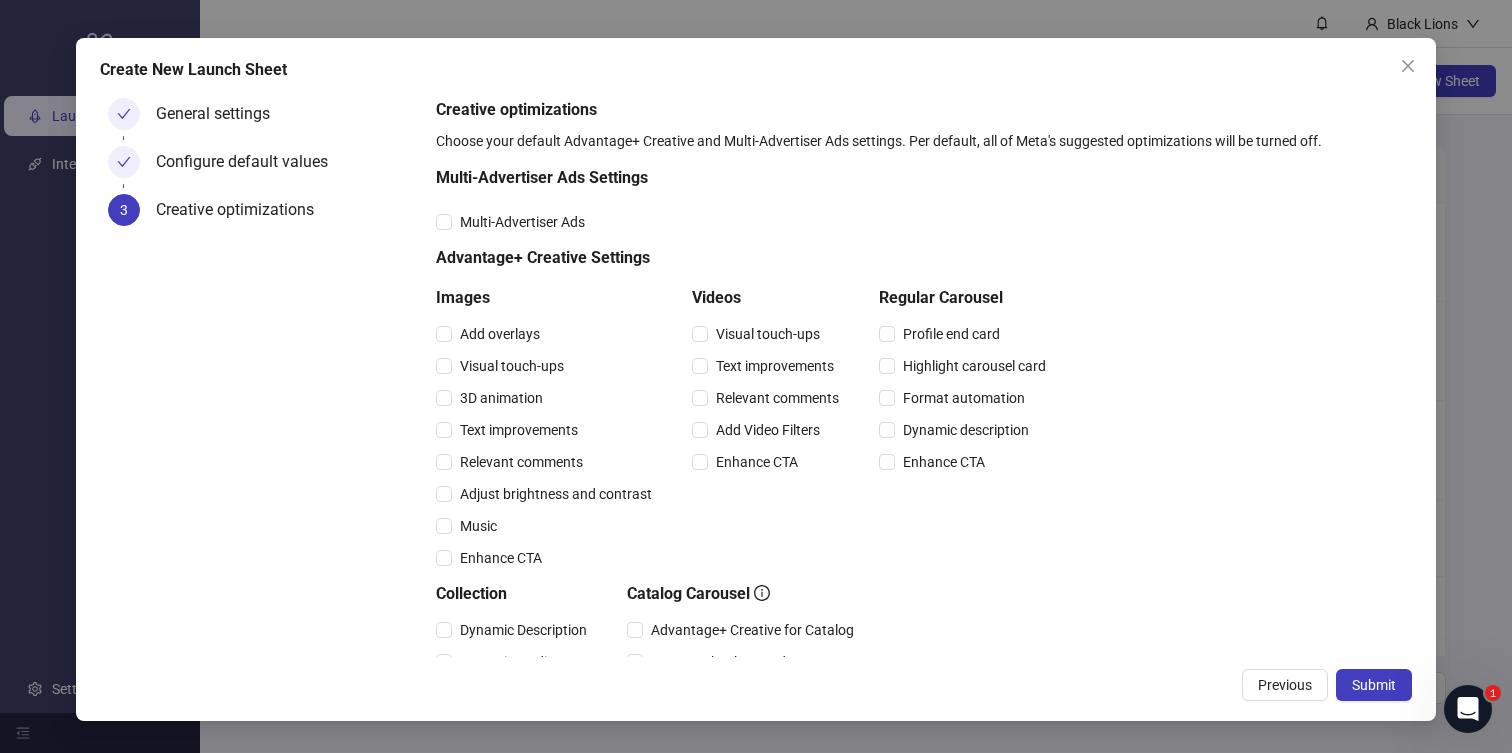 click on "Submit" at bounding box center [1374, 685] 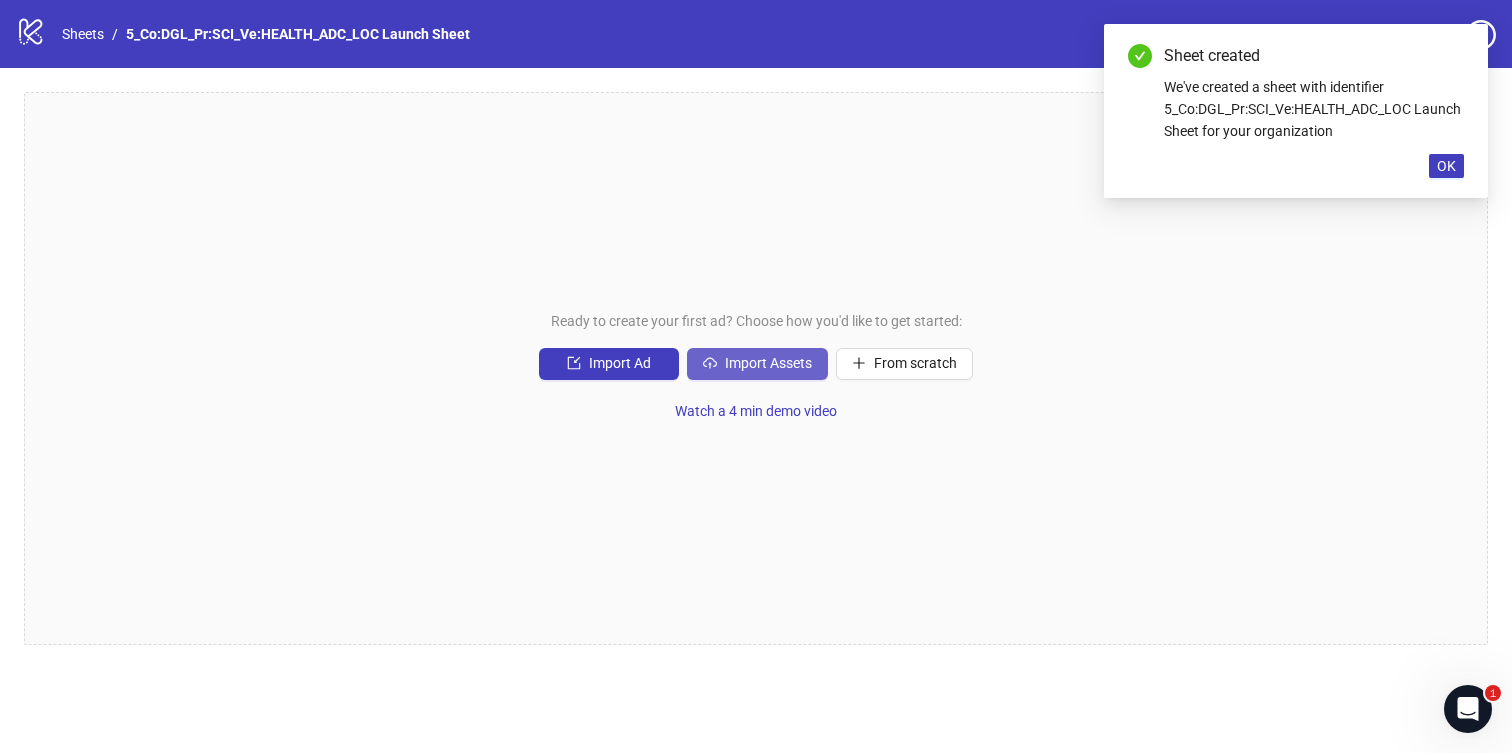 click on "Import Assets" at bounding box center [768, 363] 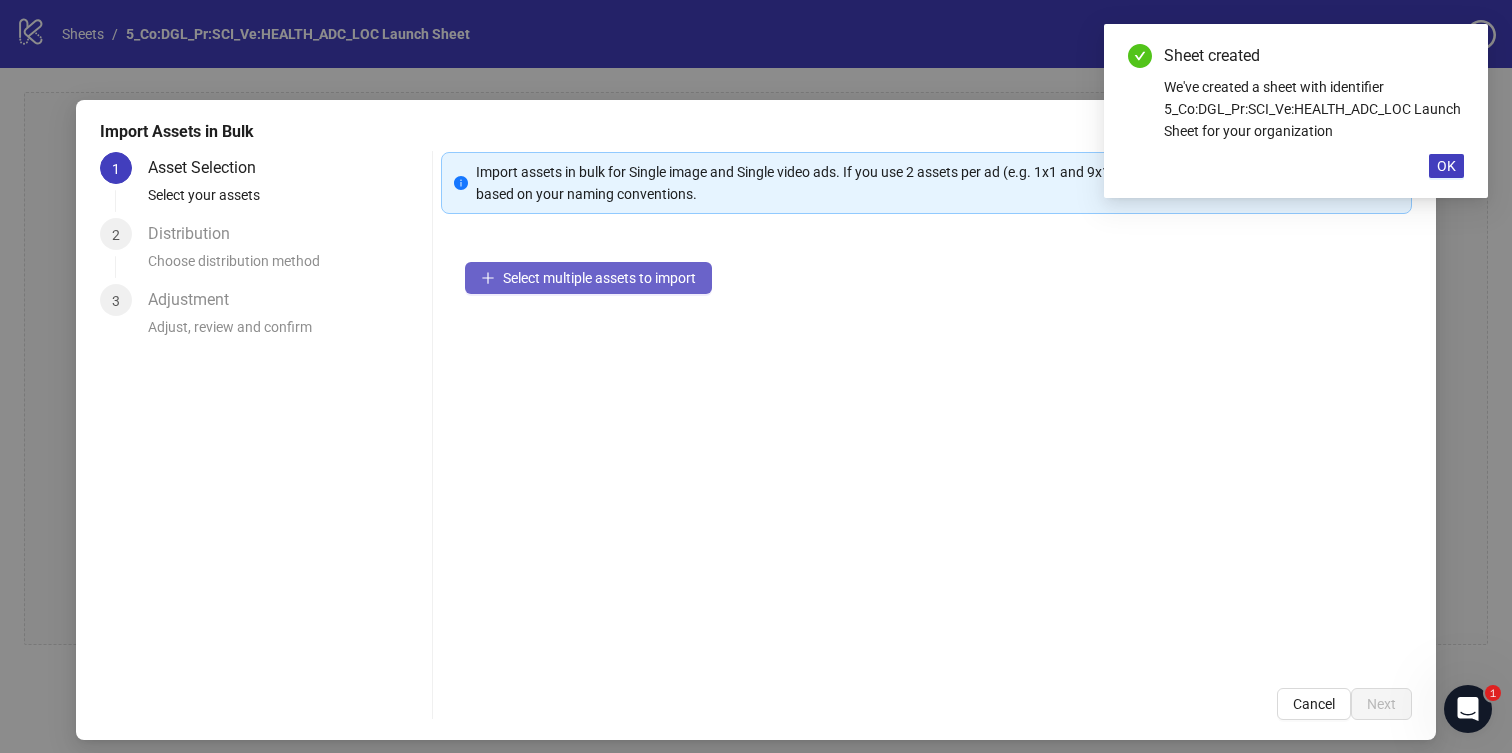 click on "Select multiple assets to import" at bounding box center [588, 278] 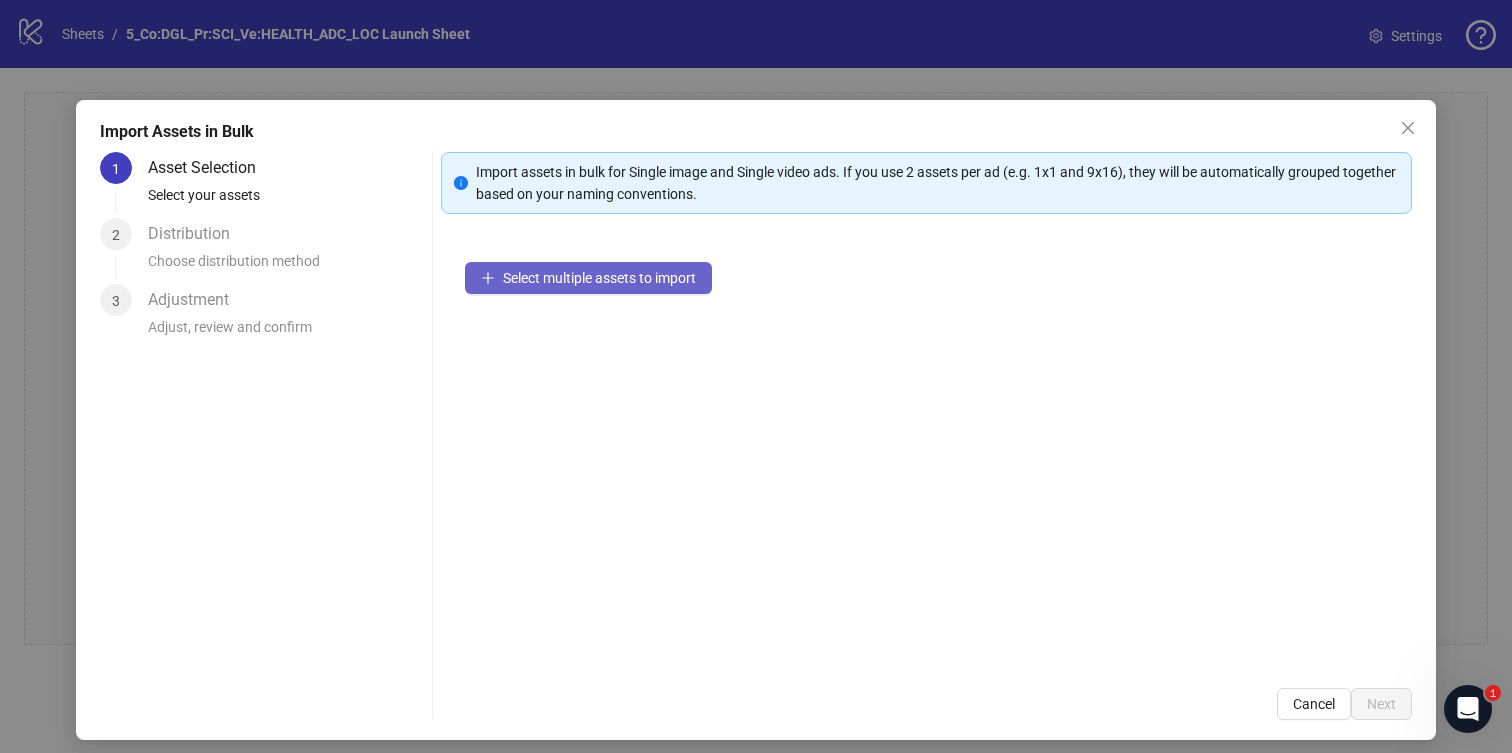 click on "Select multiple assets to import" at bounding box center (599, 278) 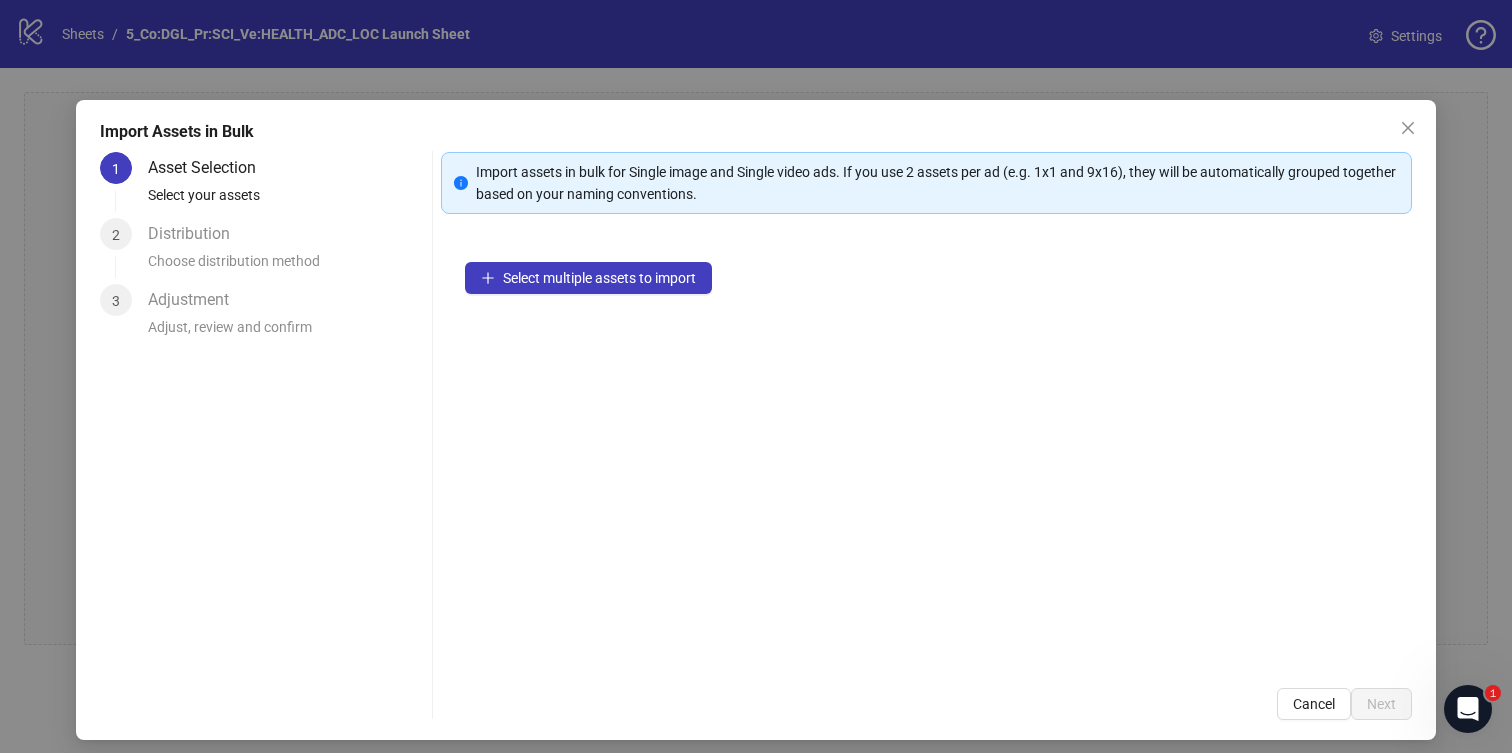 click on "Import assets in bulk for Single image and Single video ads. If you use 2 assets per ad (e.g. 1x1 and 9x16), they will be automatically grouped together based on your naming conventions." at bounding box center (938, 183) 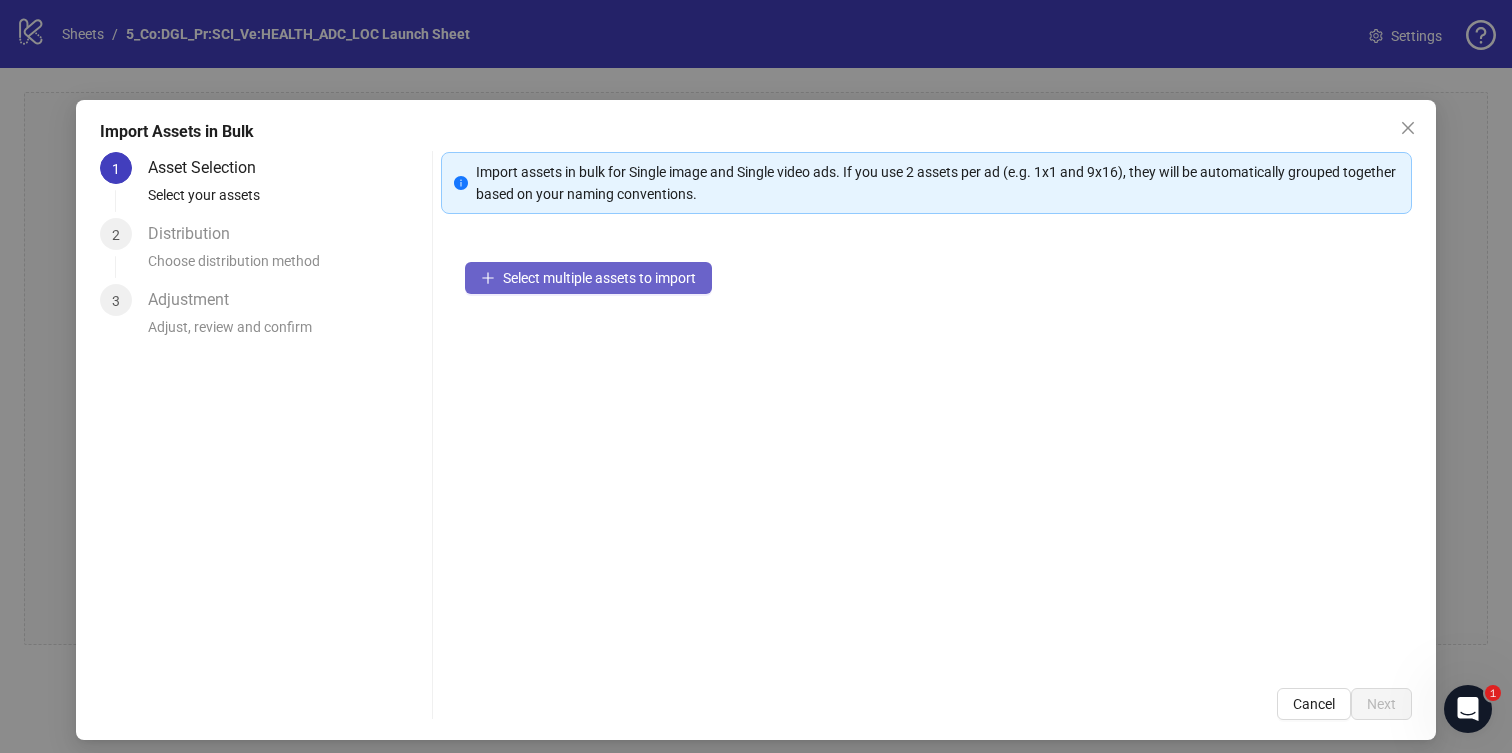 click on "Select multiple assets to import" at bounding box center (599, 278) 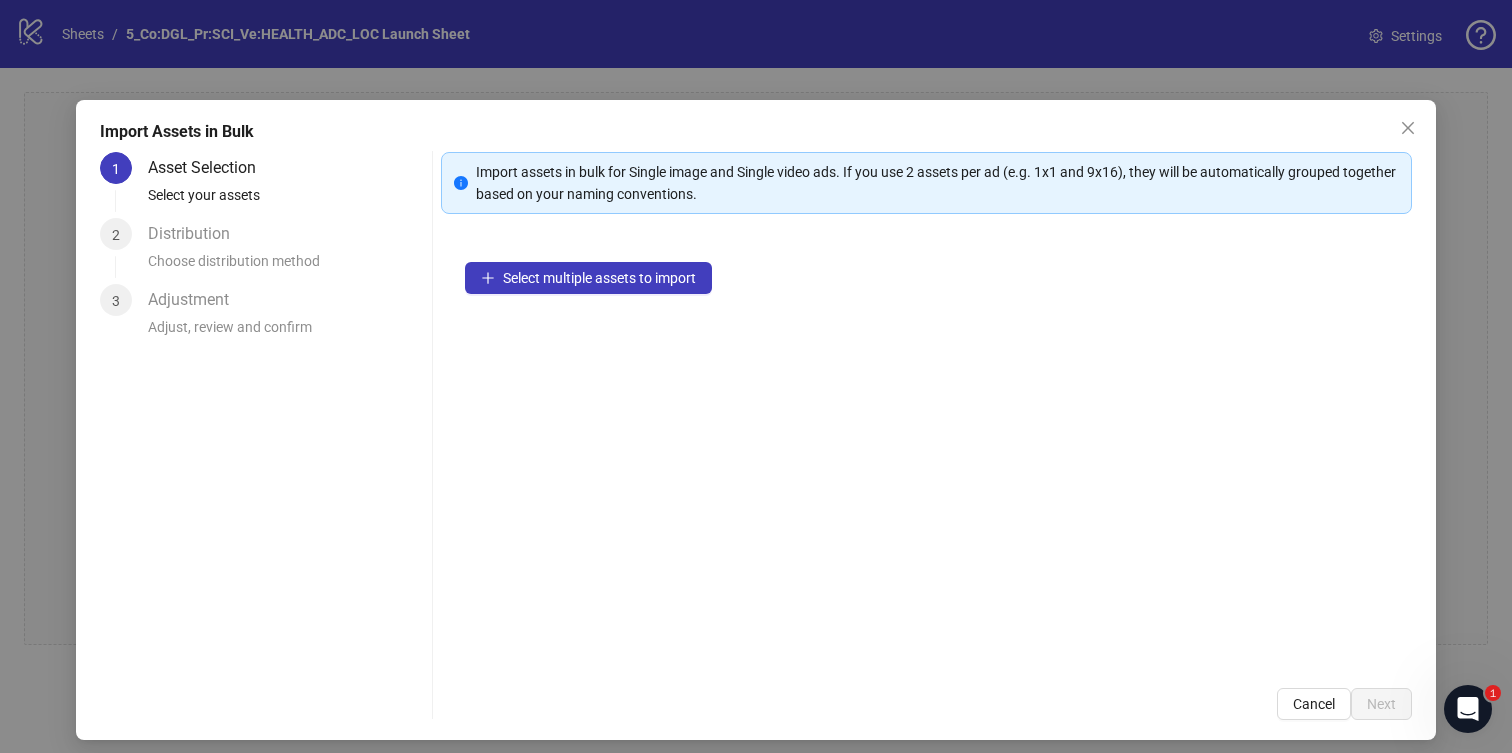 click on "Distribution" at bounding box center (197, 234) 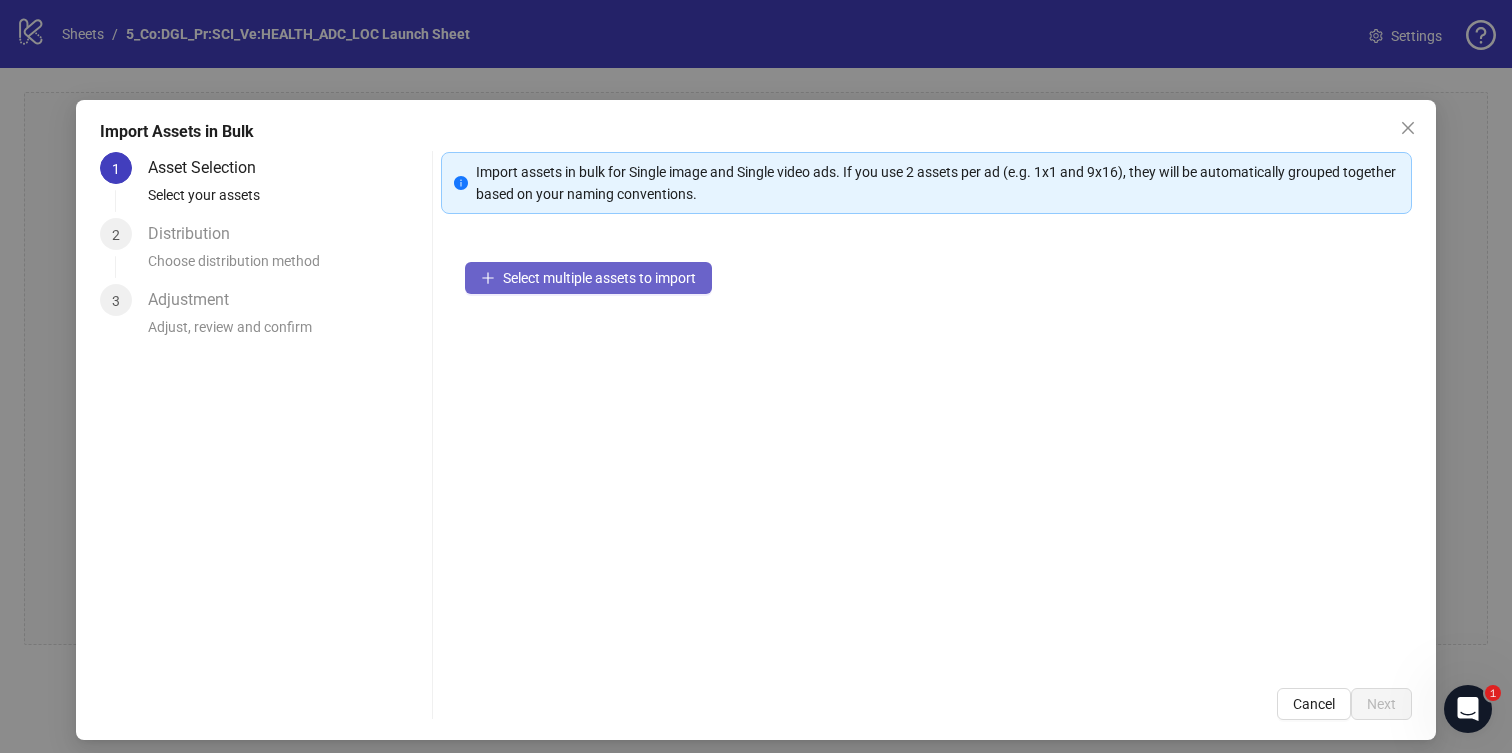 click on "Select multiple assets to import" at bounding box center (599, 278) 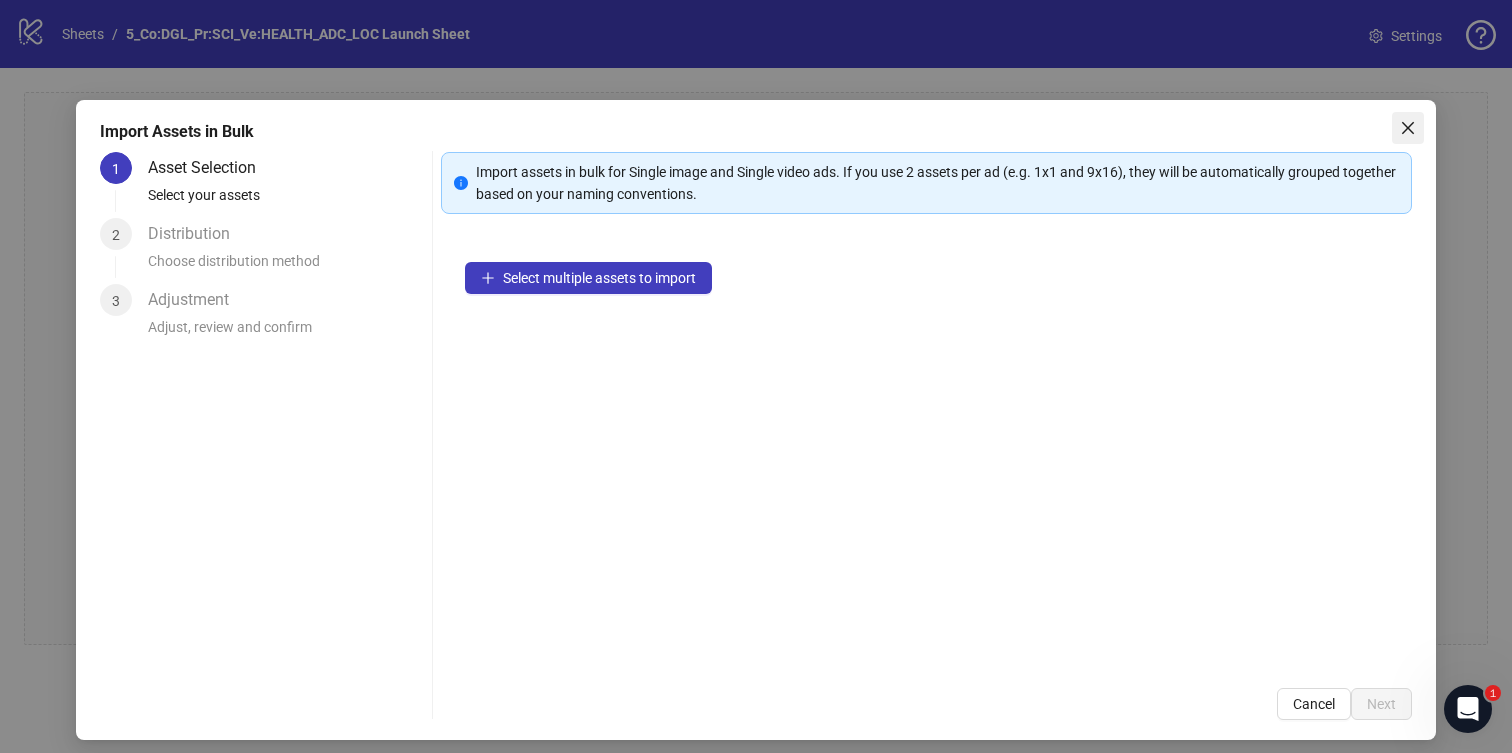click 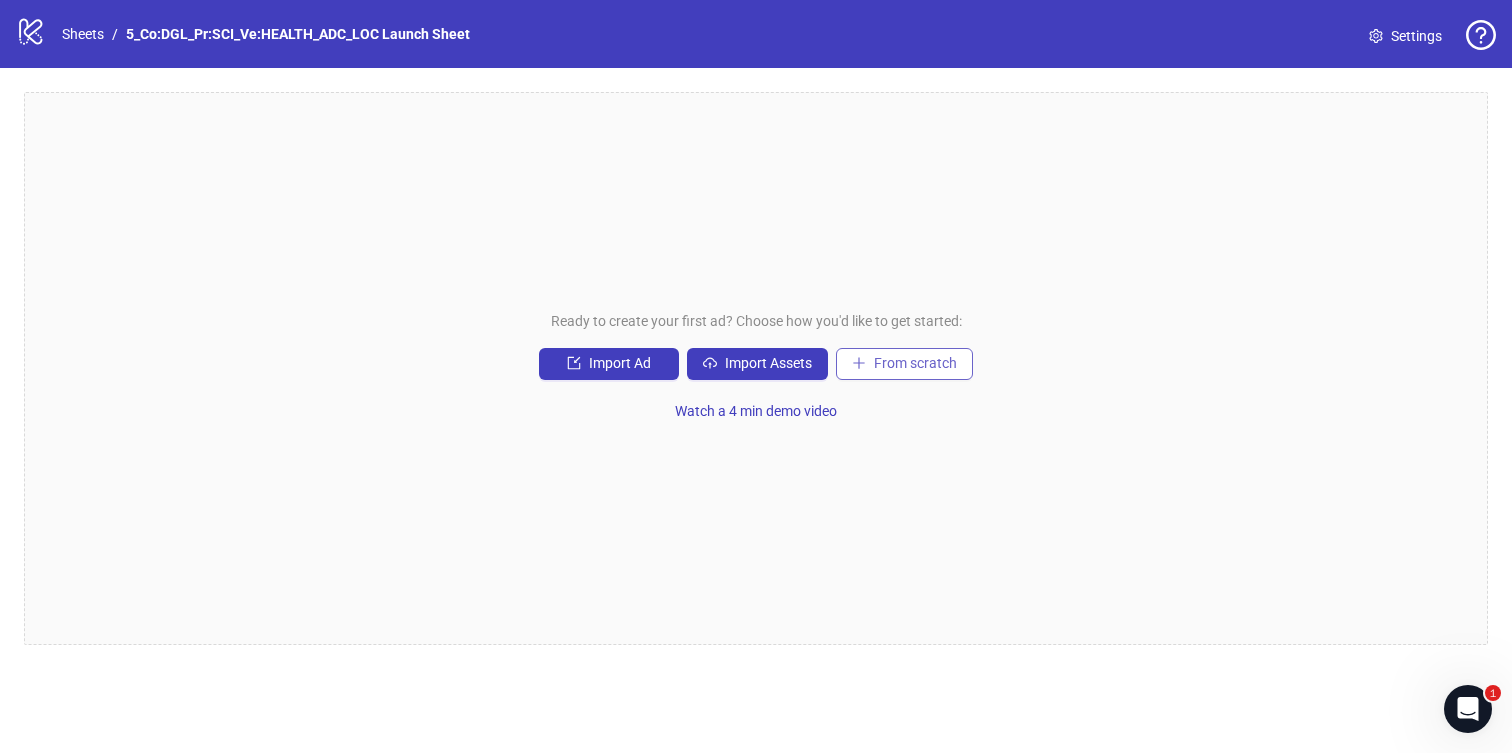 click on "From scratch" at bounding box center [915, 363] 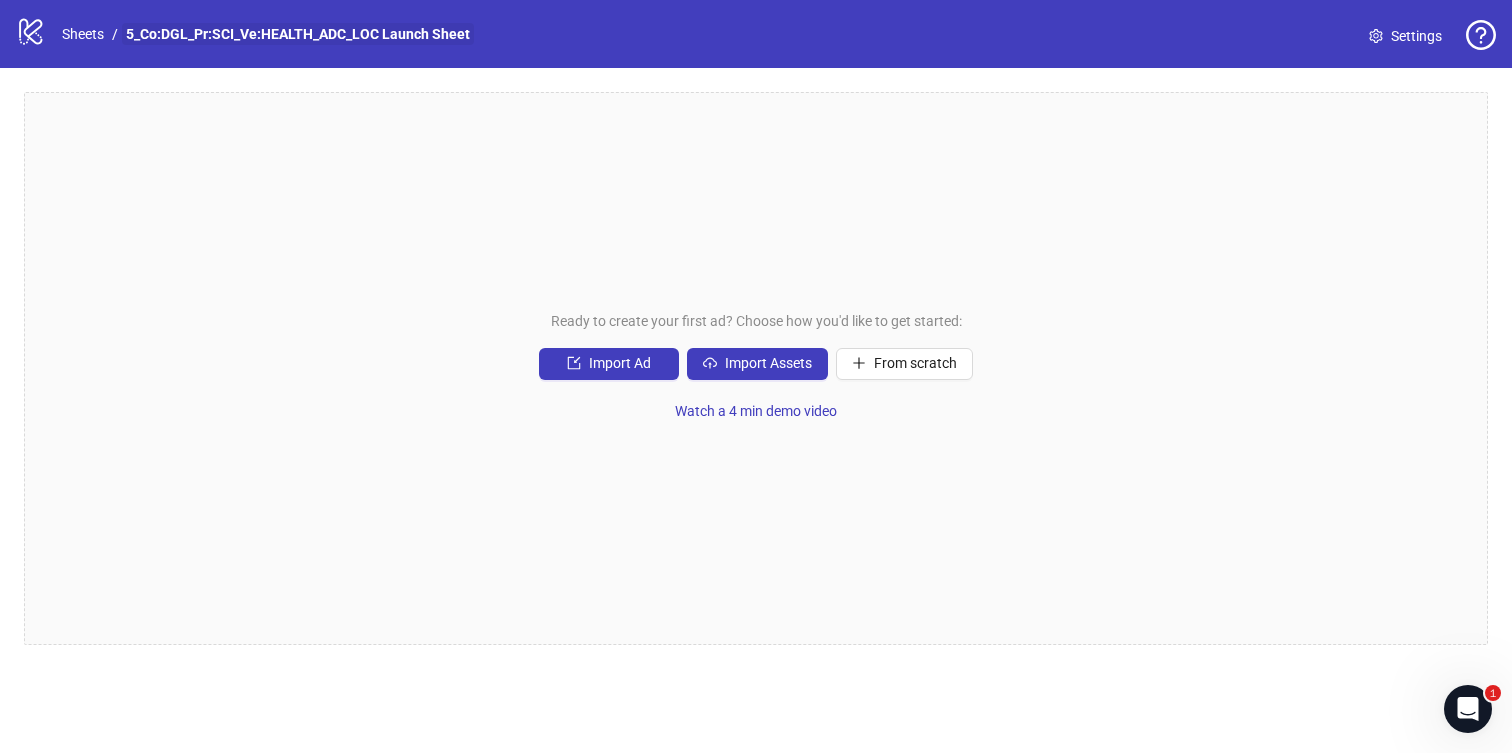 click on "5_Co:DGL_Pr:SCI_Ve:HEALTH_ADC_LOC Launch Sheet" at bounding box center (298, 34) 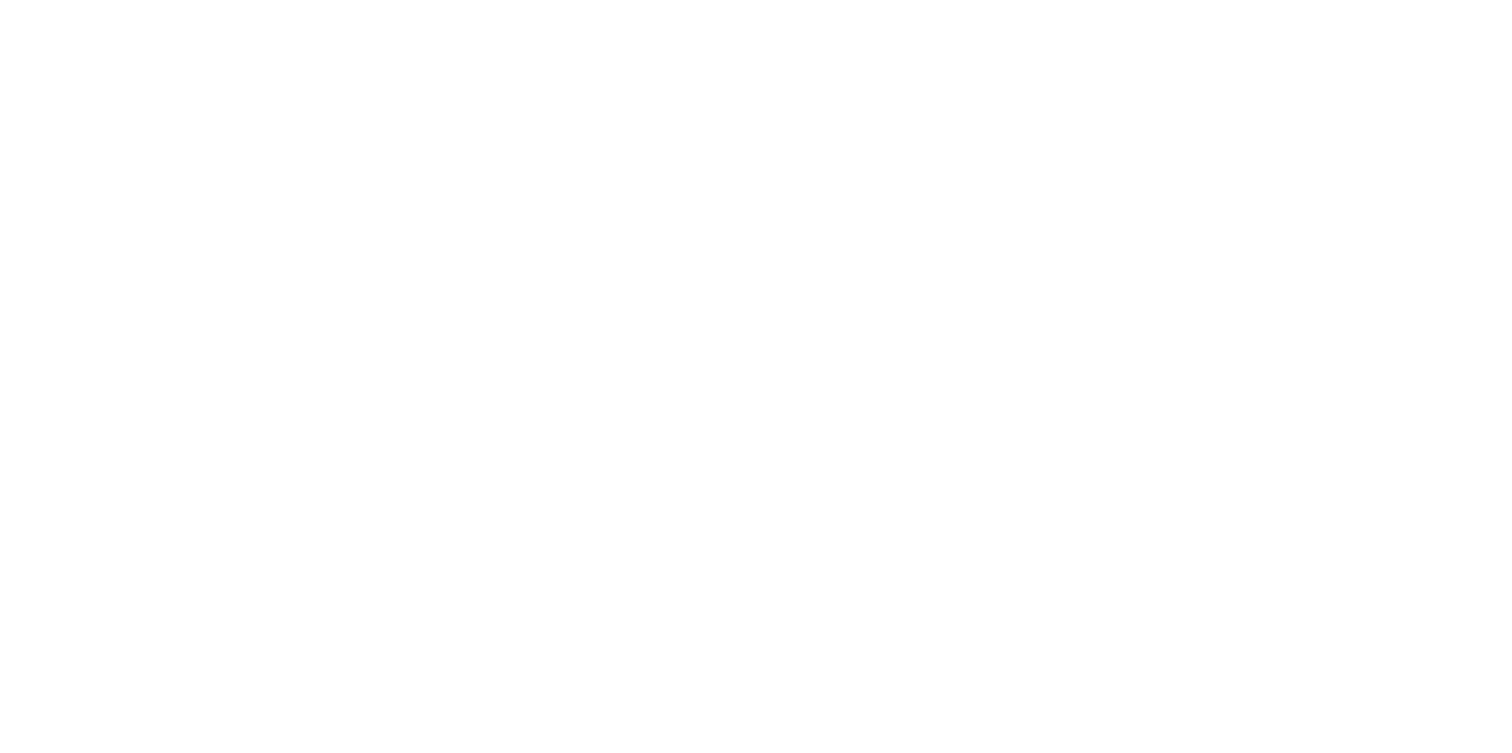 scroll, scrollTop: 0, scrollLeft: 0, axis: both 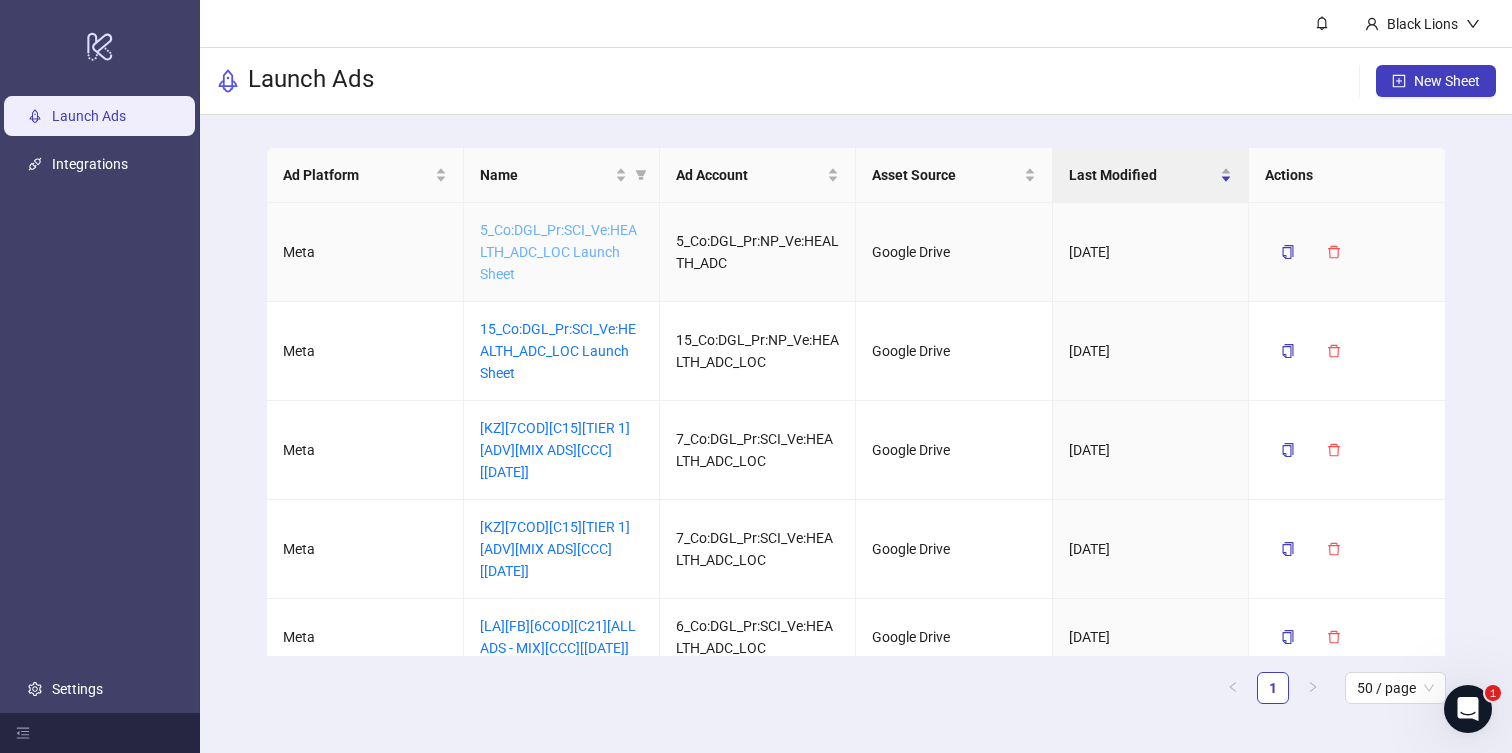 click on "5_Co:DGL_Pr:SCI_Ve:HEALTH_ADC_LOC Launch Sheet" at bounding box center [558, 252] 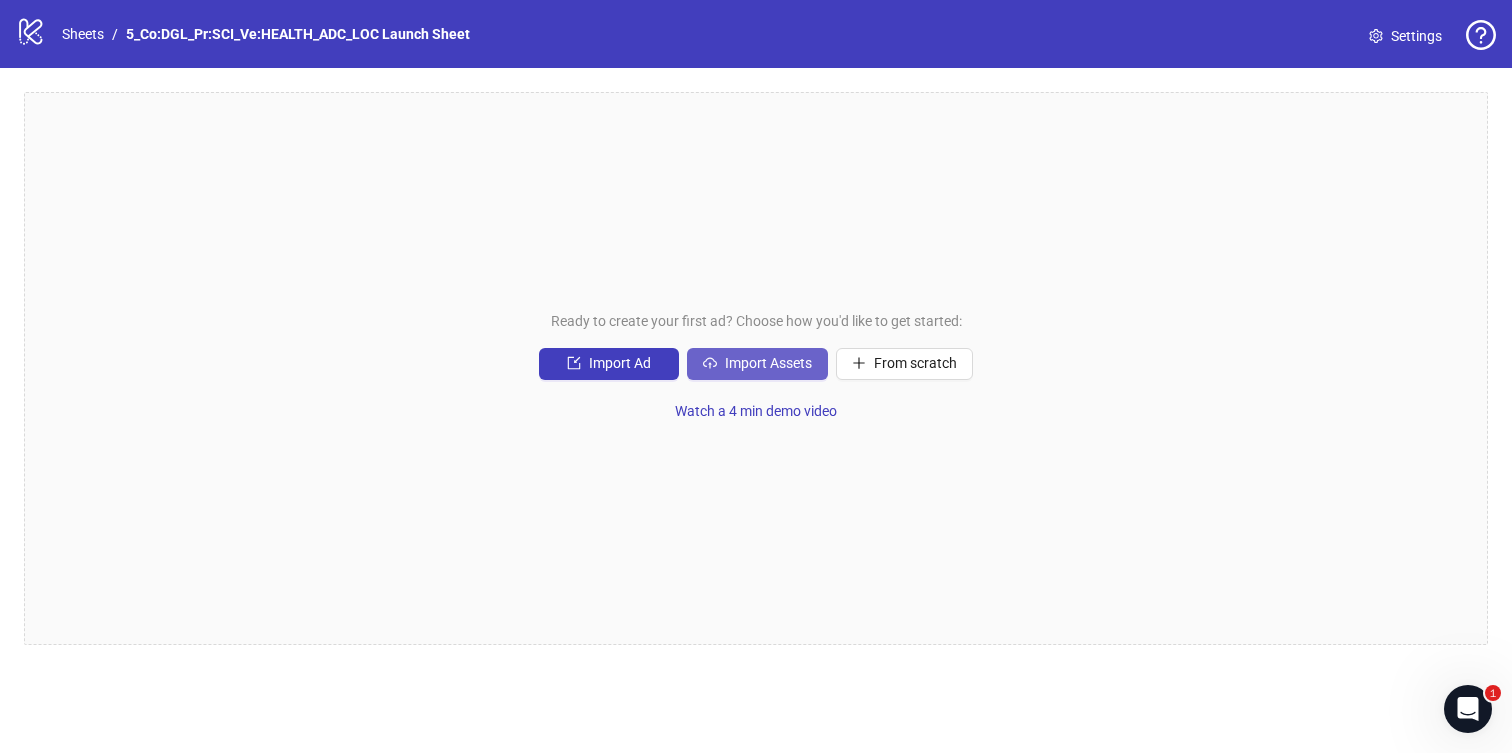 click on "Import Assets" at bounding box center (768, 363) 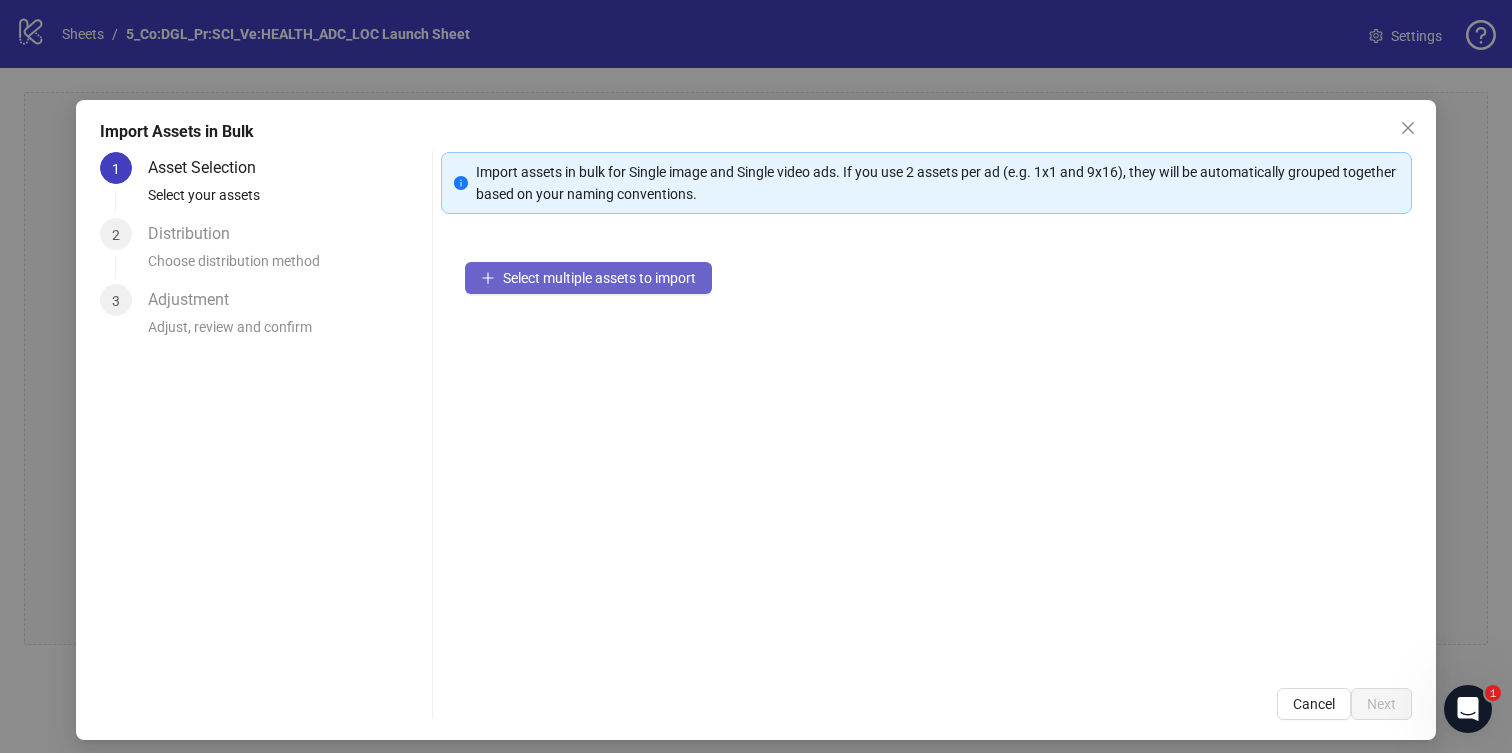 click on "Select multiple assets to import" at bounding box center (599, 278) 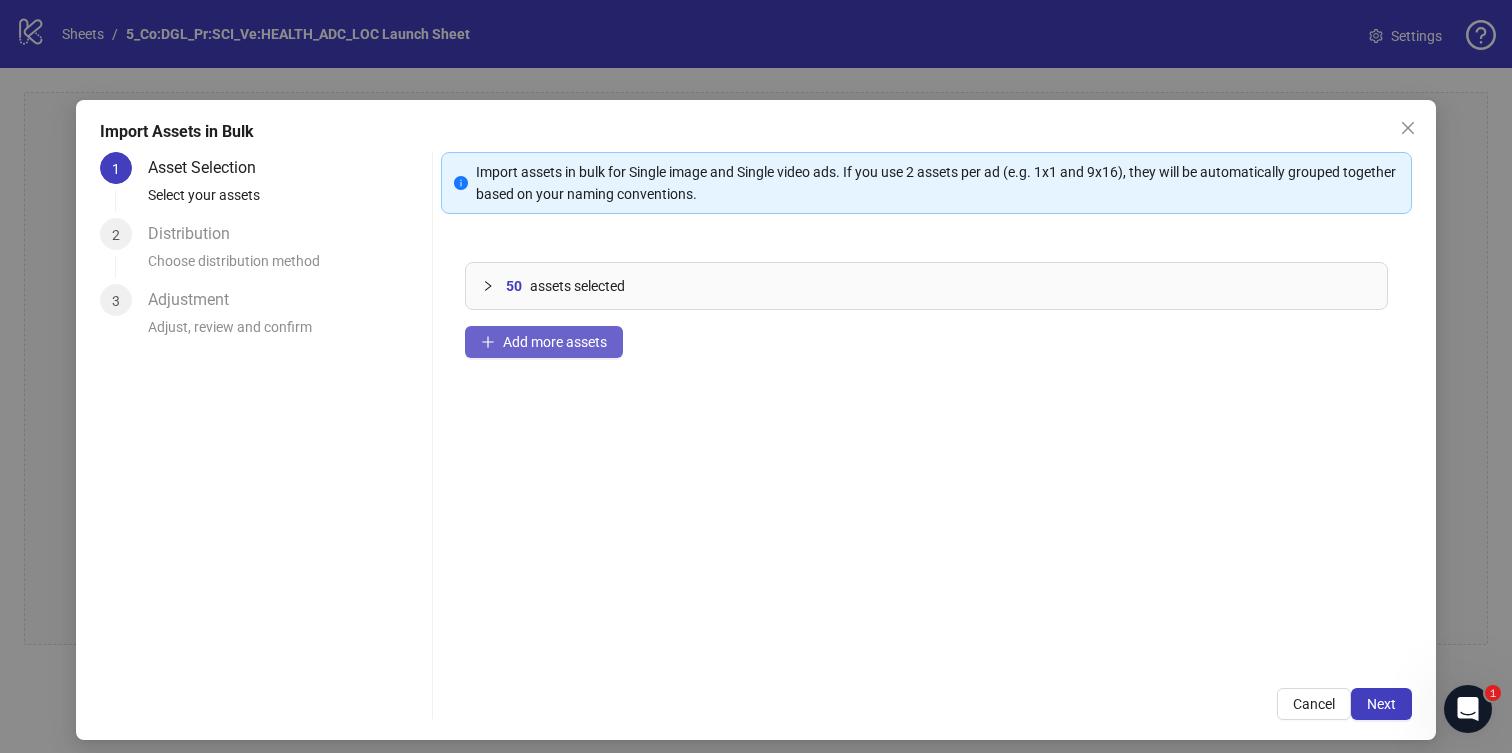 click on "Add more assets" at bounding box center (555, 342) 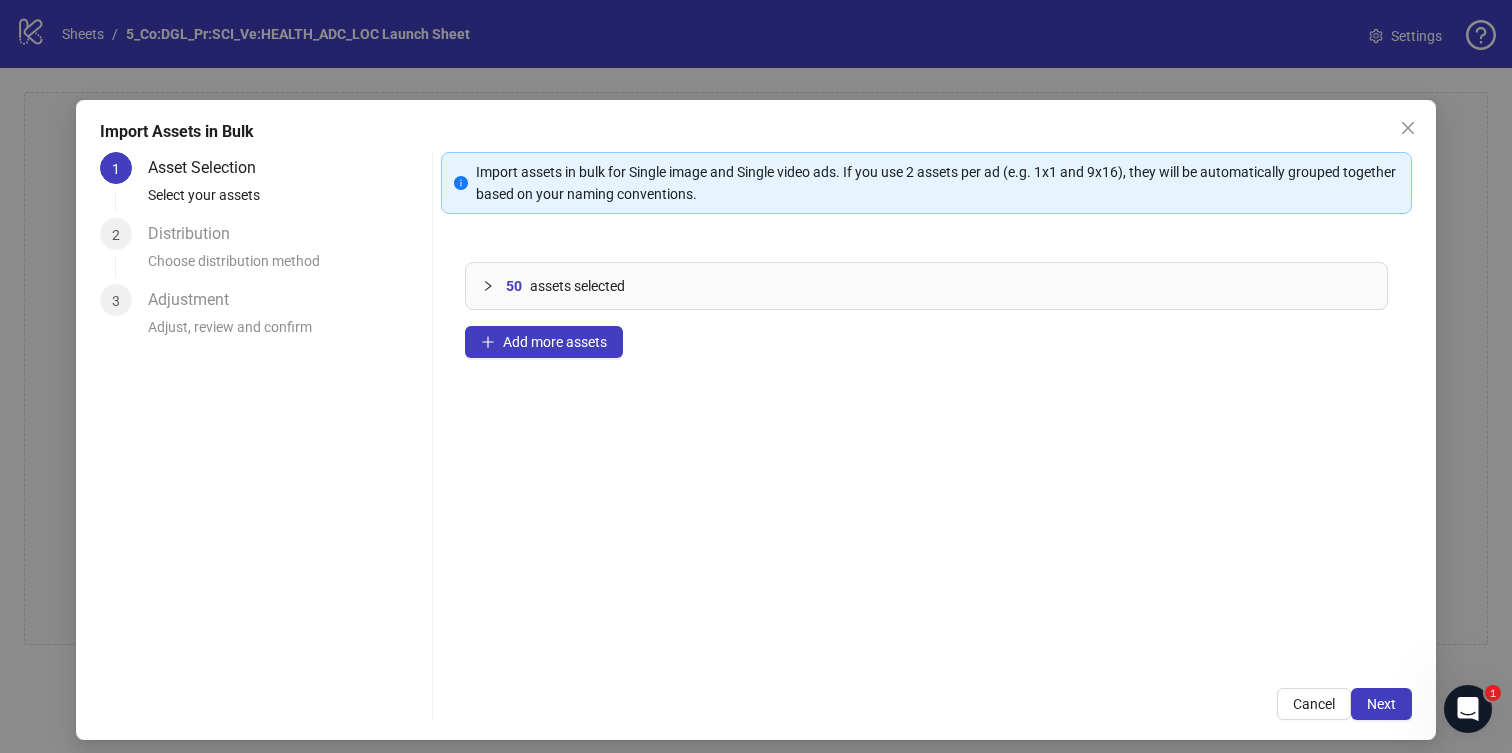 click 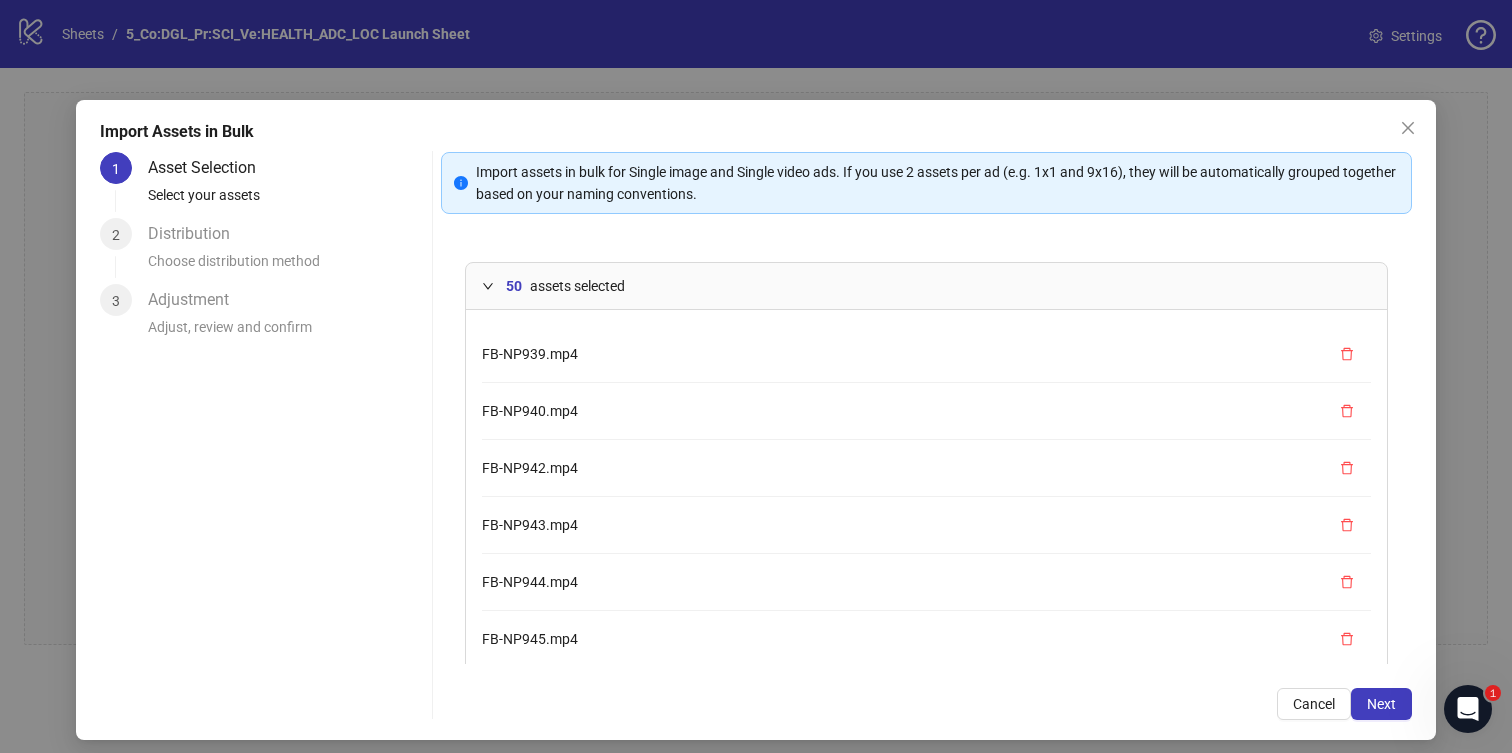 click 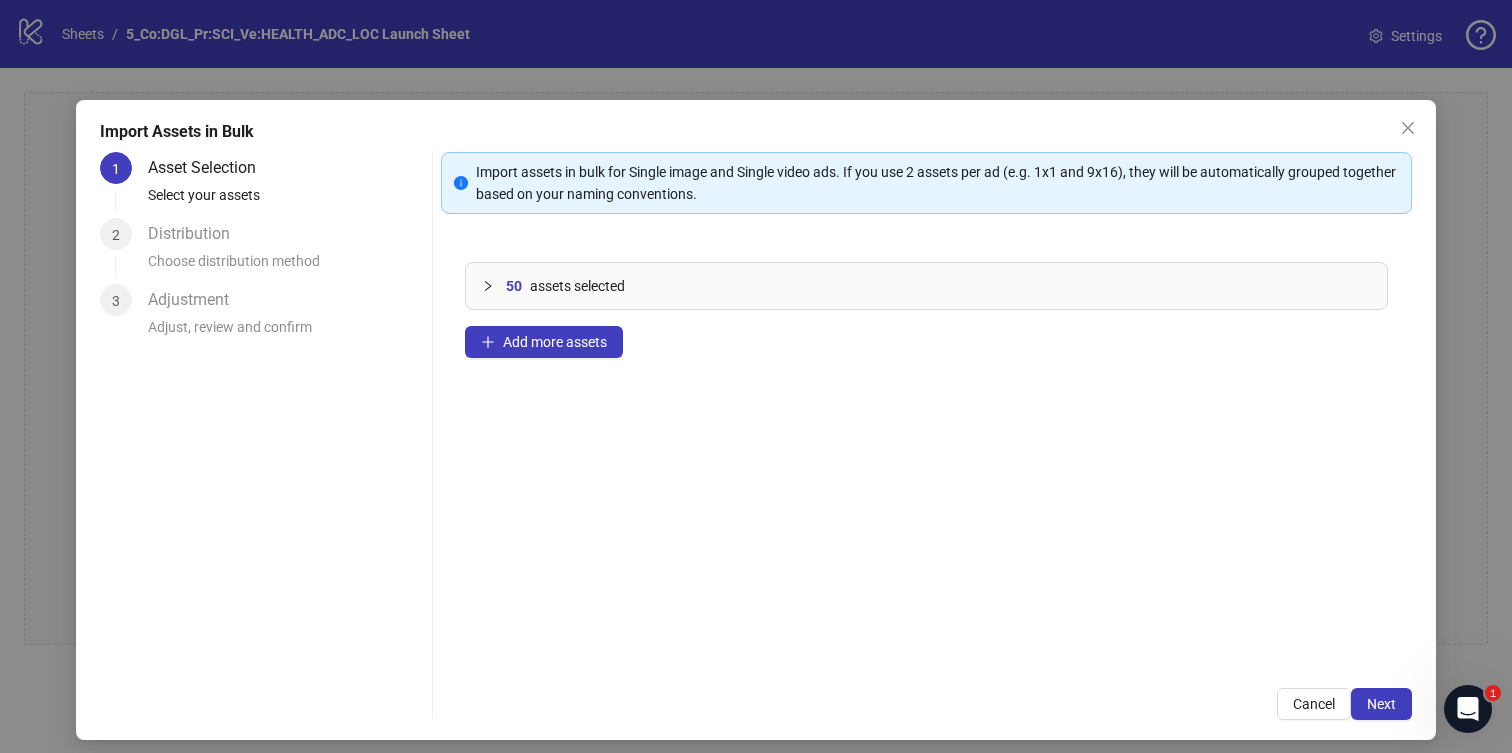 click 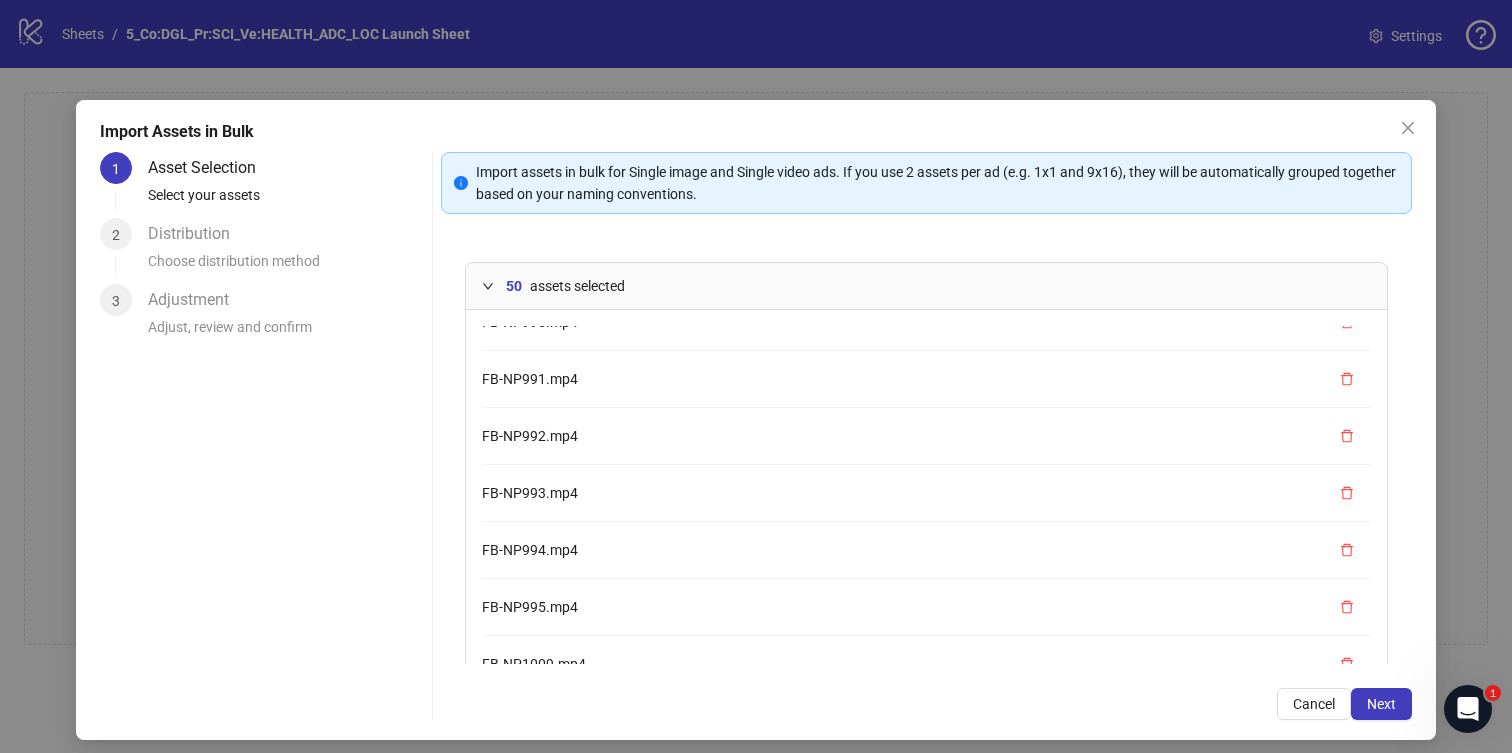 scroll, scrollTop: 2449, scrollLeft: 0, axis: vertical 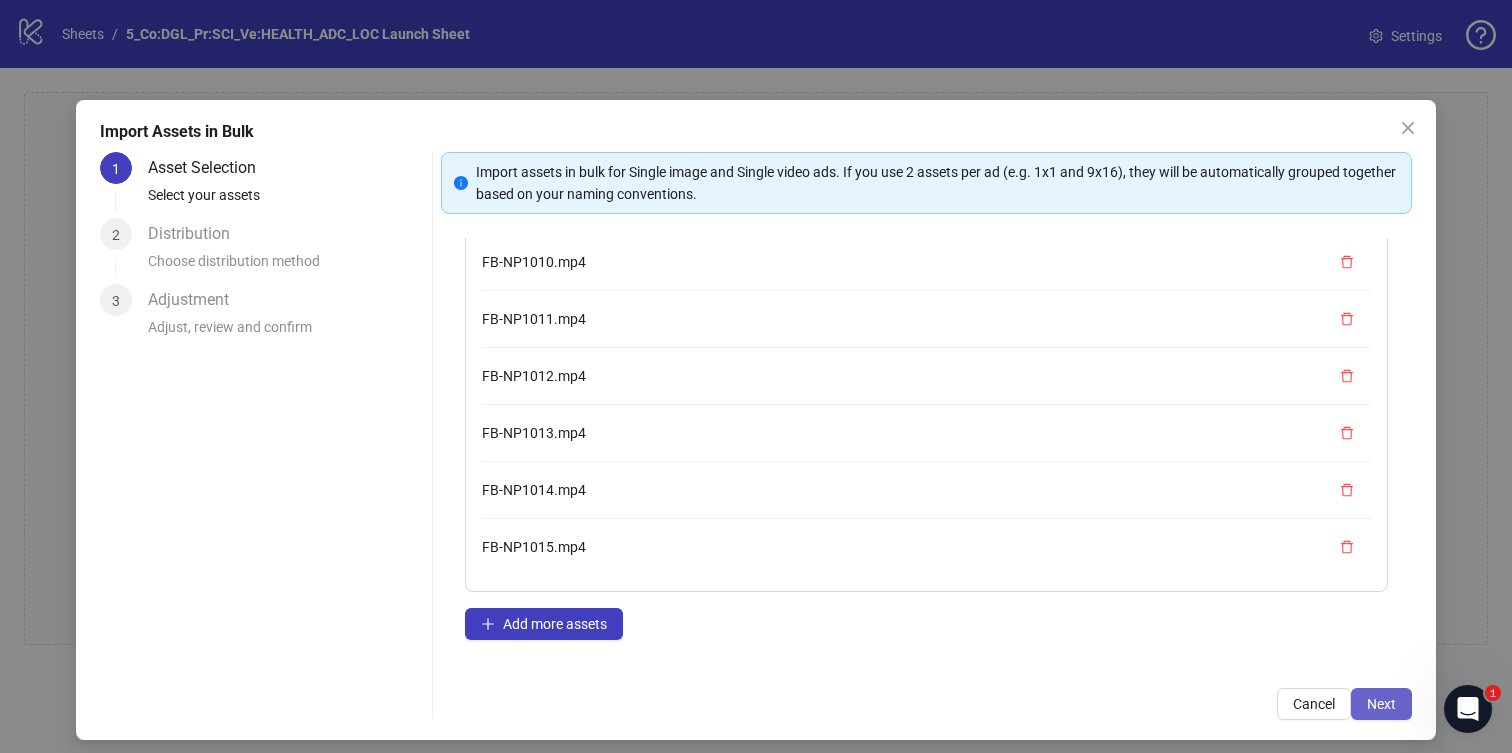 click on "Next" at bounding box center [1381, 704] 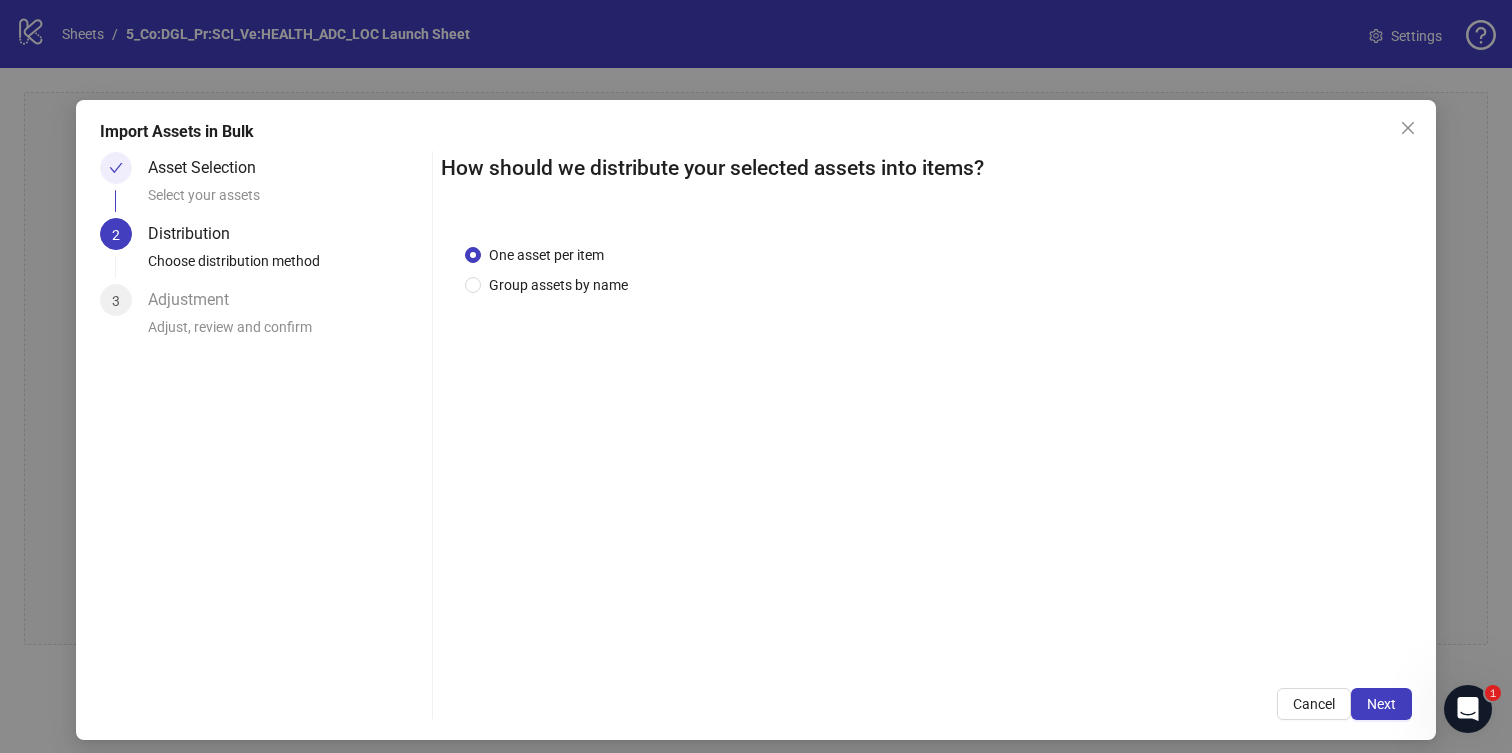 click on "Next" at bounding box center (1381, 704) 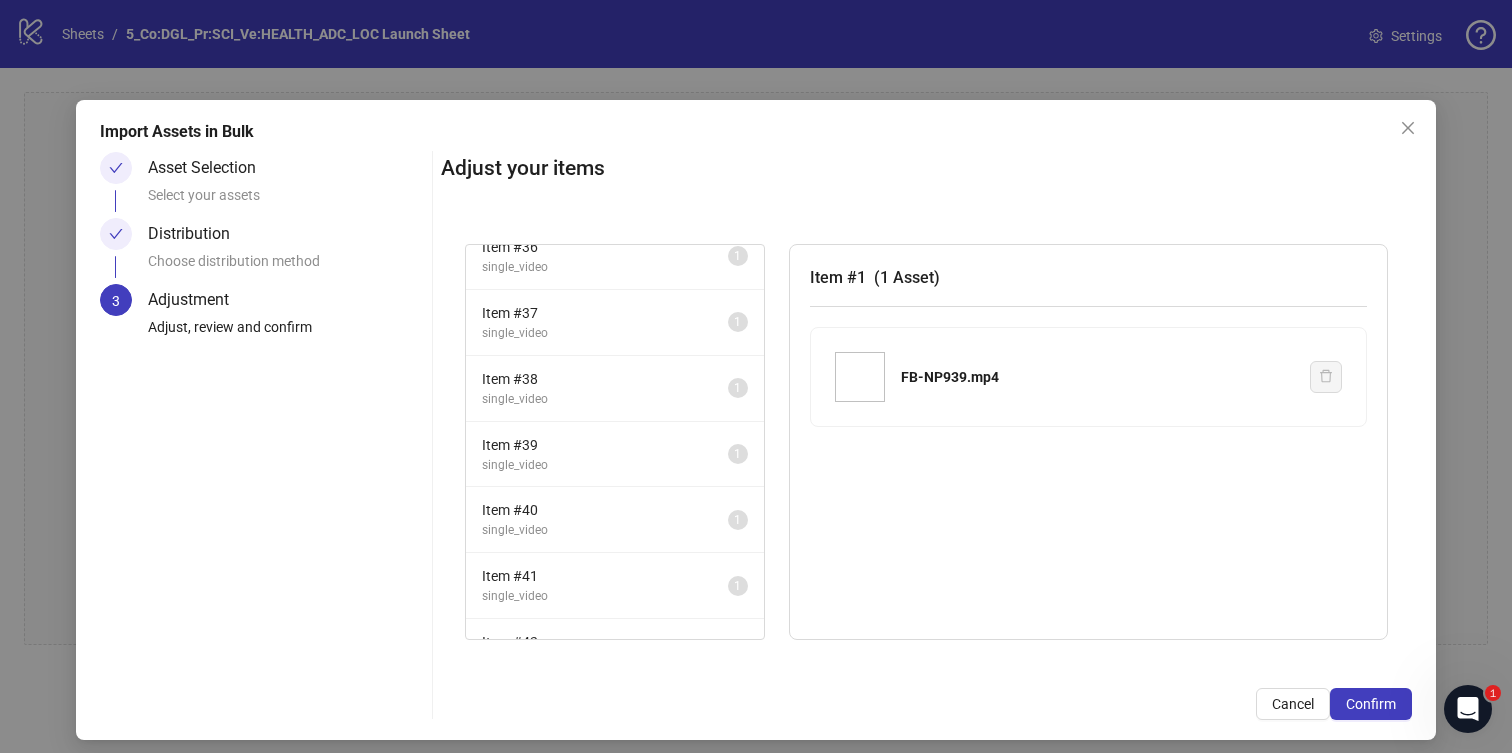 scroll, scrollTop: 2897, scrollLeft: 0, axis: vertical 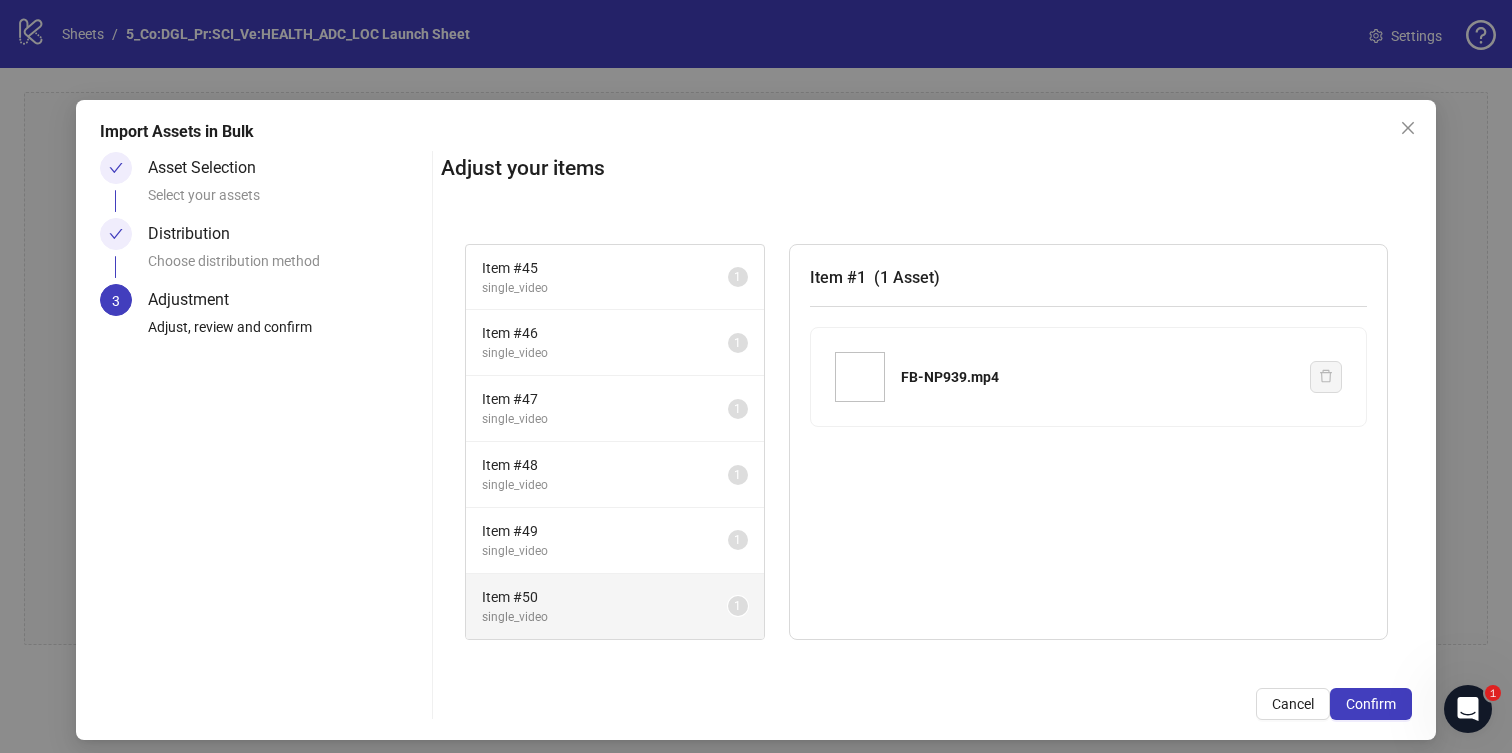 click on "single_video" at bounding box center [605, 617] 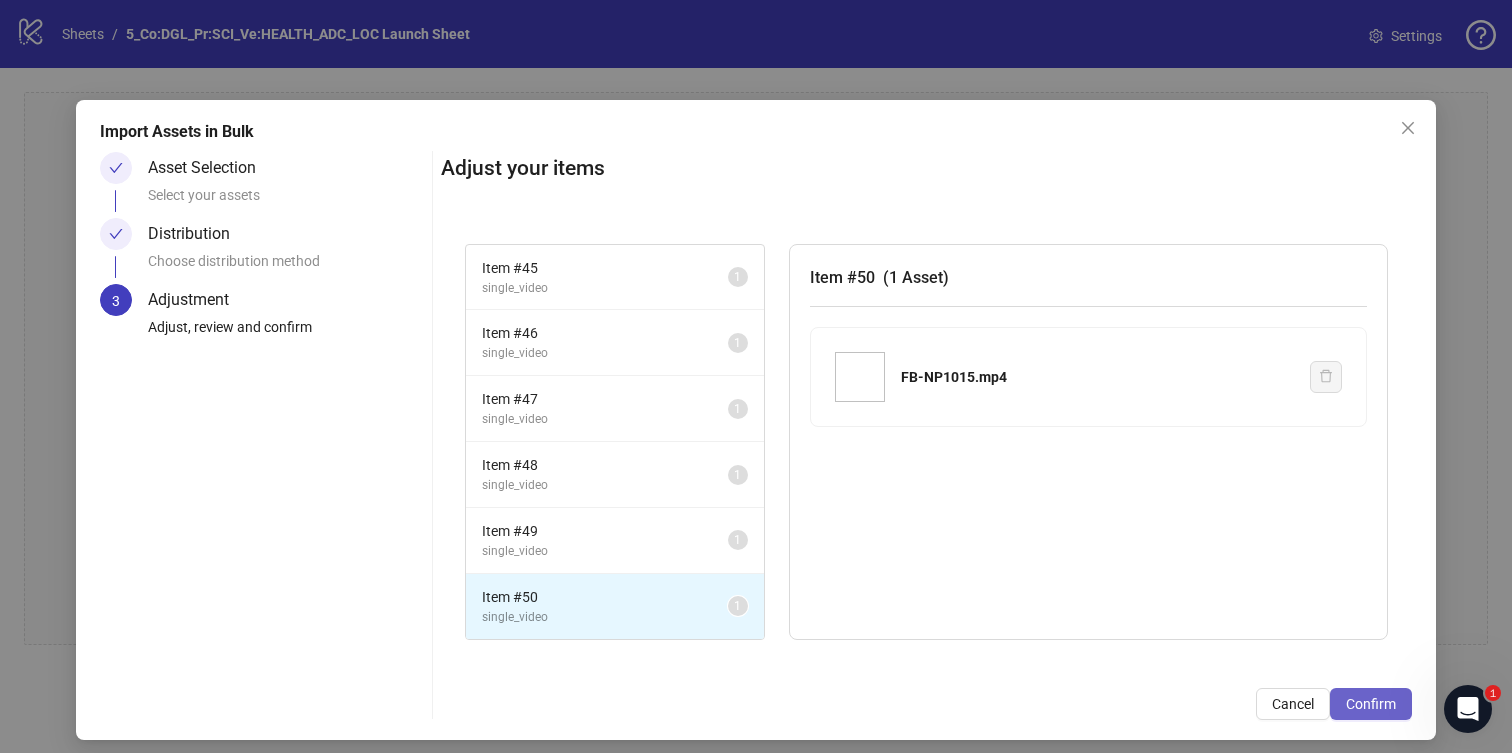 click on "Confirm" at bounding box center (1371, 704) 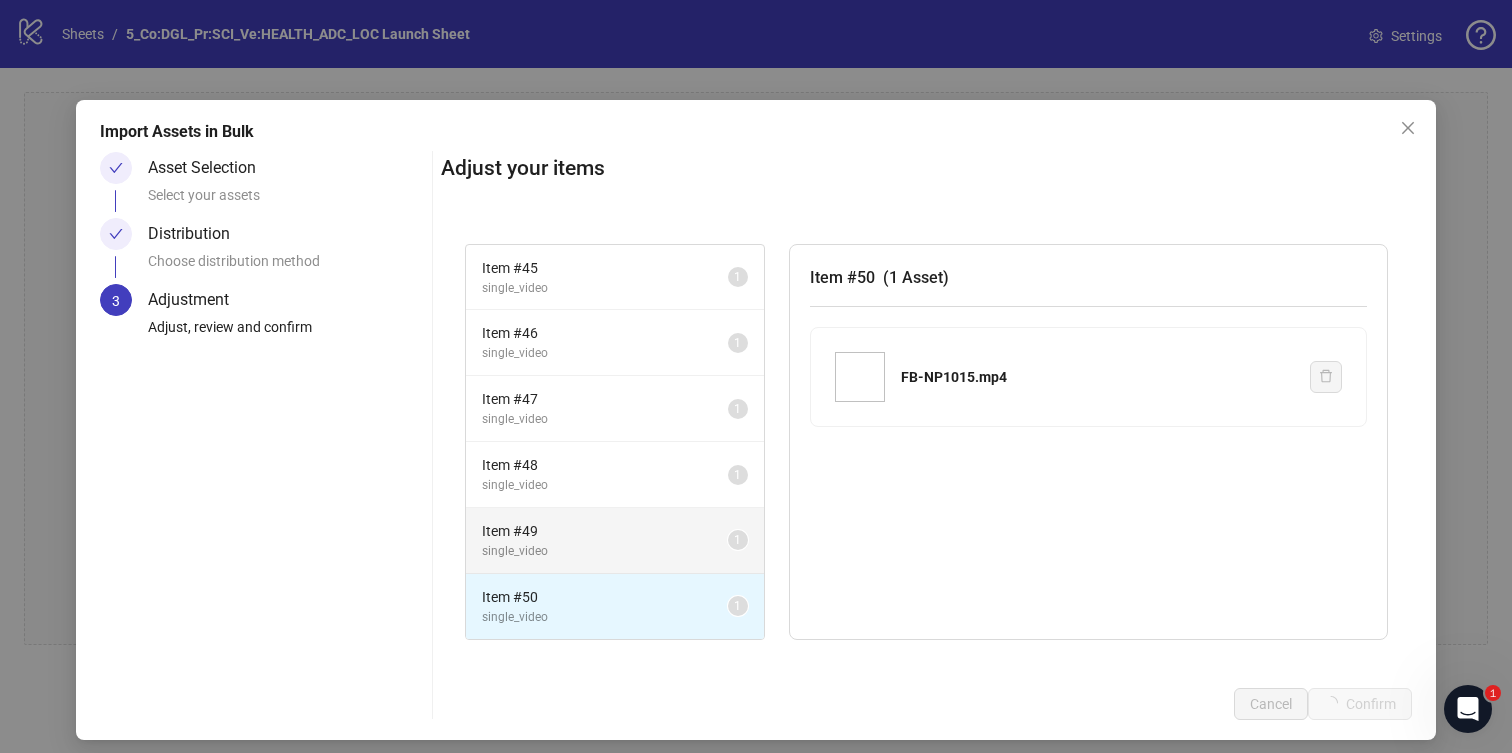 click on "Item # 49" at bounding box center (605, 531) 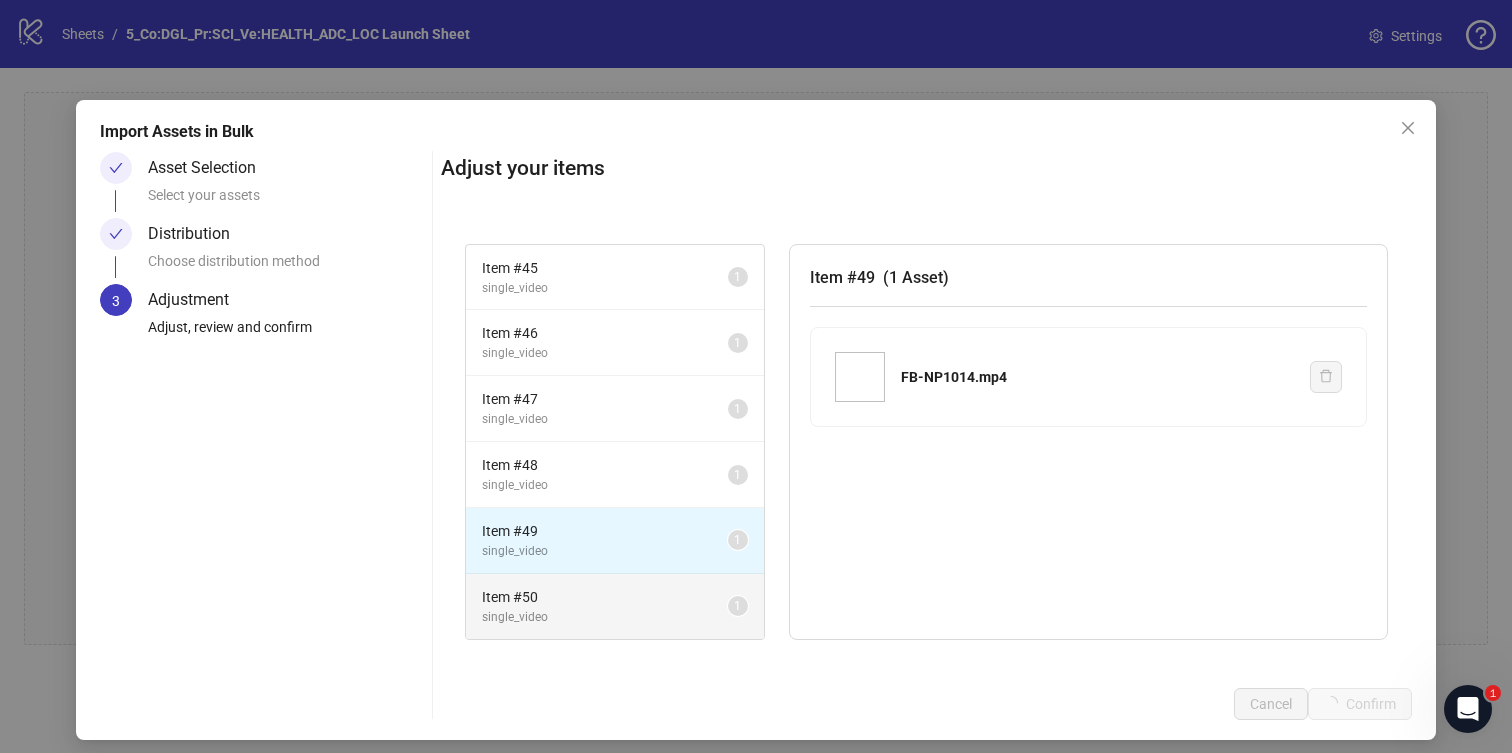click on "single_video" at bounding box center [605, 617] 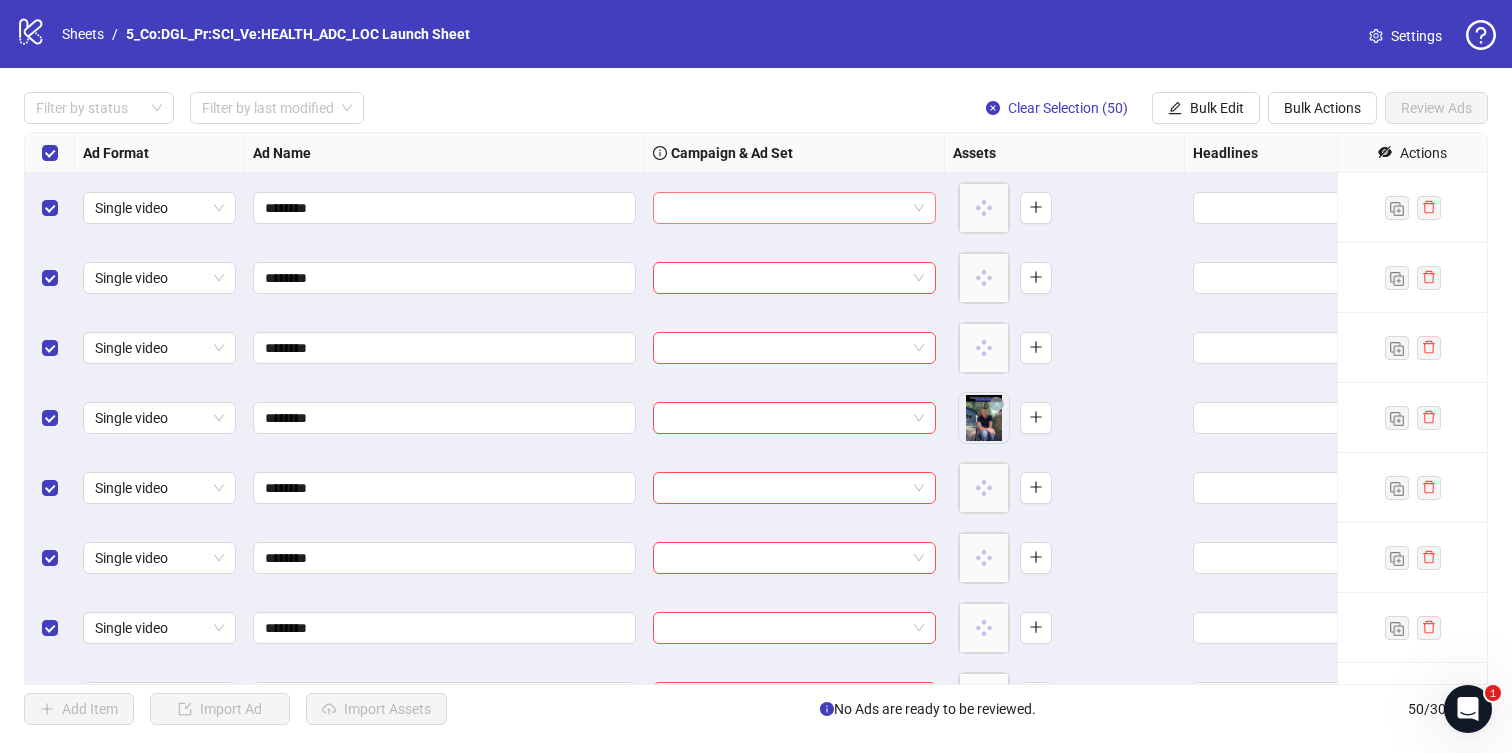 click at bounding box center [785, 208] 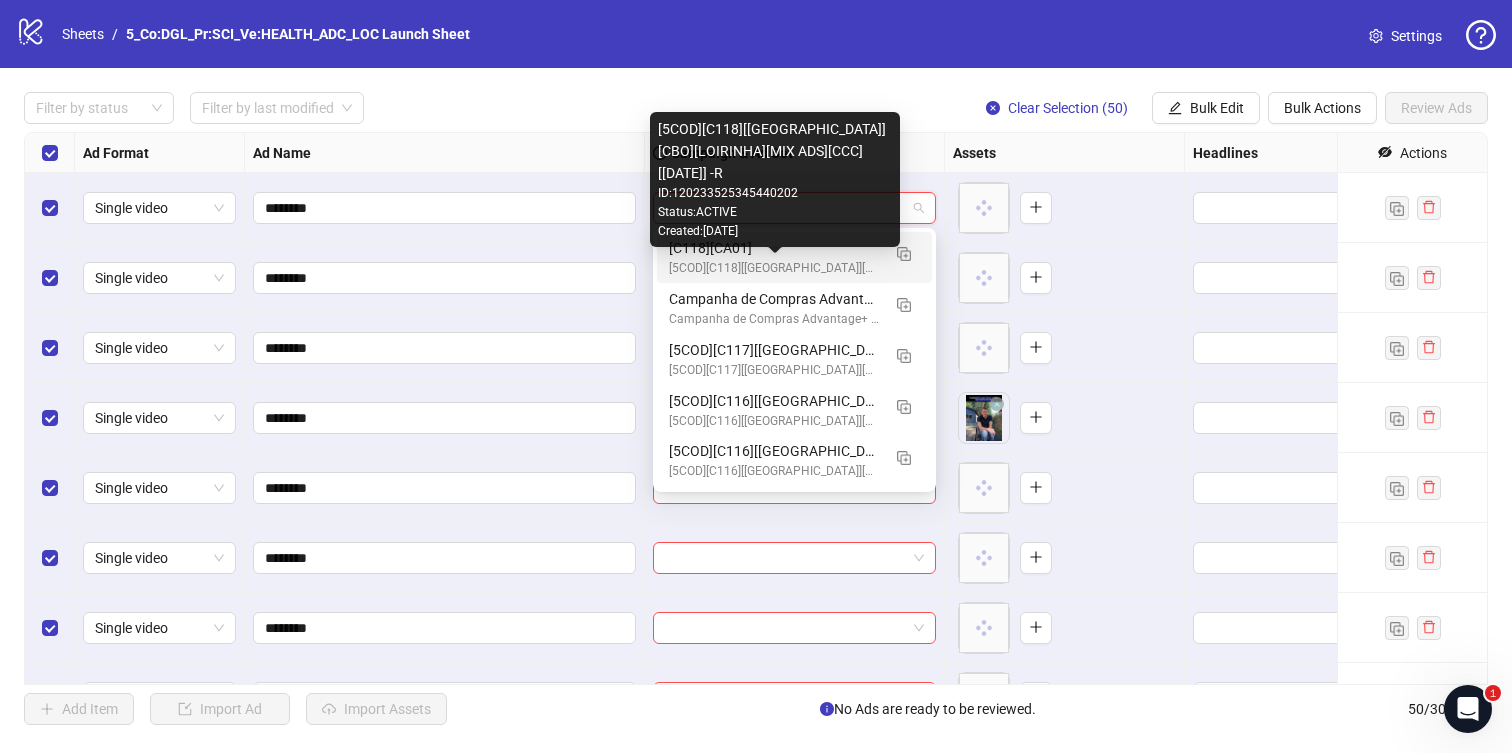 click on "[5COD][C118][[GEOGRAPHIC_DATA]][CBO][LOIRINHA][MIX ADS][CCC][[DATE]] -R" at bounding box center [774, 268] 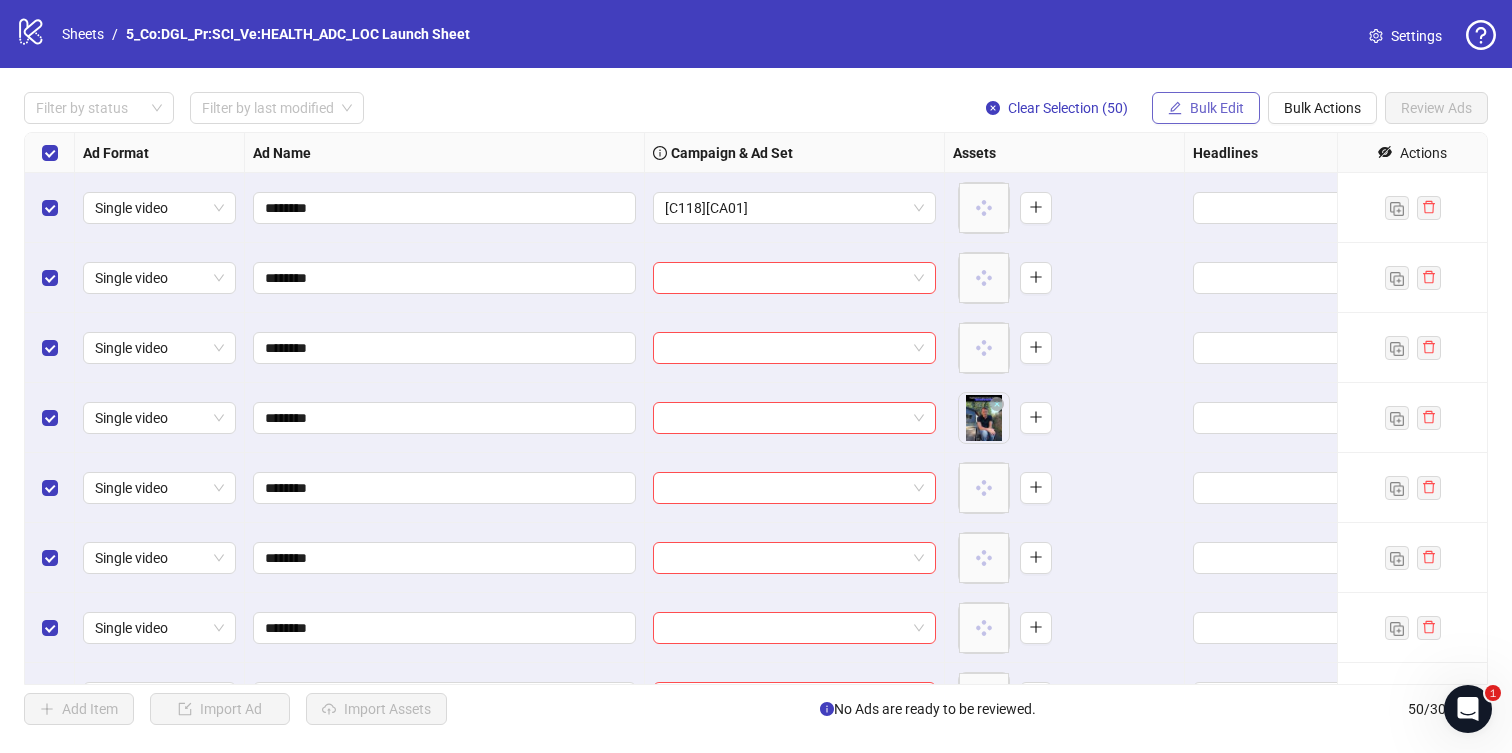 click on "Bulk Edit" at bounding box center [1217, 108] 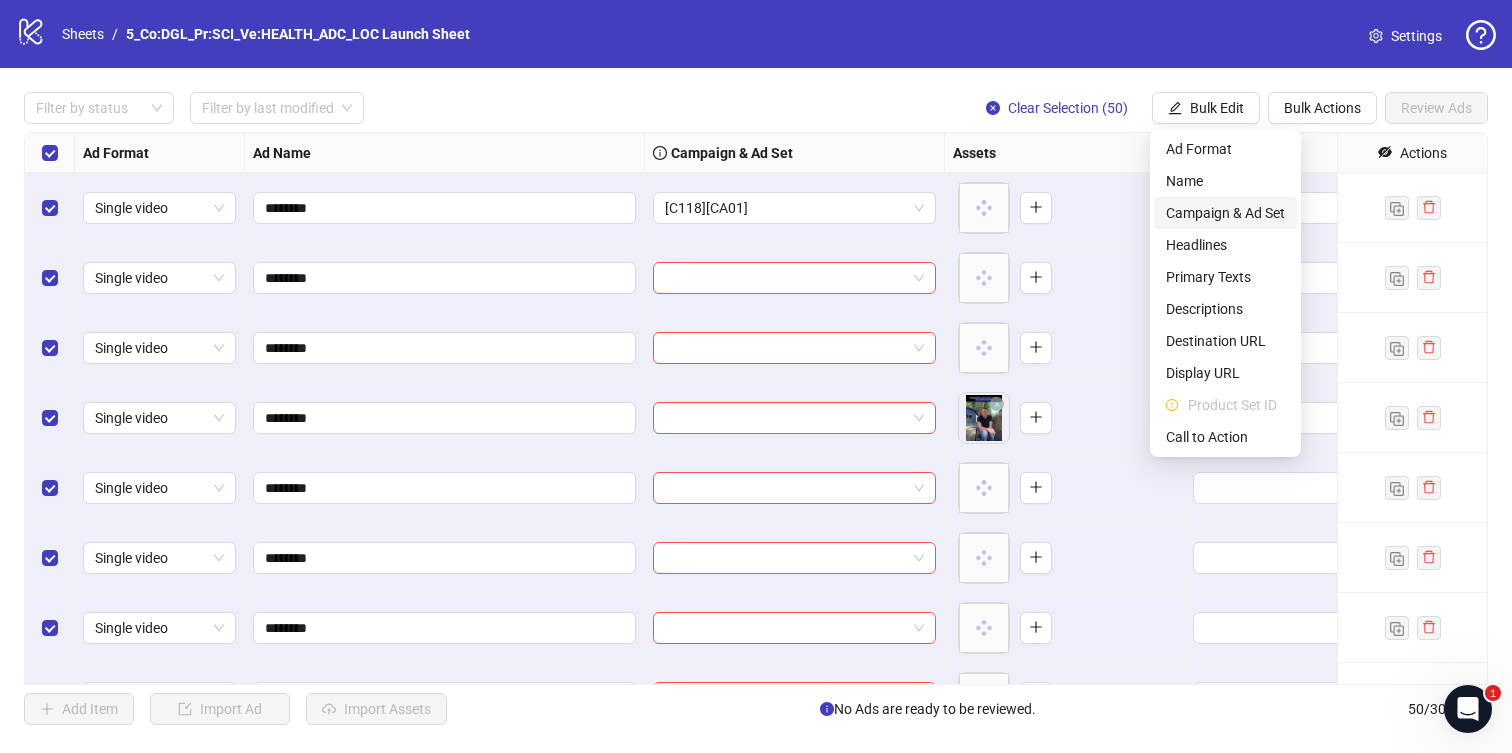 click on "Campaign & Ad Set" at bounding box center [1225, 213] 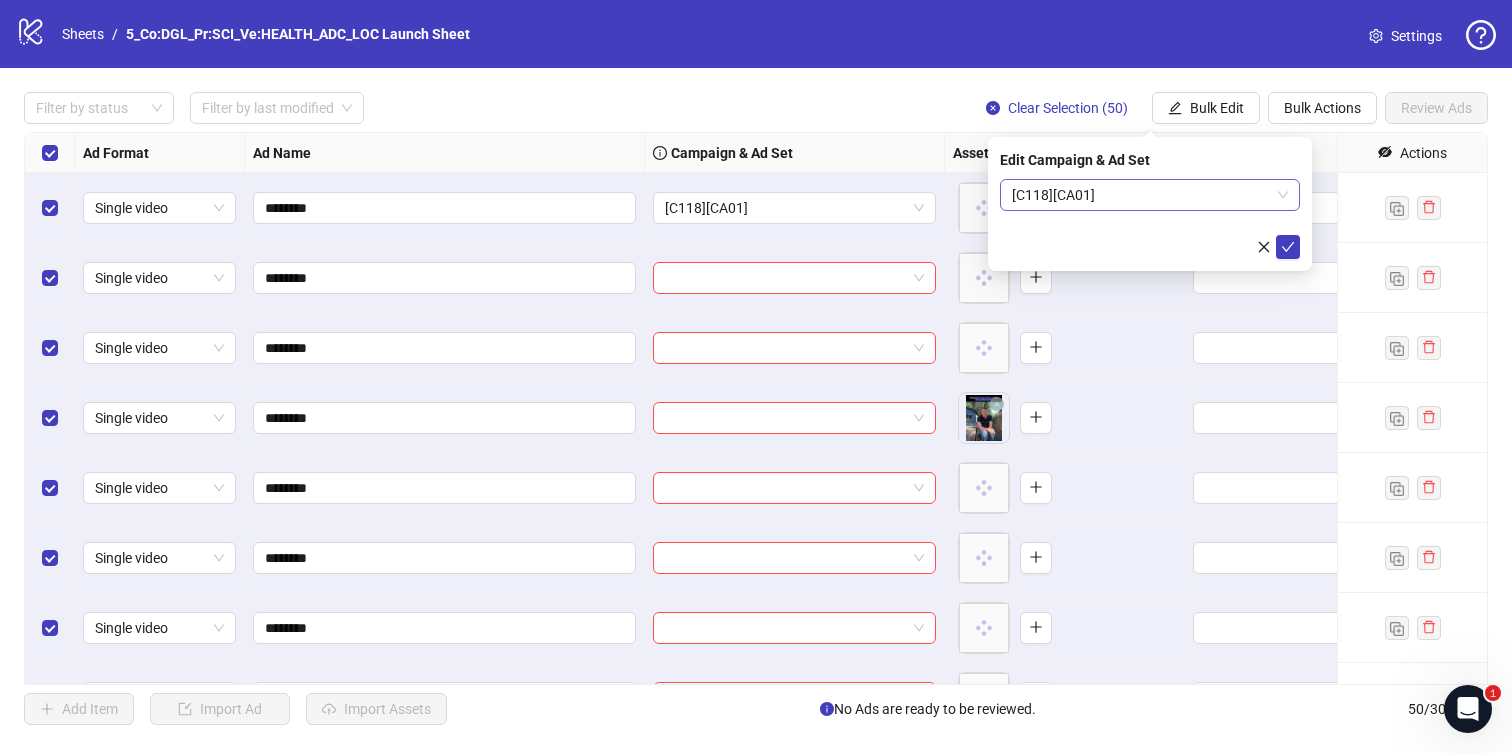 click on "[C118][CA01]" at bounding box center (1150, 195) 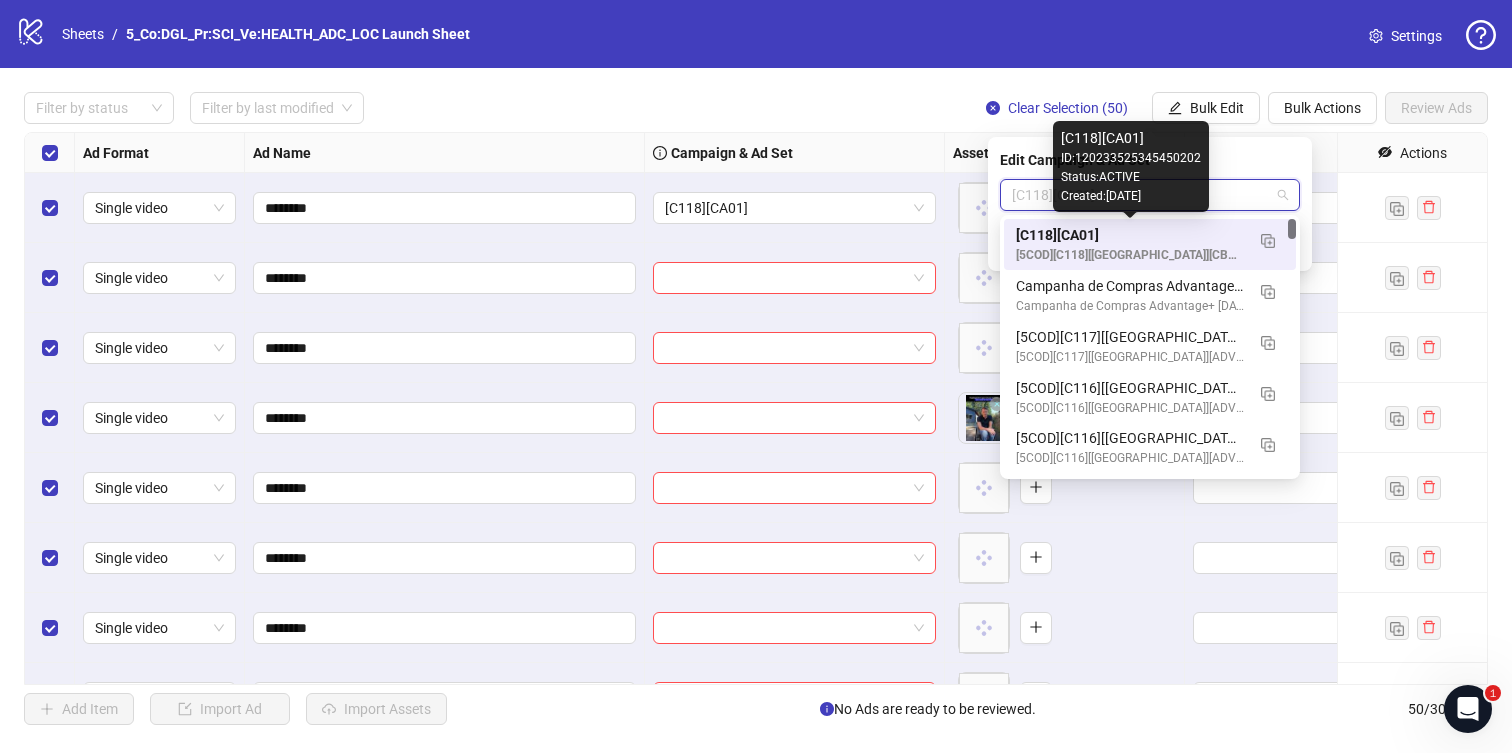 click on "[C118][CA01]" at bounding box center [1130, 235] 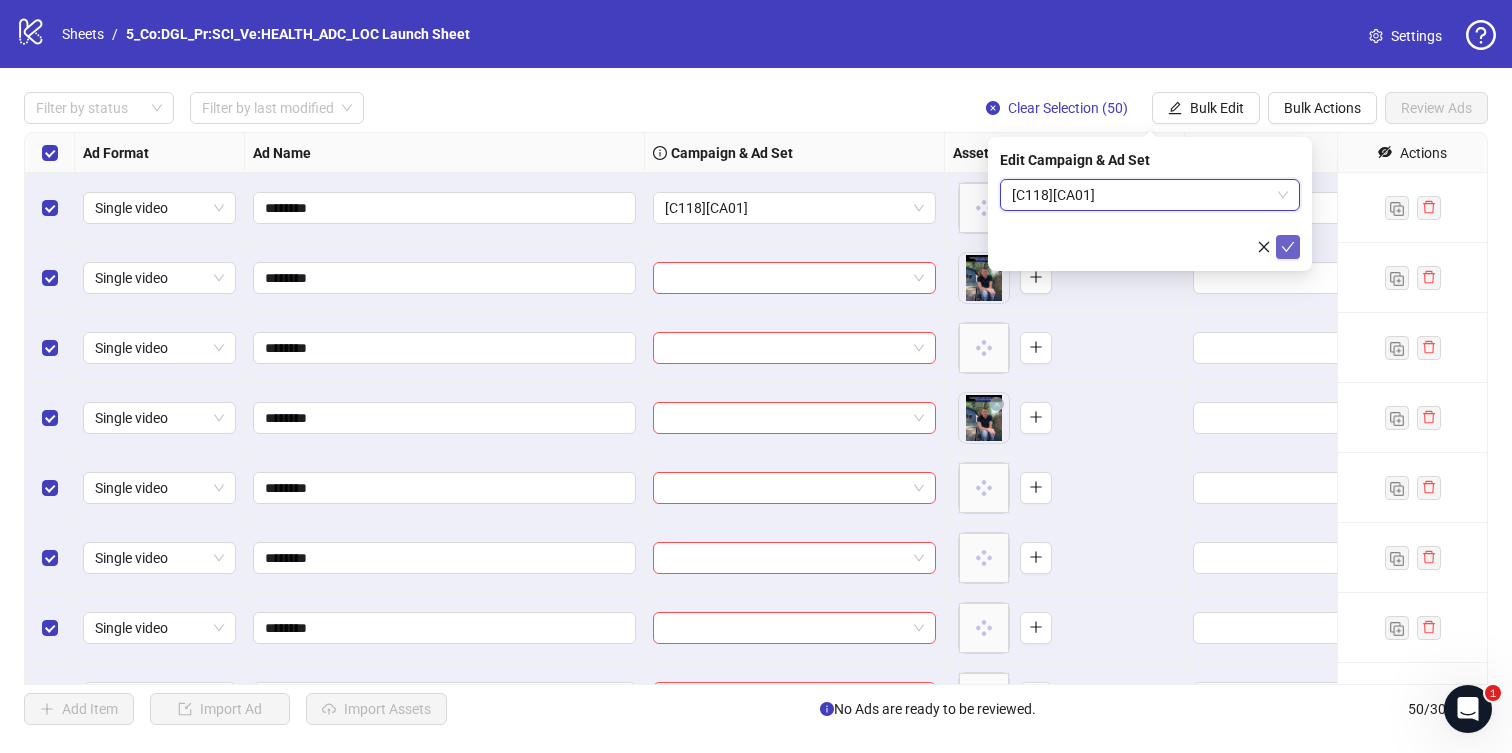 click 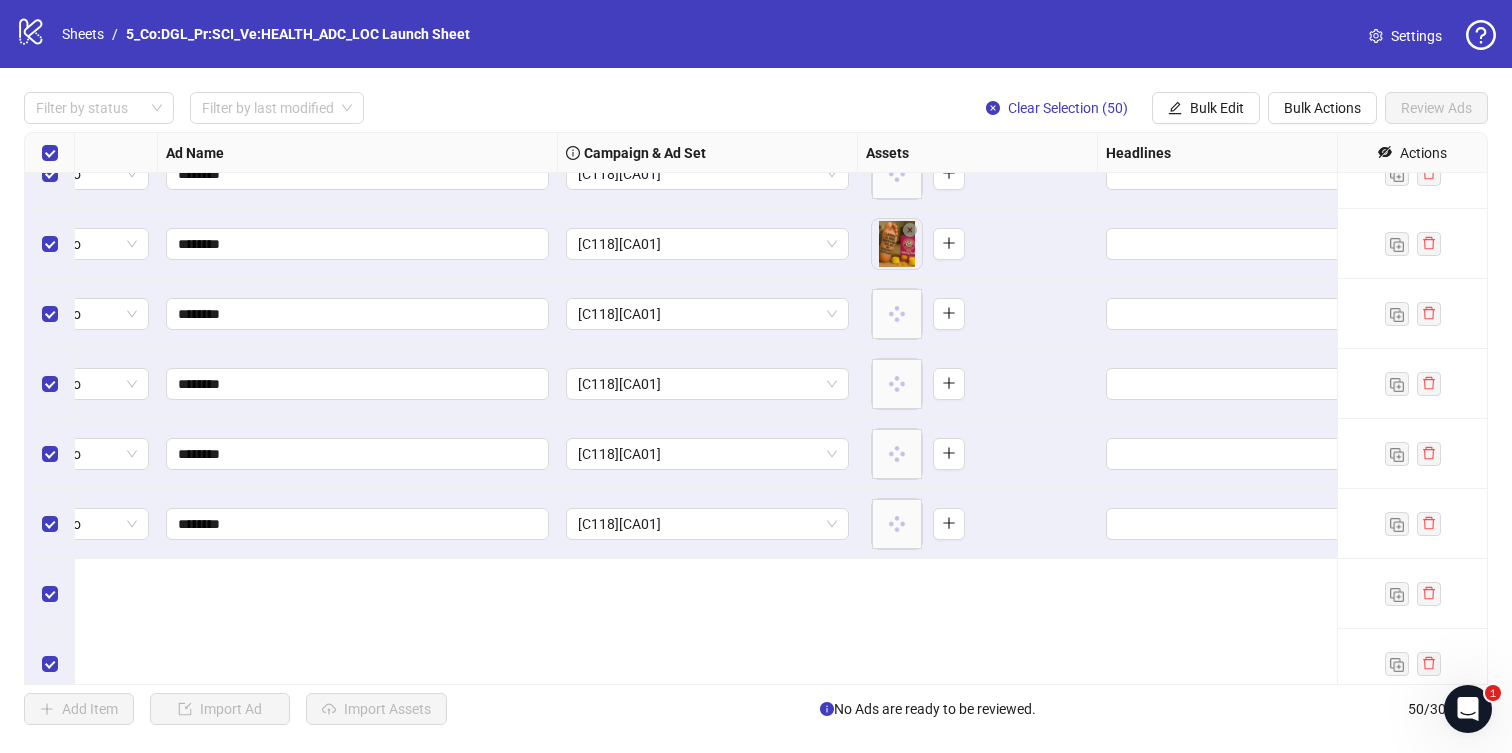 scroll, scrollTop: 0, scrollLeft: 87, axis: horizontal 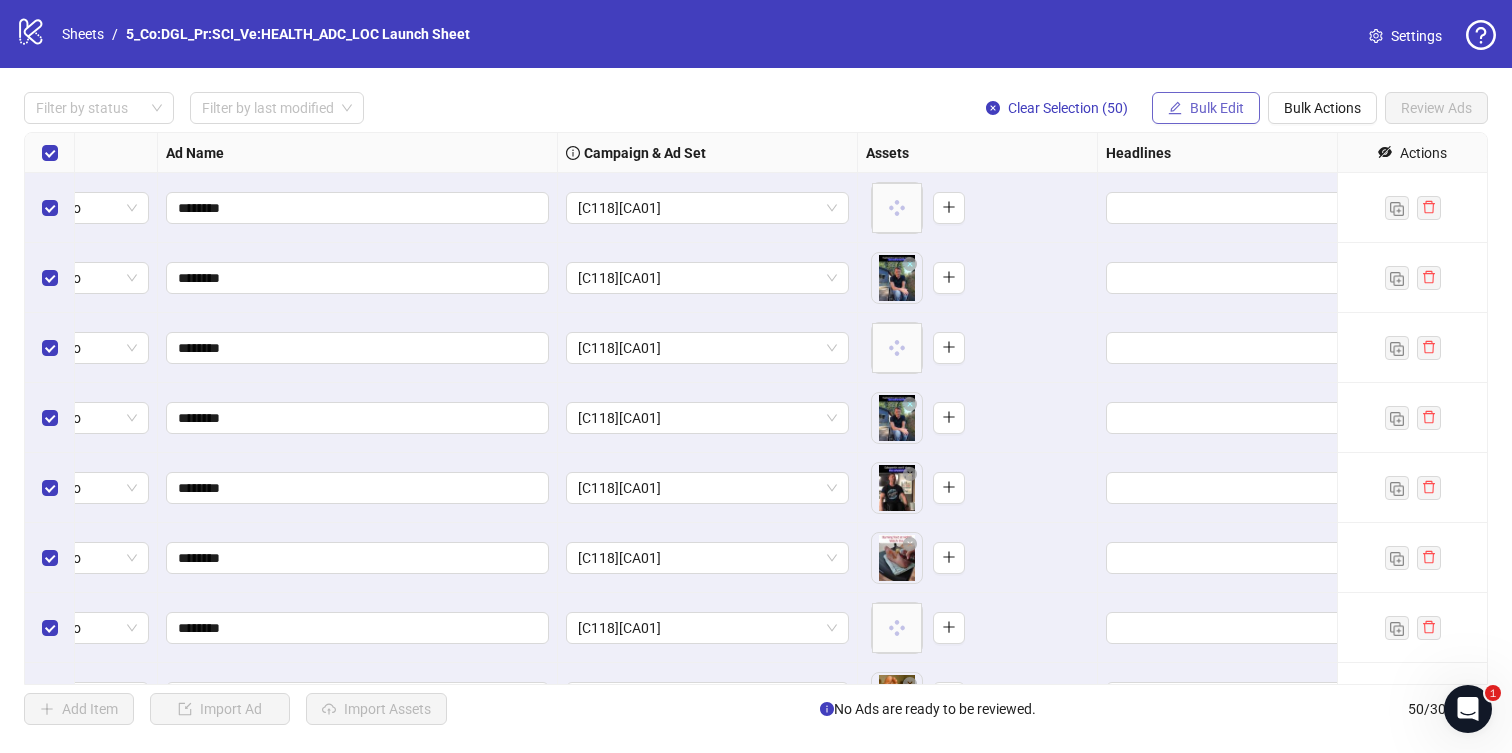 click on "Bulk Edit" at bounding box center [1206, 108] 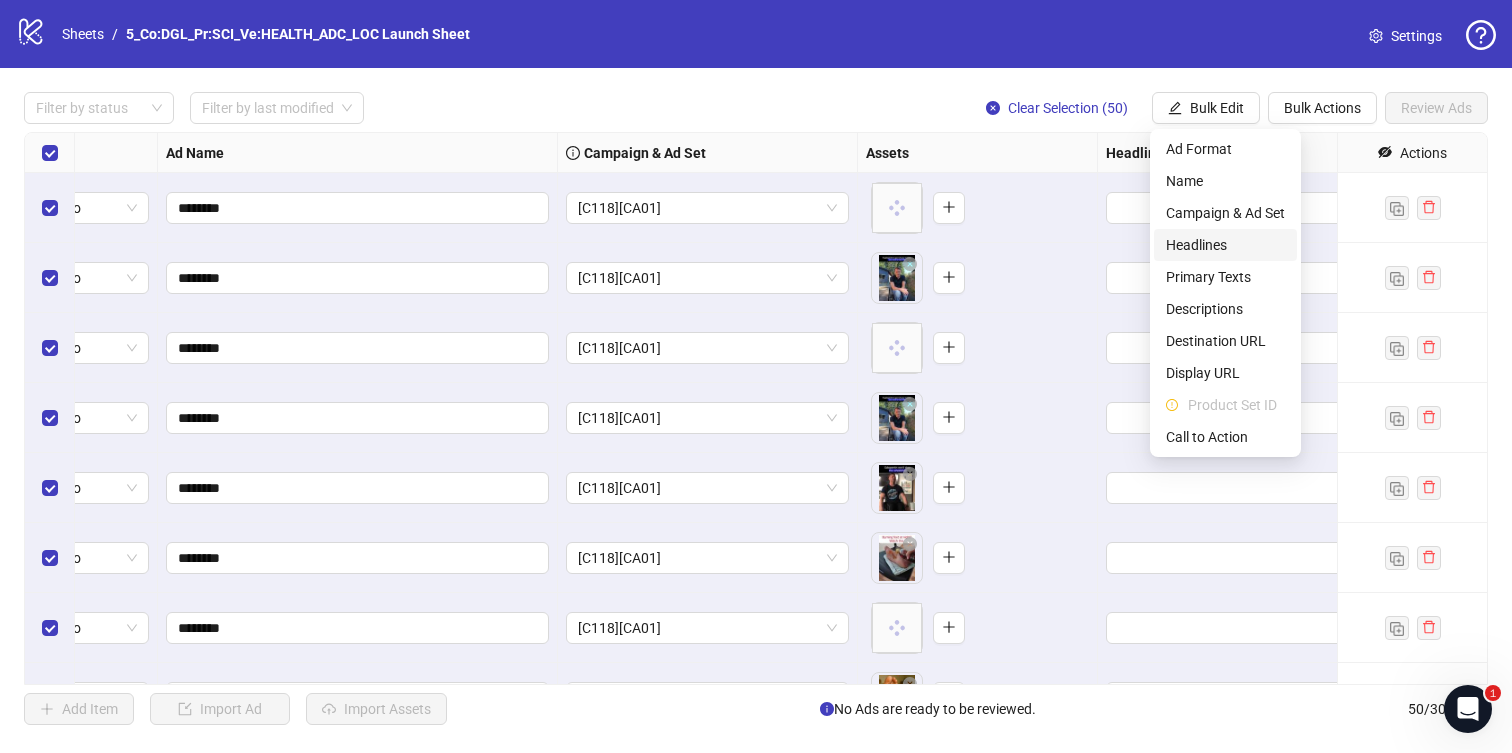 click on "Headlines" at bounding box center (1225, 245) 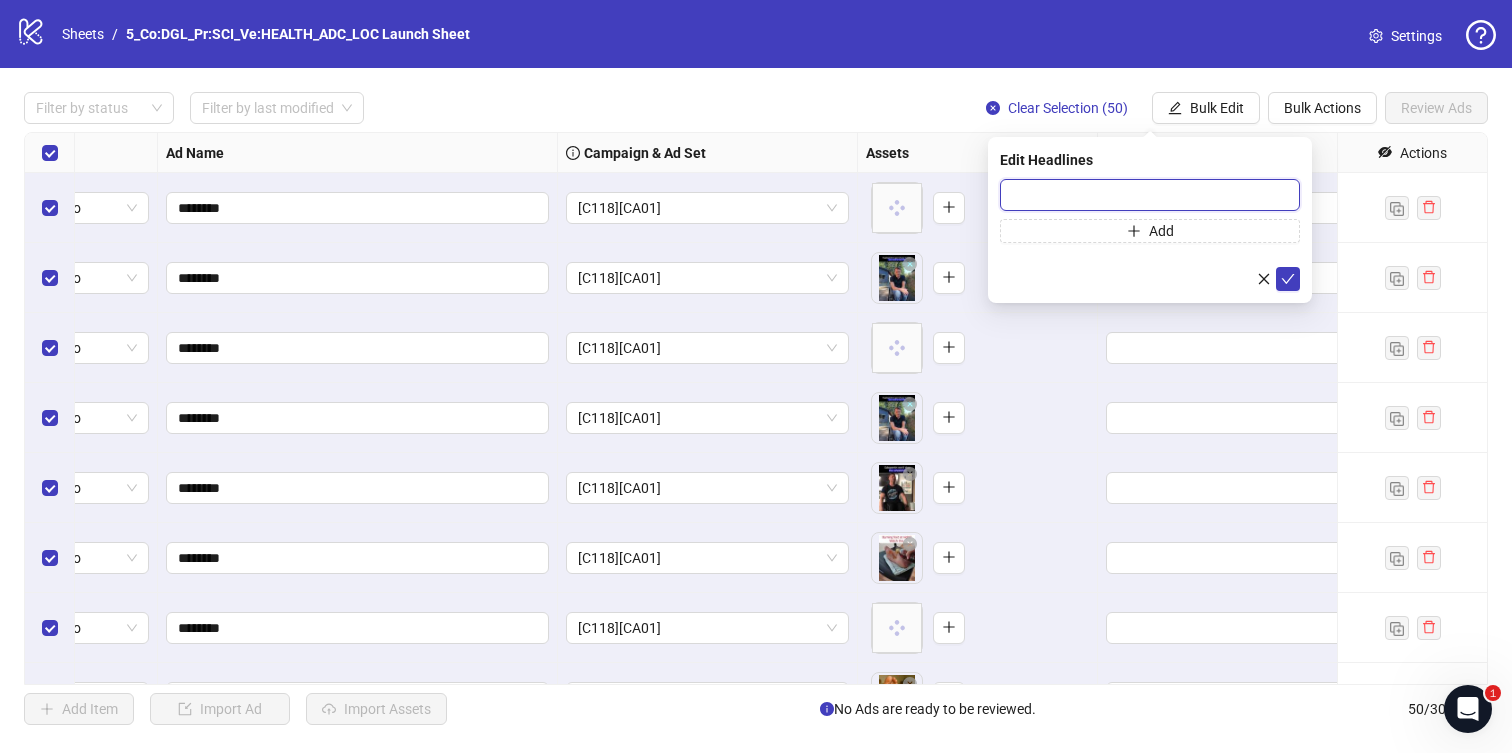 click at bounding box center [1150, 195] 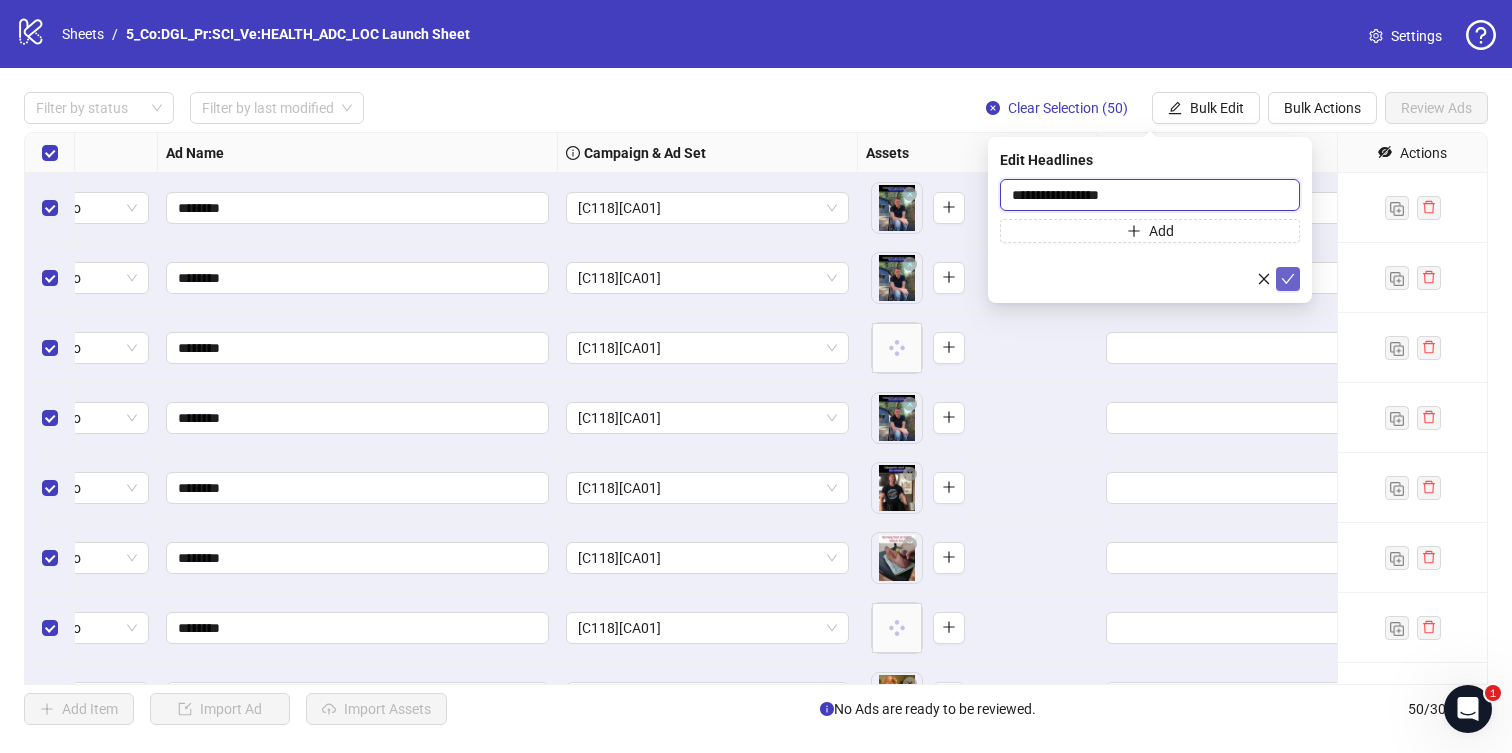 type on "**********" 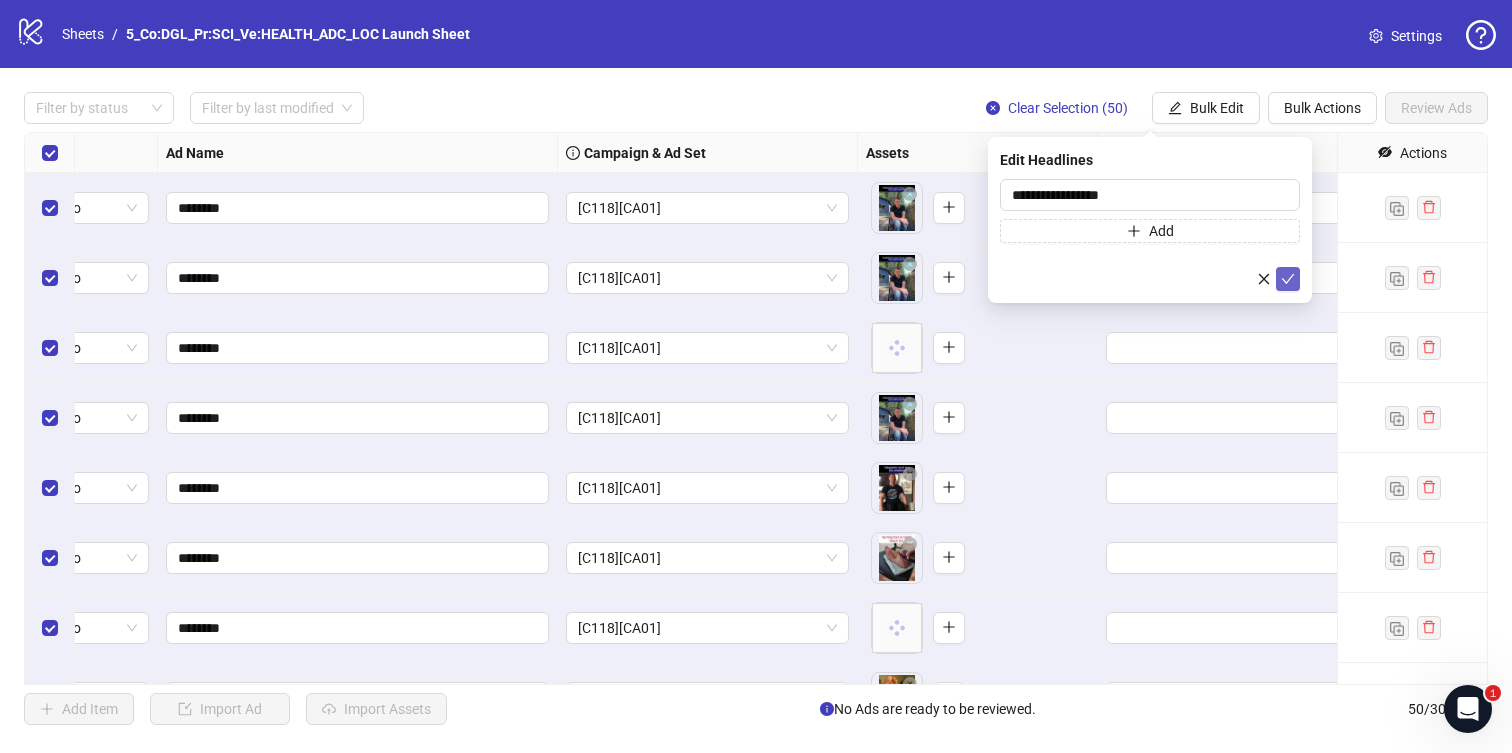 click 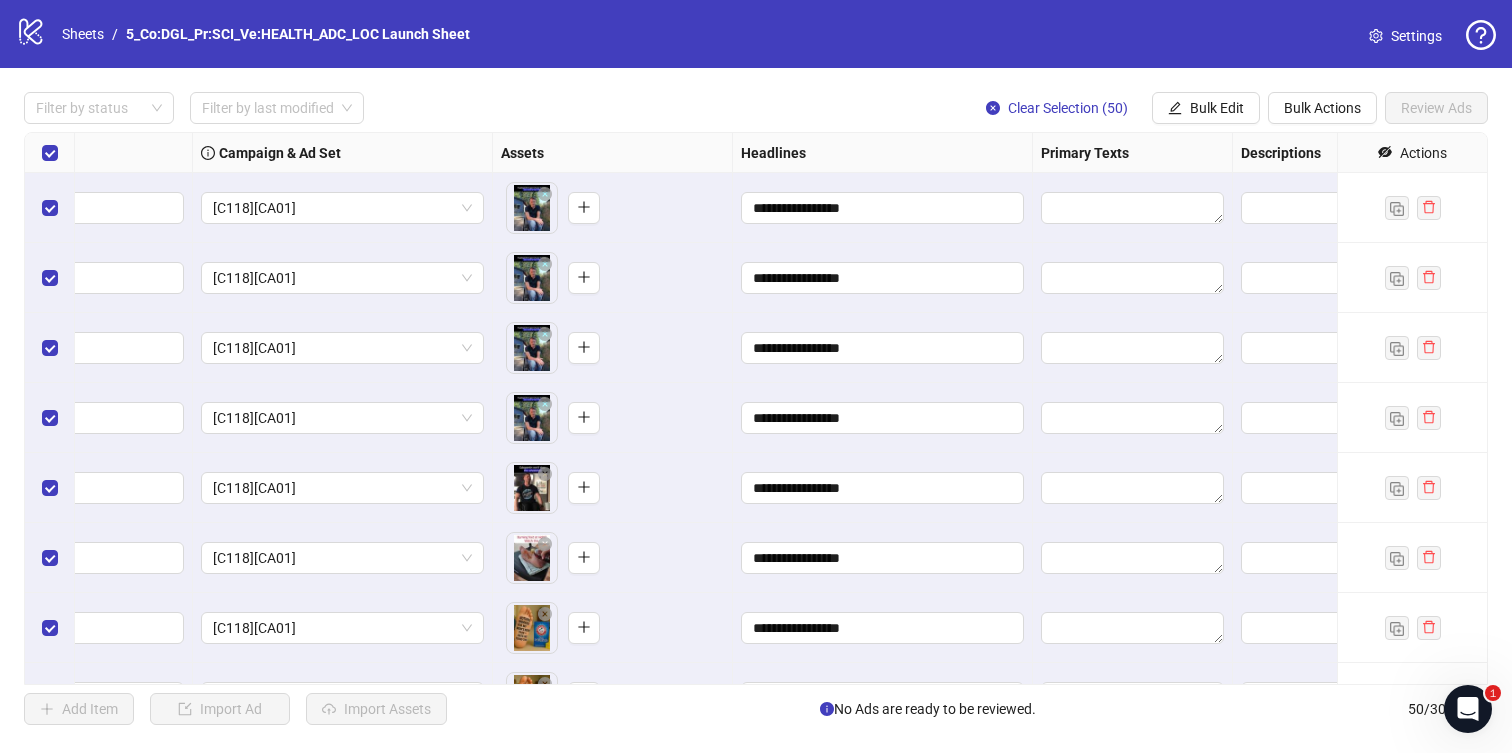 scroll, scrollTop: 0, scrollLeft: 458, axis: horizontal 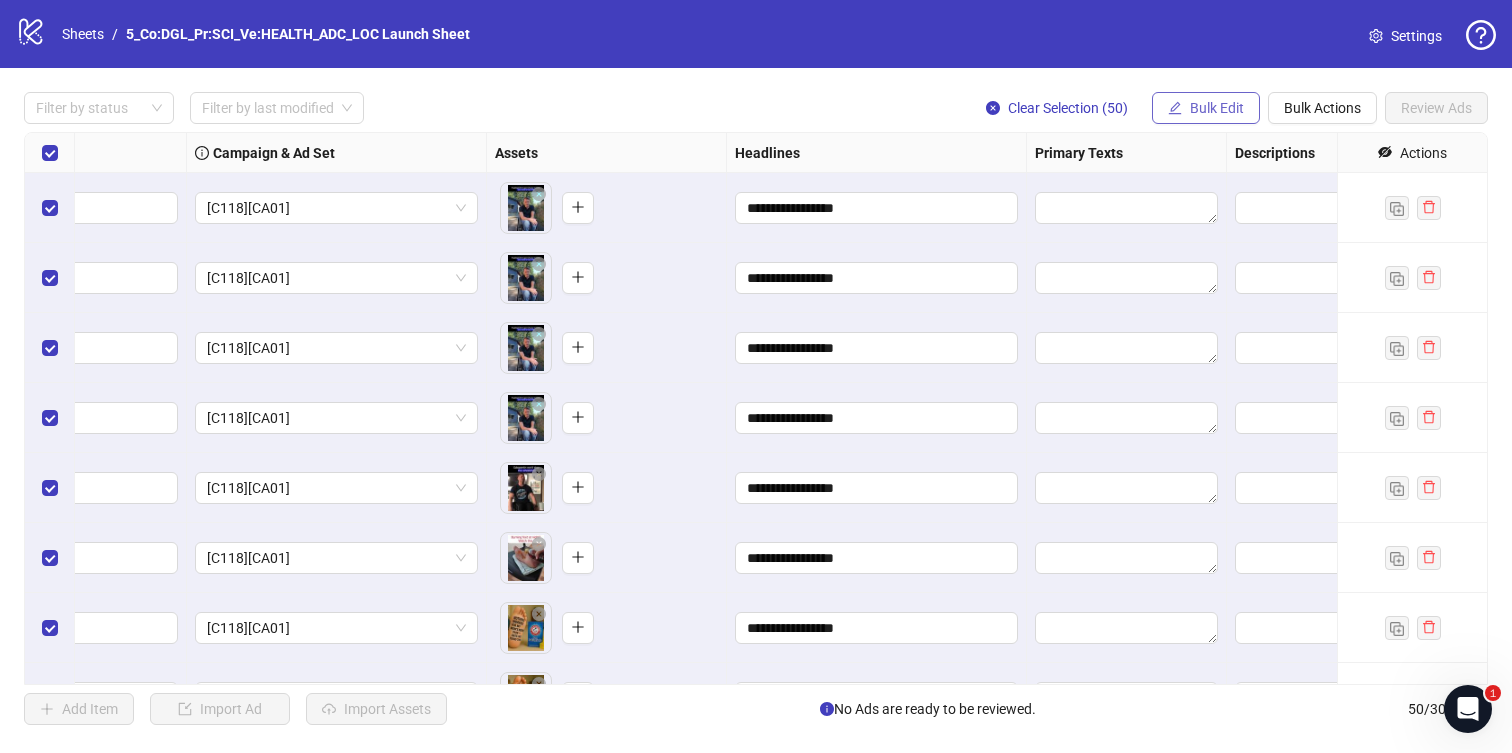 click on "Bulk Edit" at bounding box center (1217, 108) 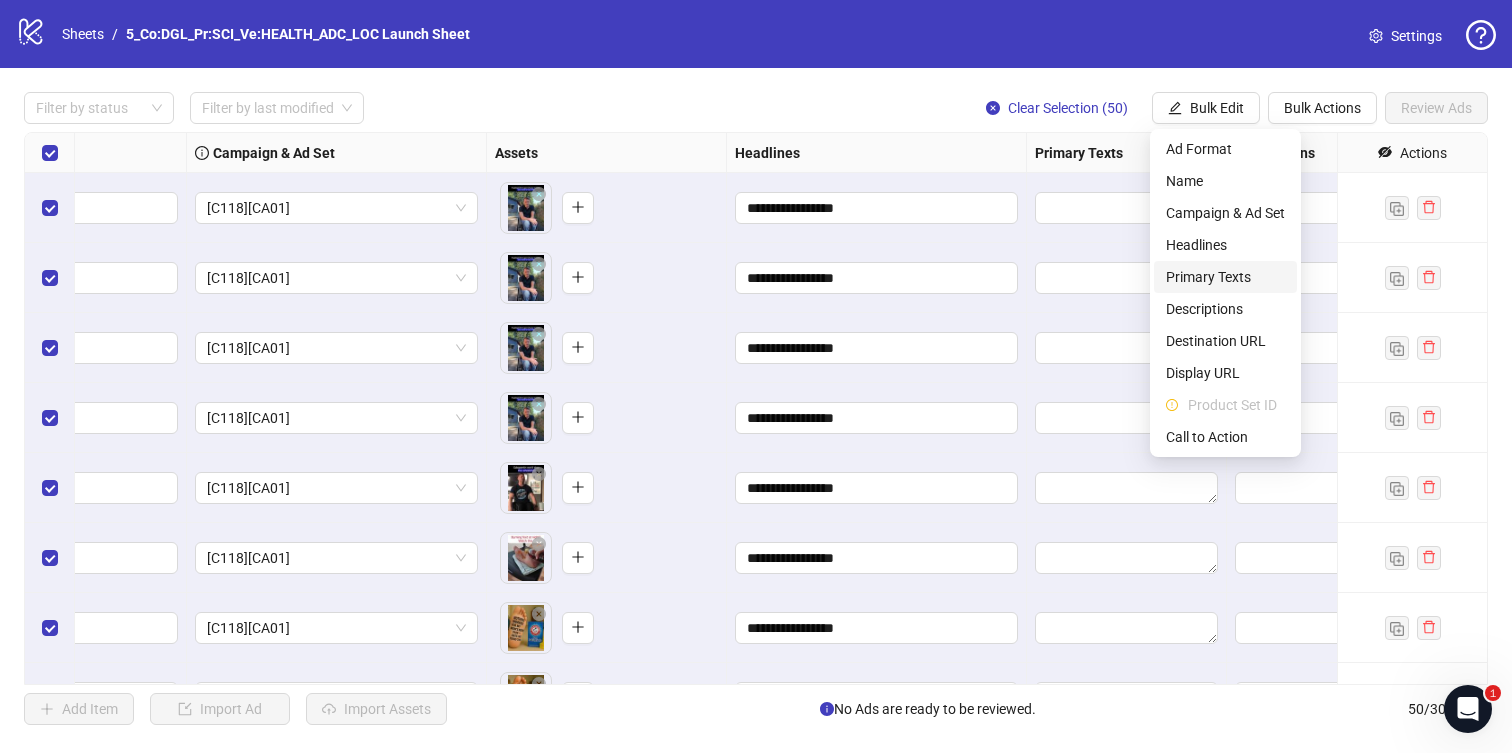 click on "Primary Texts" at bounding box center (1225, 277) 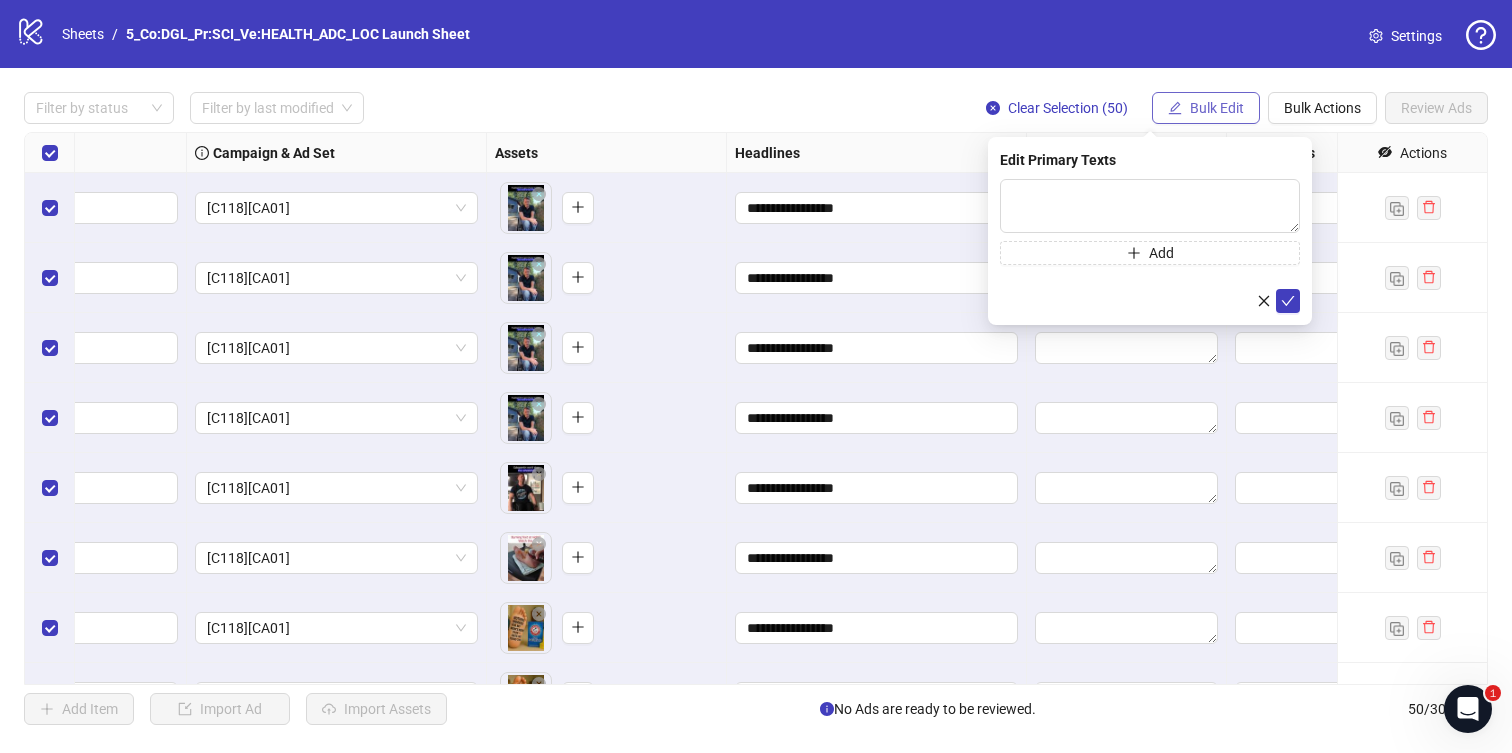 click on "Bulk Edit" at bounding box center (1217, 108) 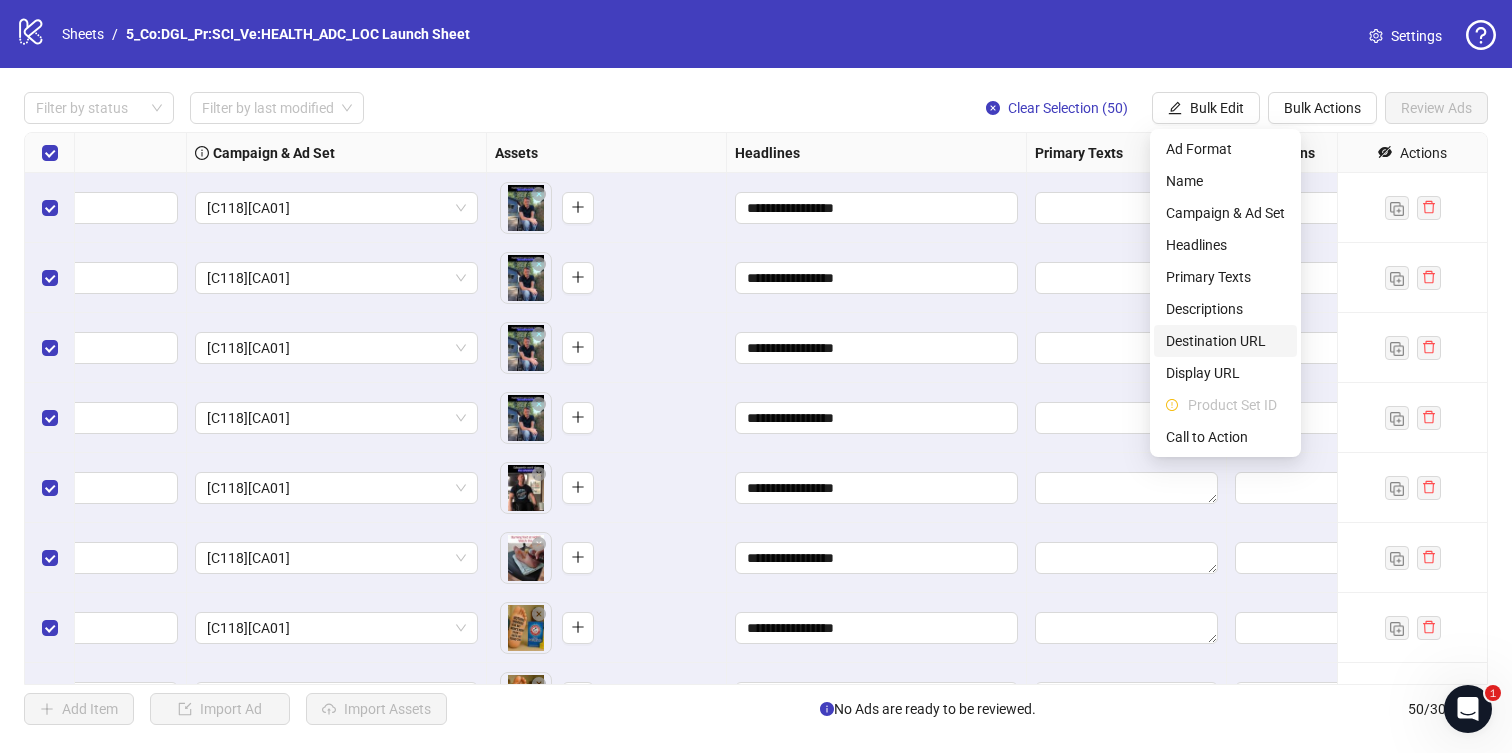 click on "Destination URL" at bounding box center [1225, 341] 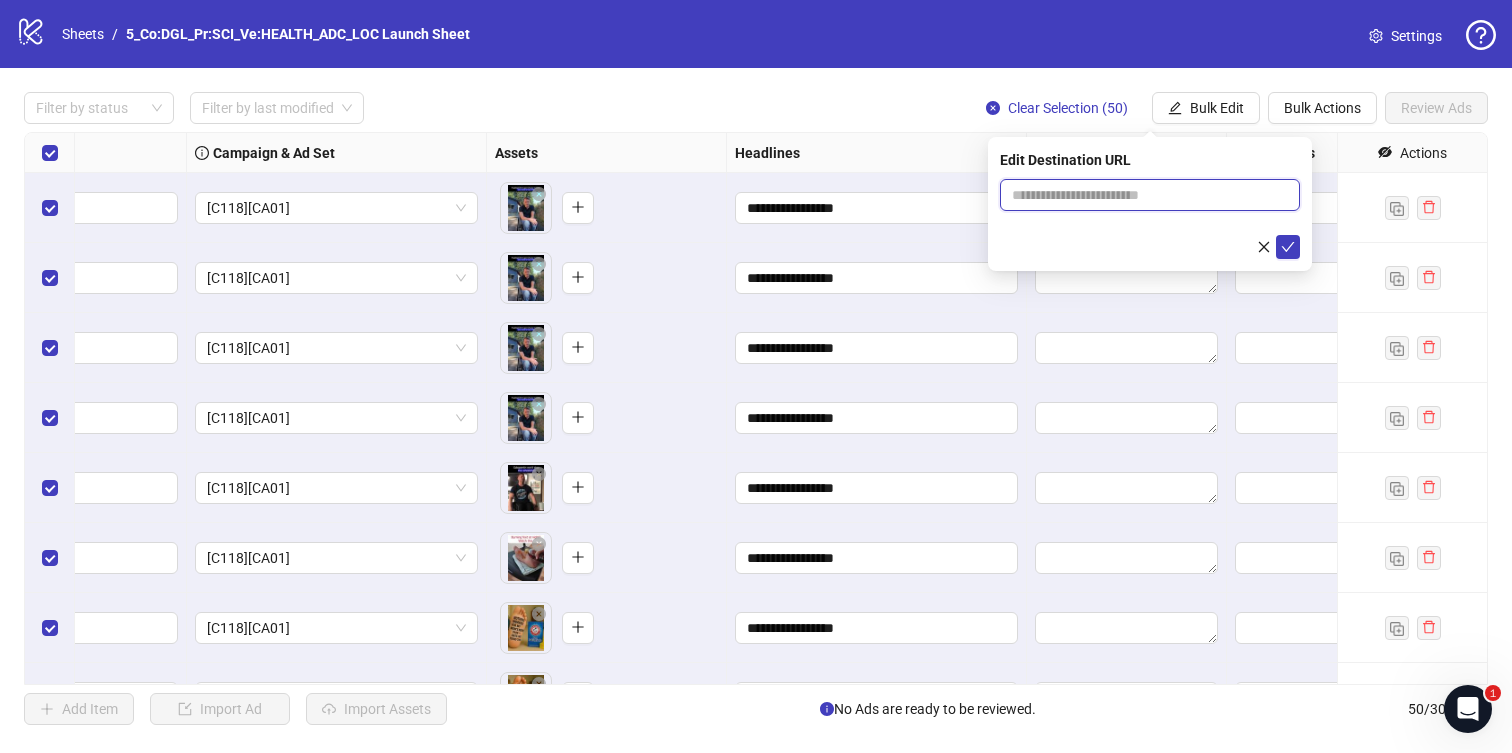 click at bounding box center (1142, 195) 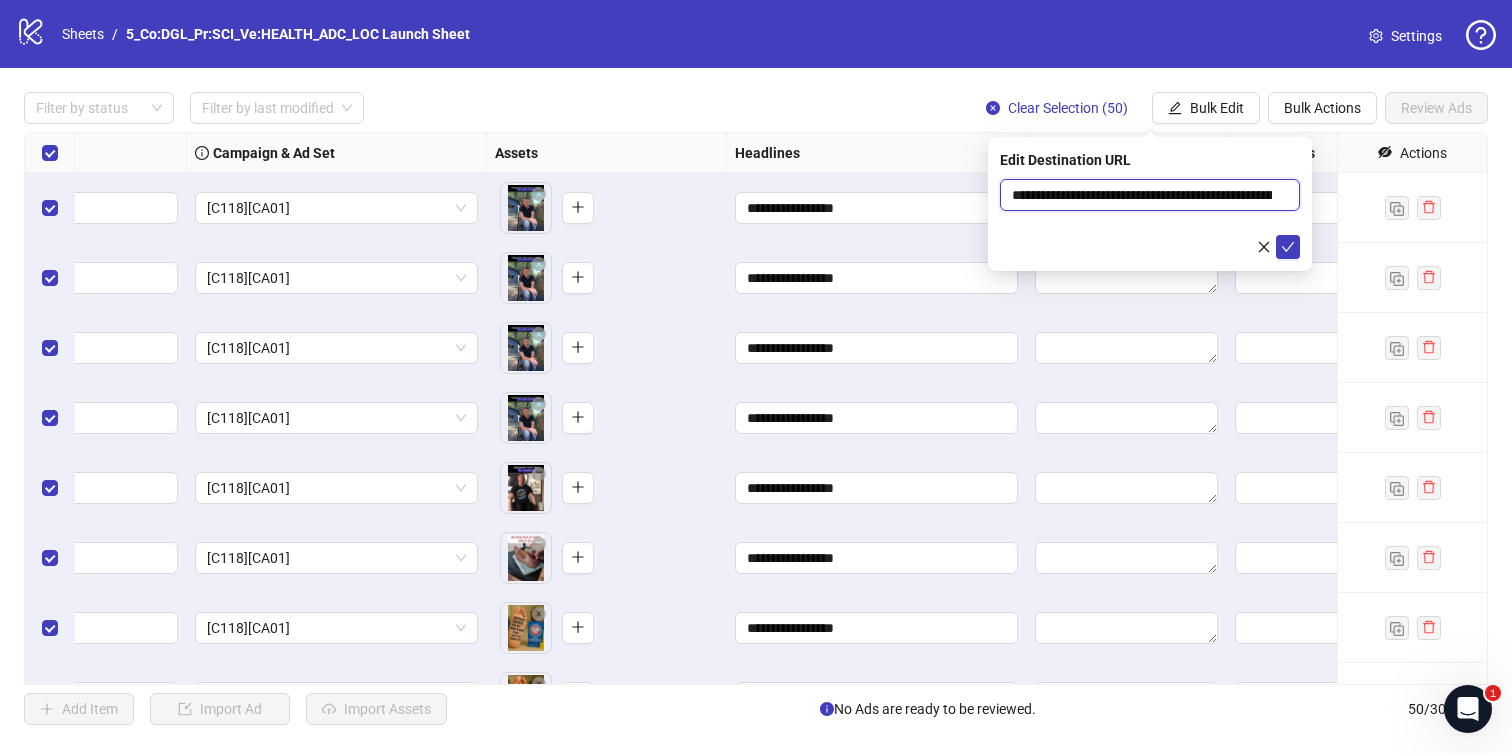 scroll, scrollTop: 0, scrollLeft: 1448, axis: horizontal 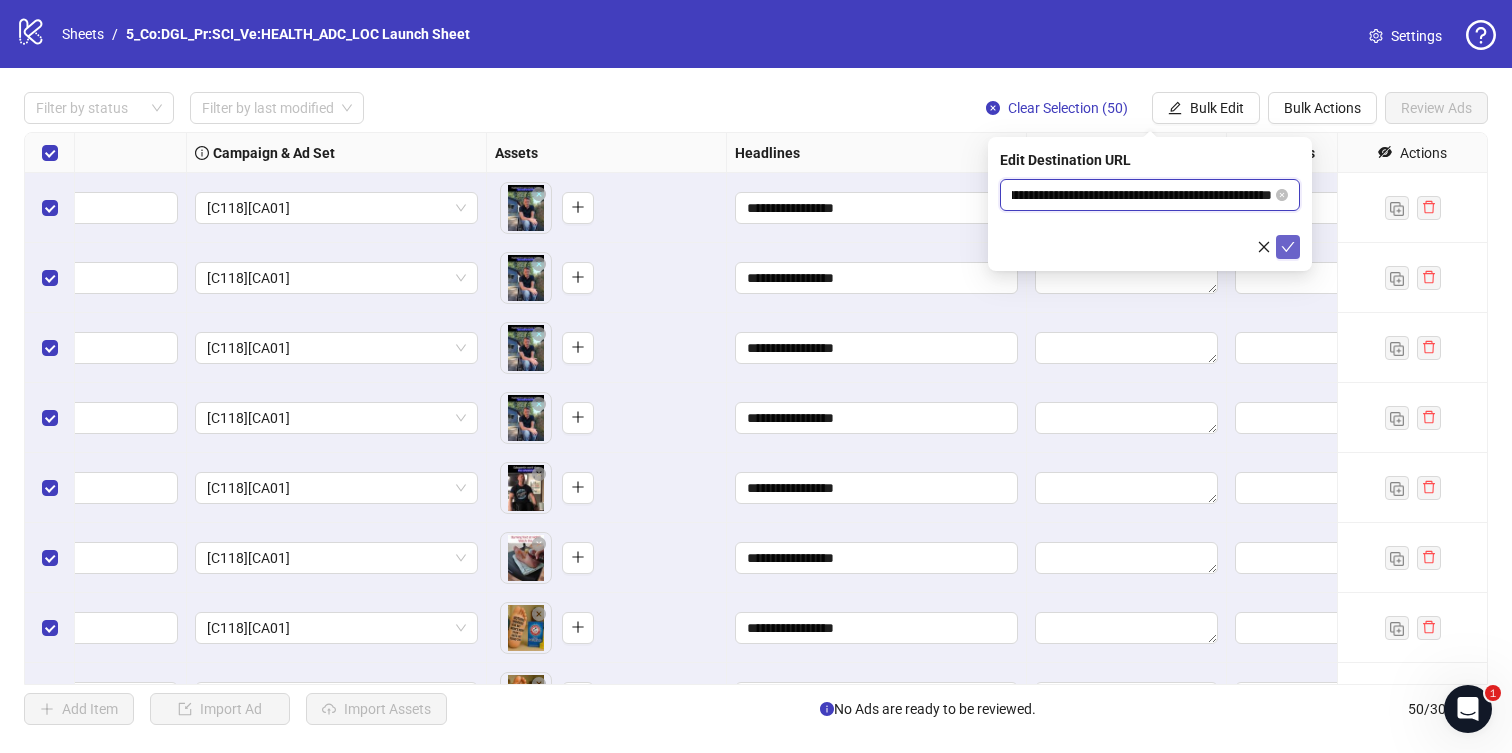 type on "**********" 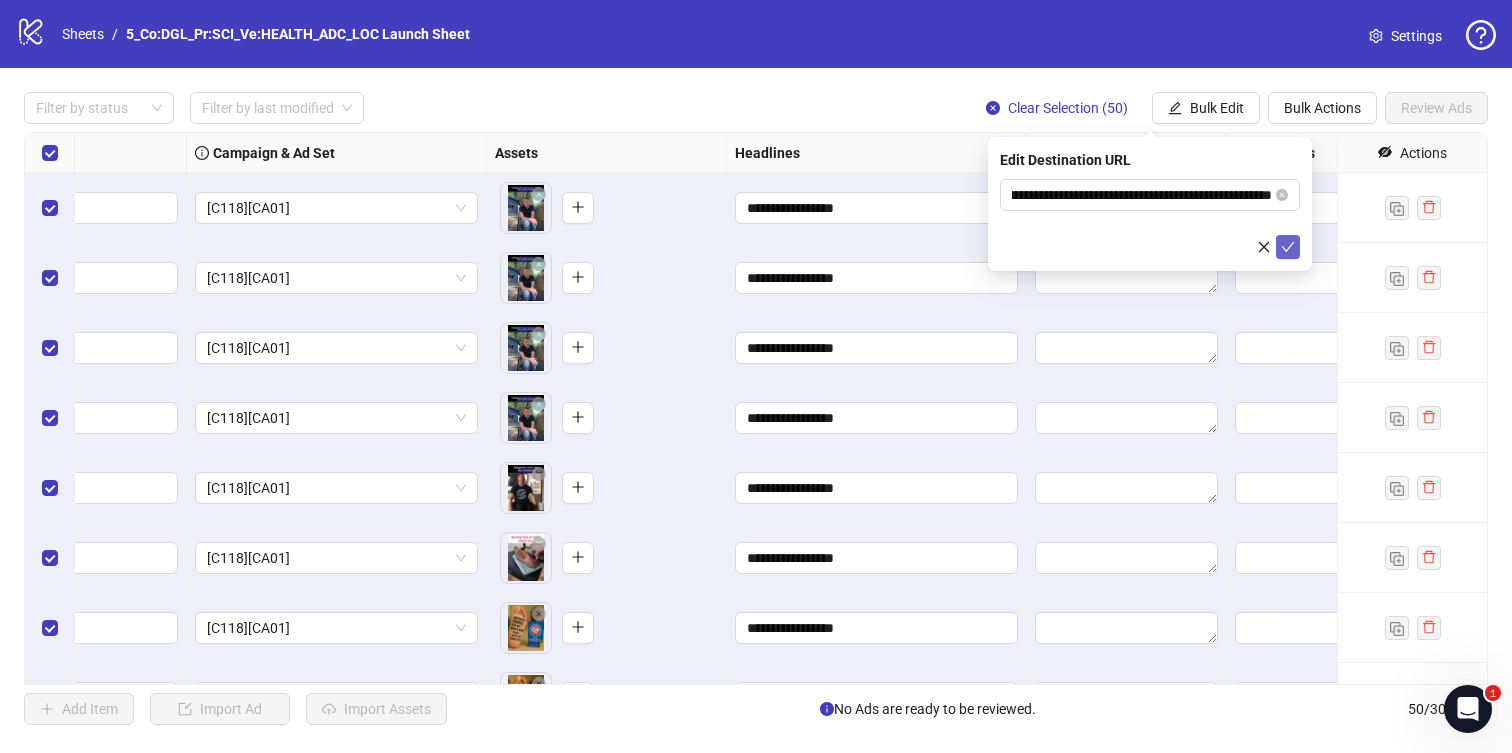 click 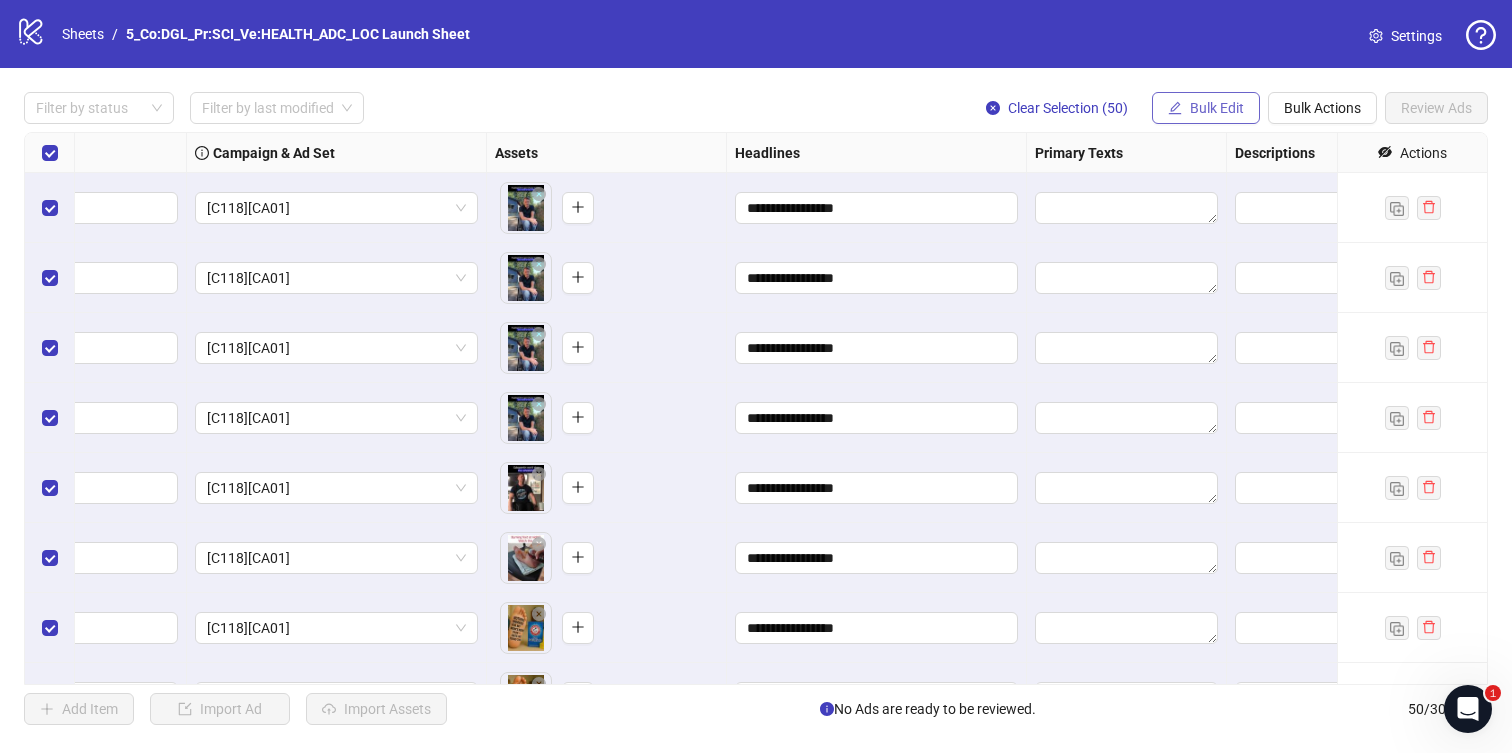 click on "Bulk Edit" at bounding box center [1217, 108] 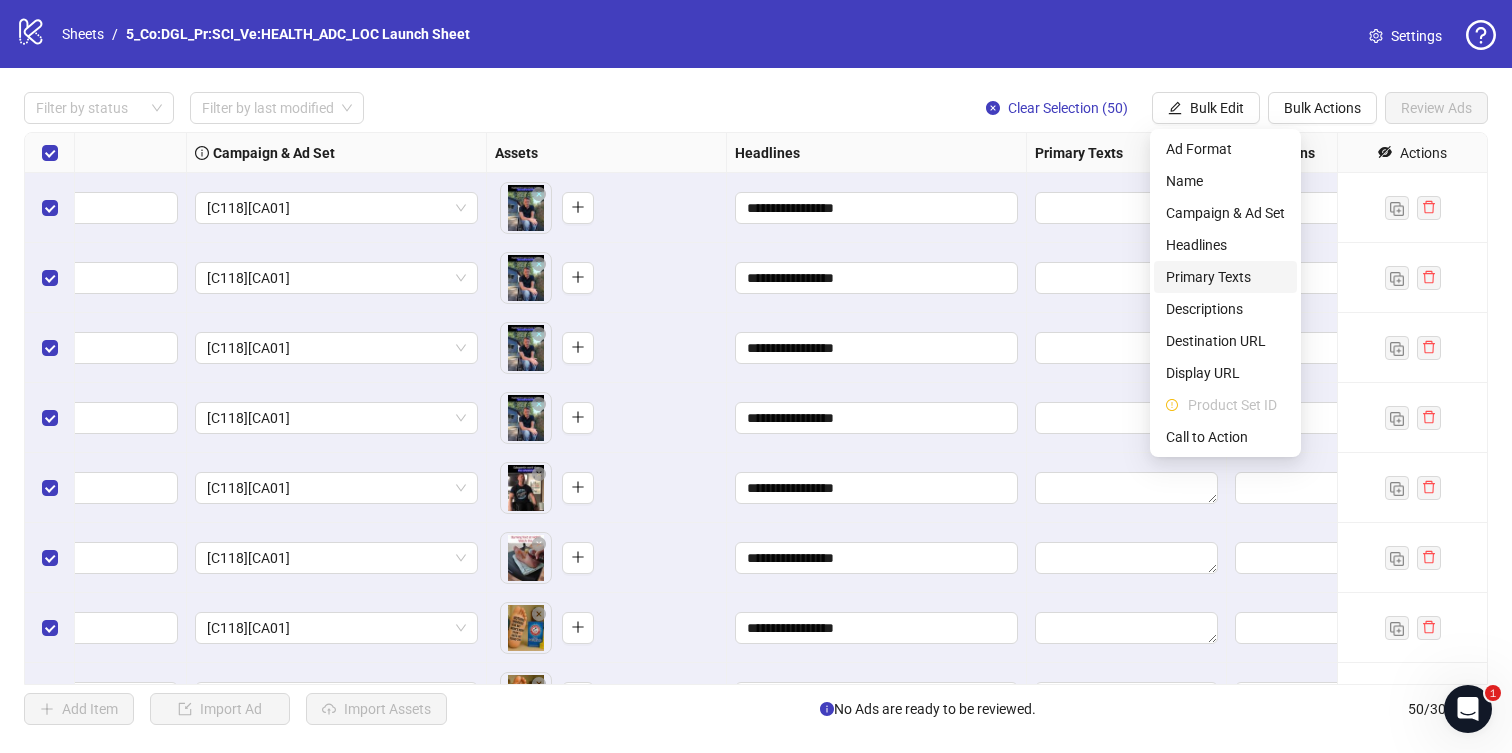 click on "Primary Texts" at bounding box center (1225, 277) 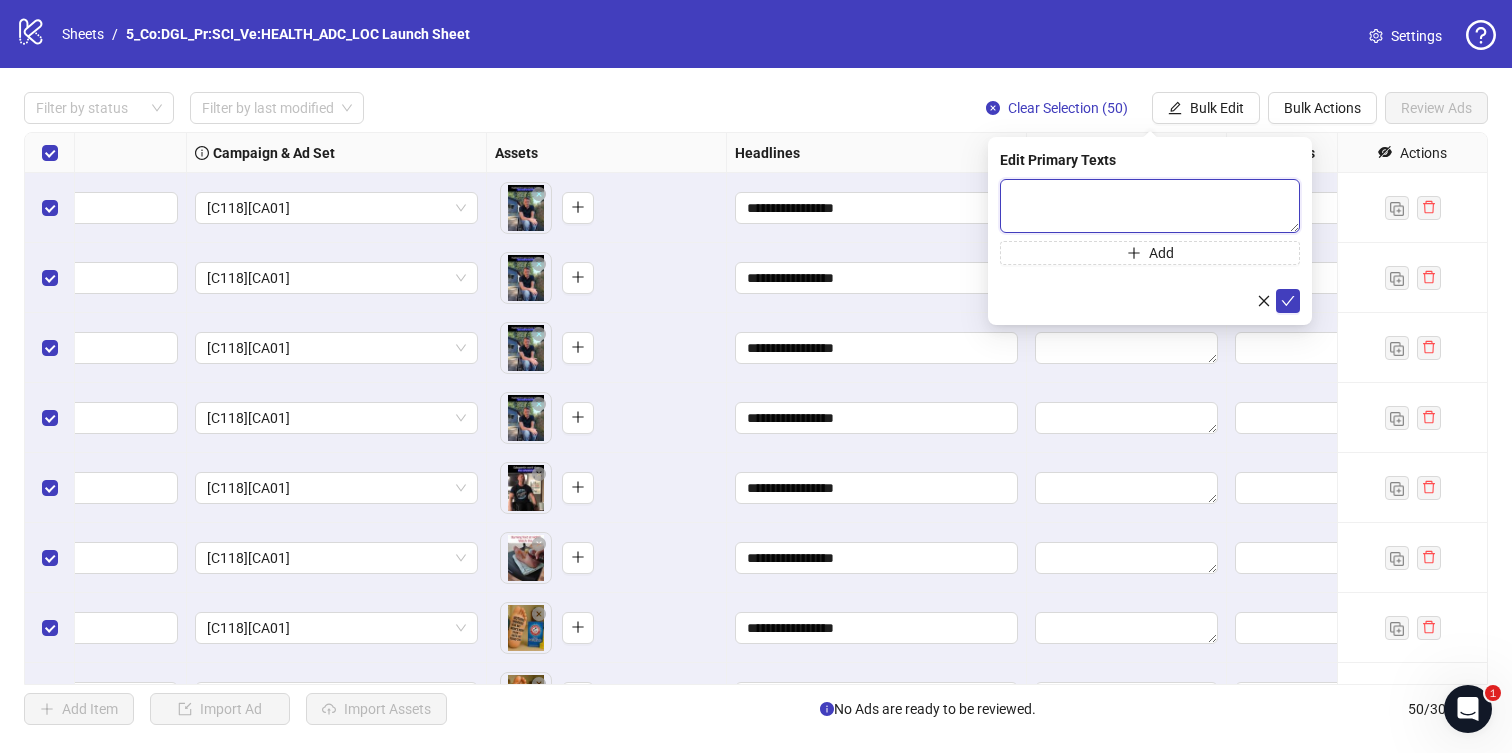 click at bounding box center (1150, 206) 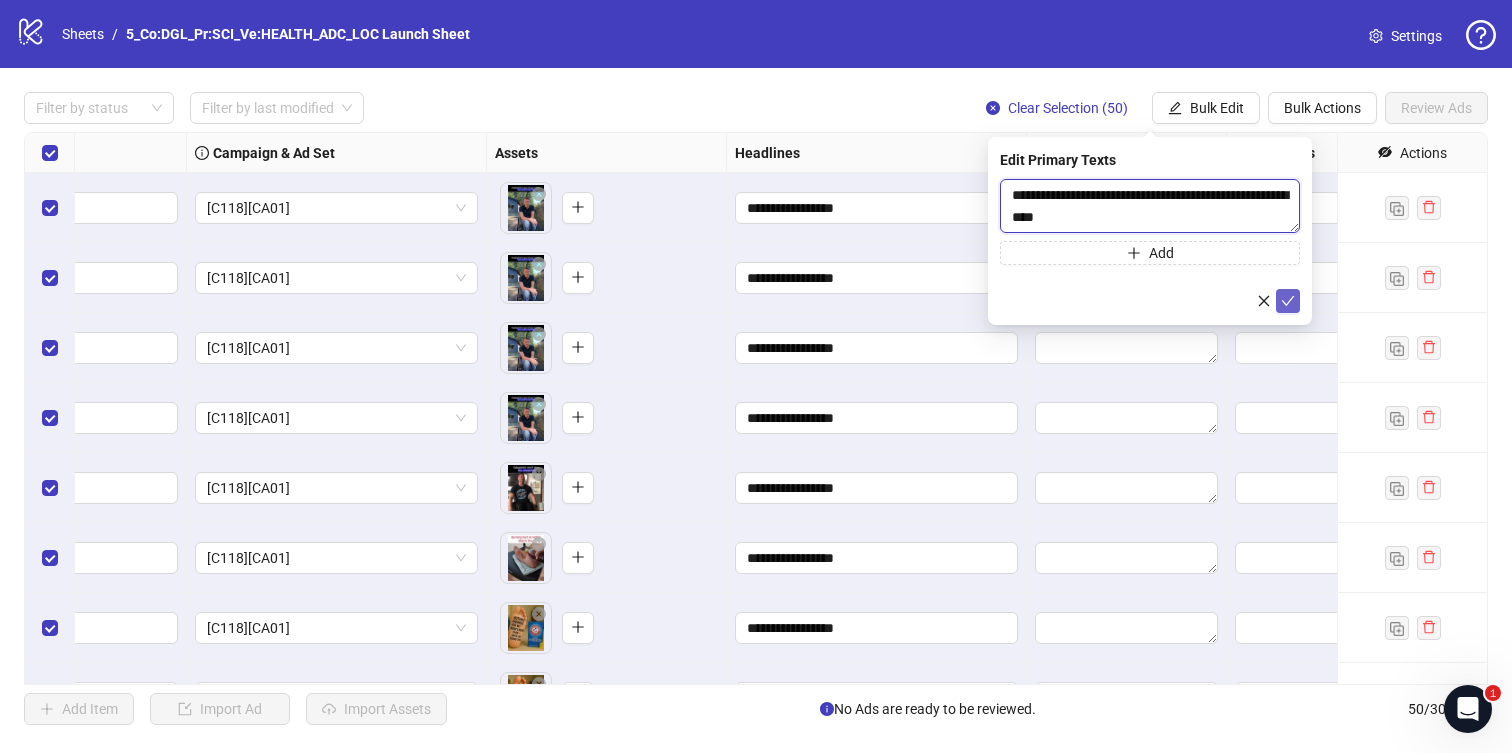 type on "**********" 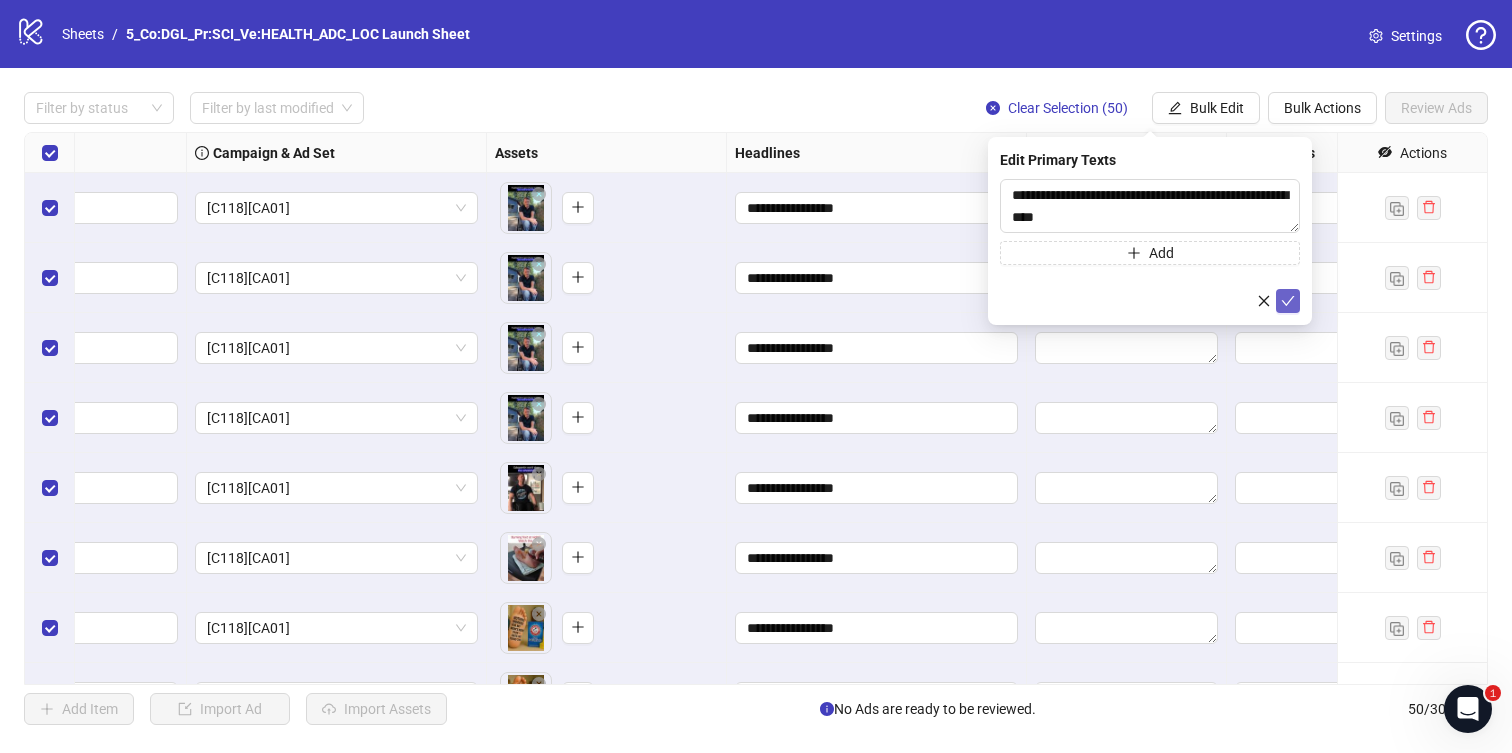 click 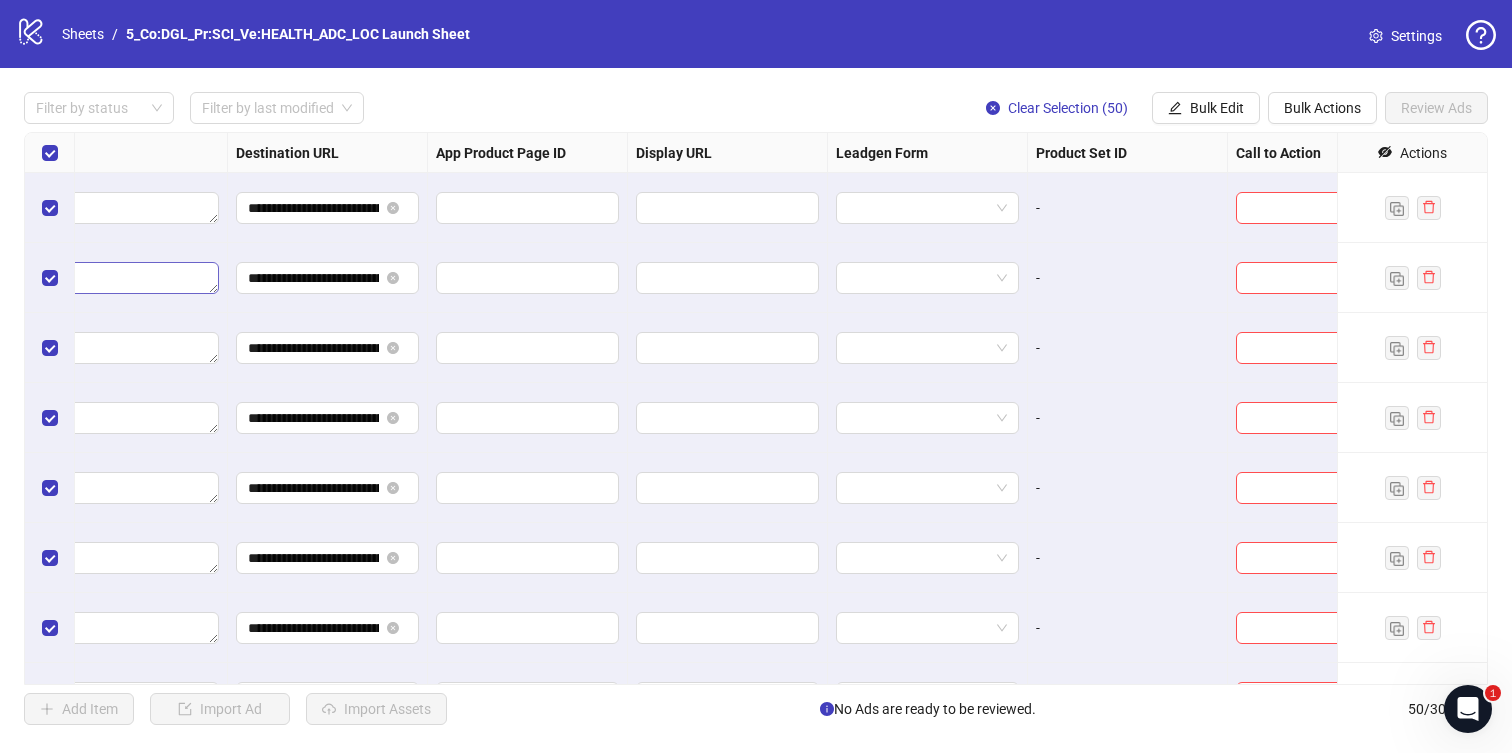 scroll, scrollTop: 0, scrollLeft: 1808, axis: horizontal 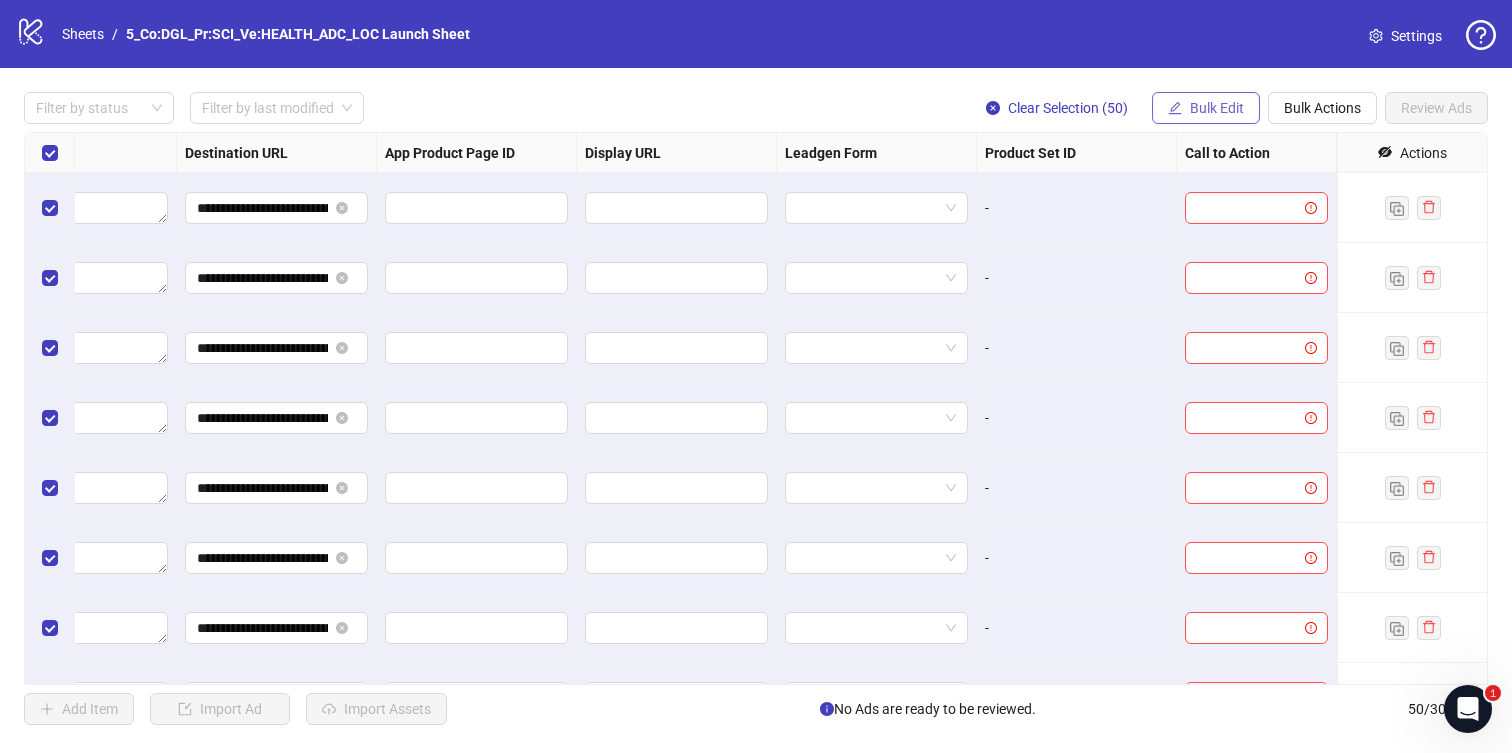 click on "Bulk Edit" at bounding box center [1217, 108] 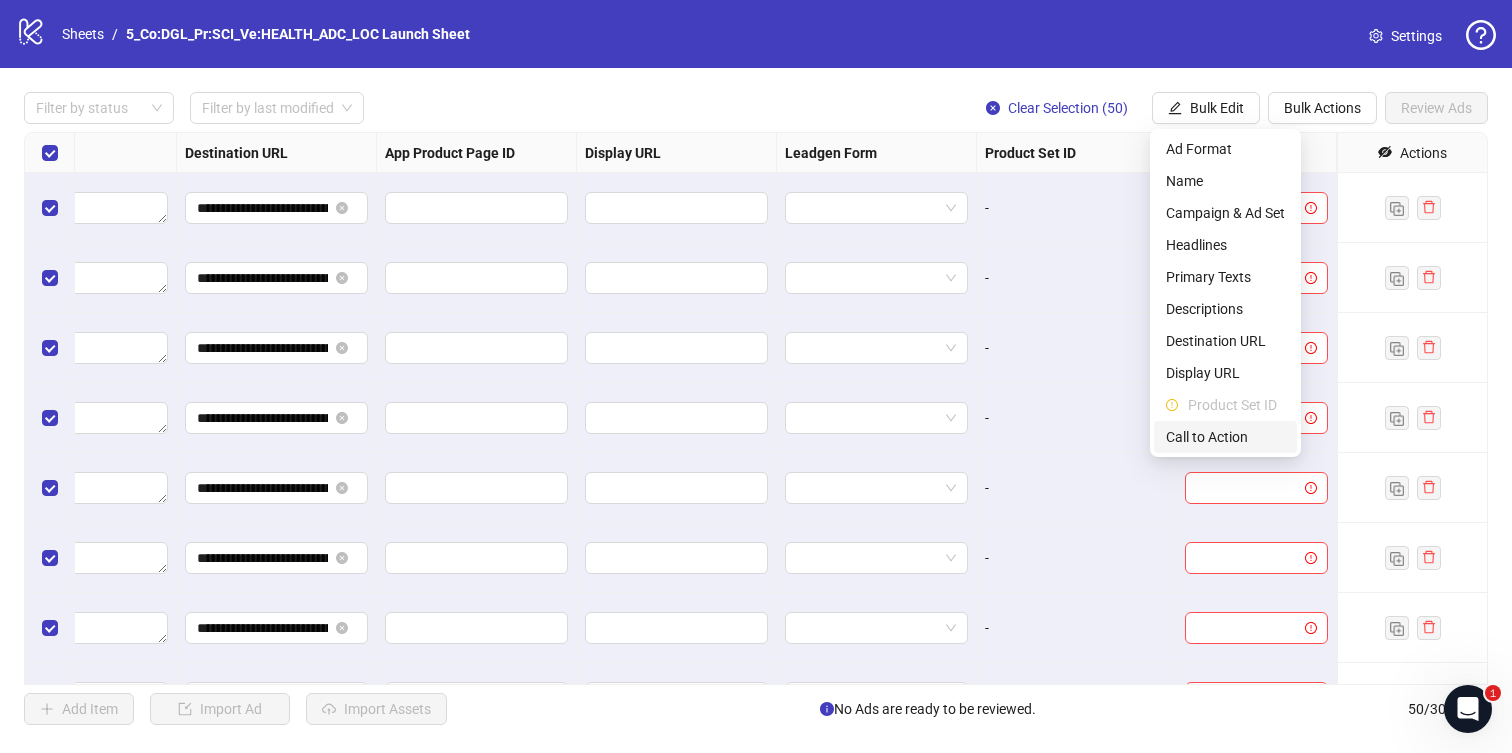 click on "Call to Action" at bounding box center [1225, 437] 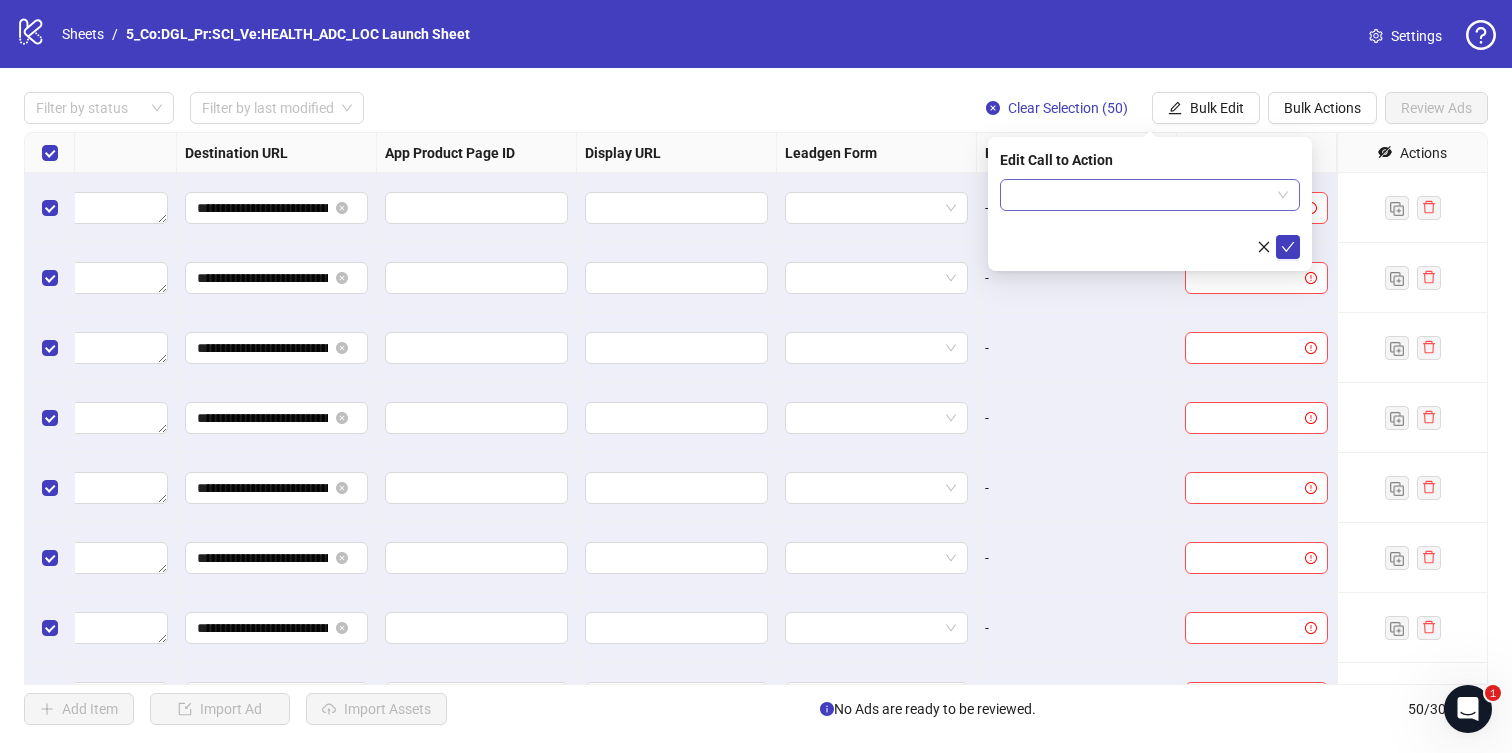 click at bounding box center [1141, 195] 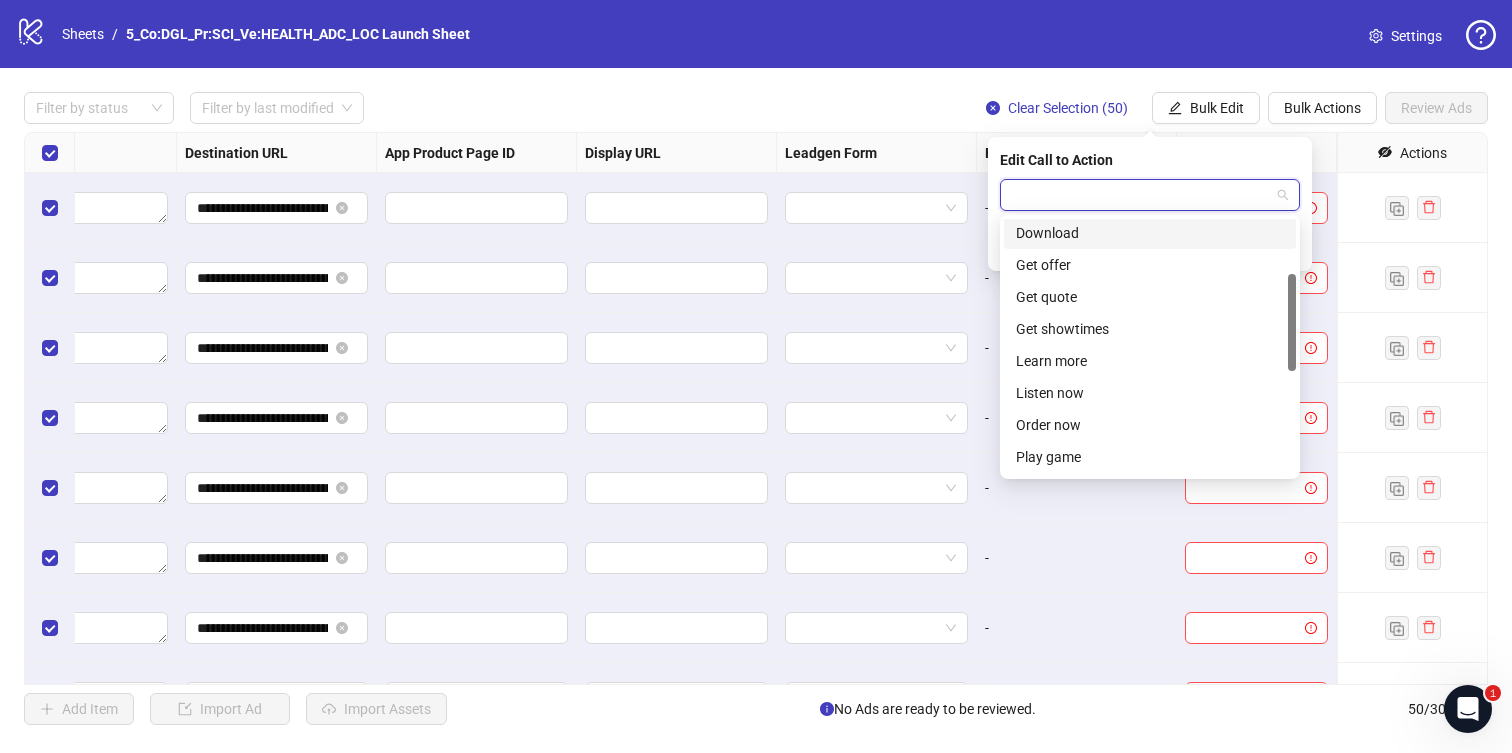 scroll, scrollTop: 169, scrollLeft: 0, axis: vertical 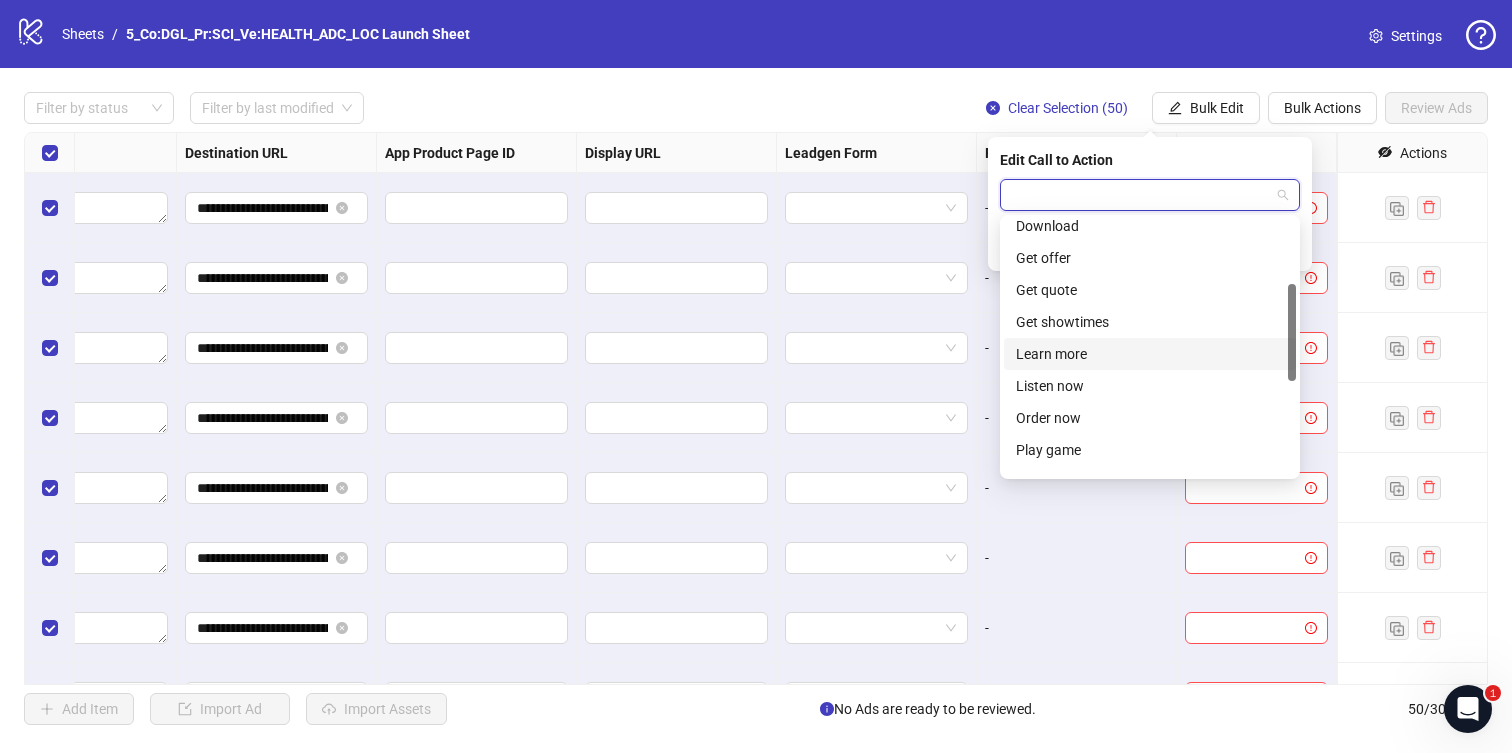 click on "Learn more" at bounding box center [1150, 354] 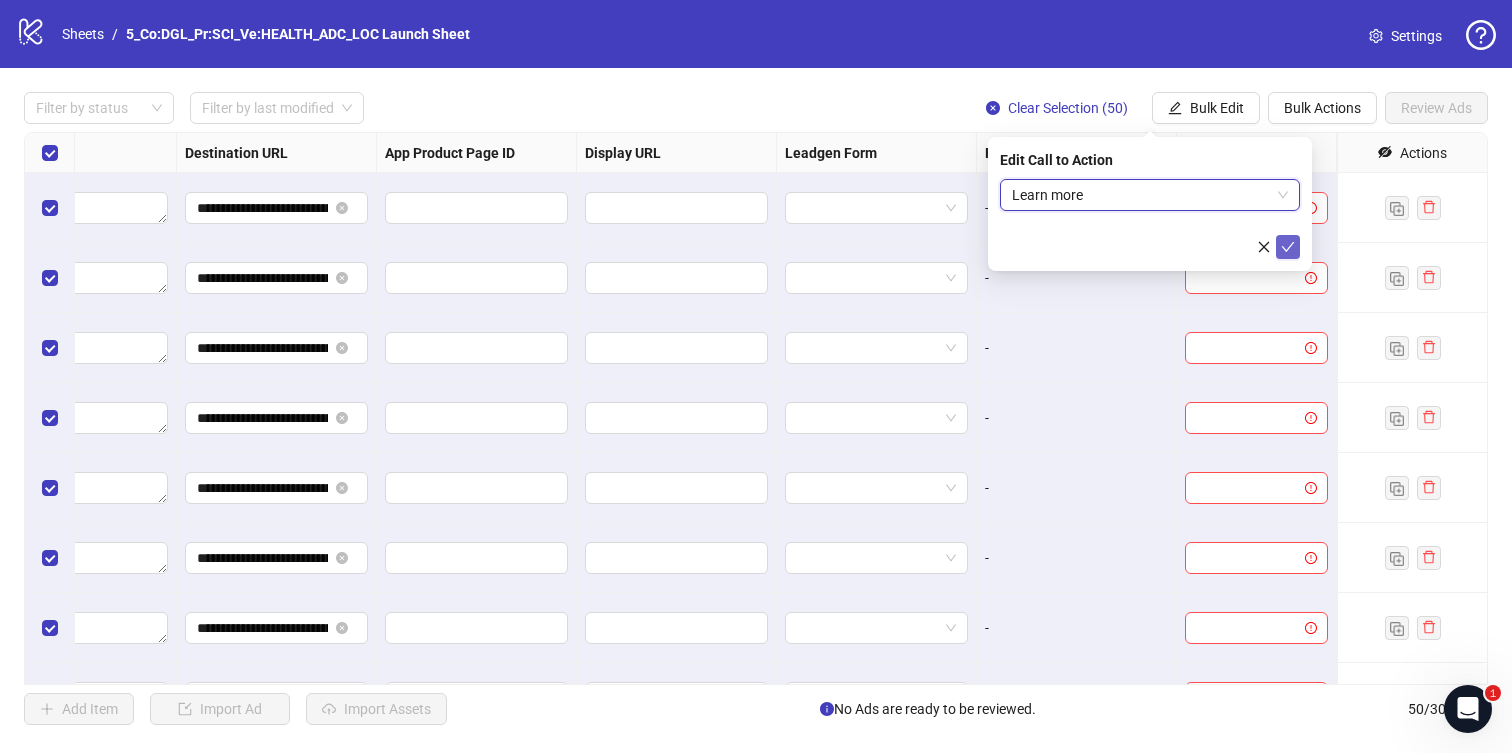 click 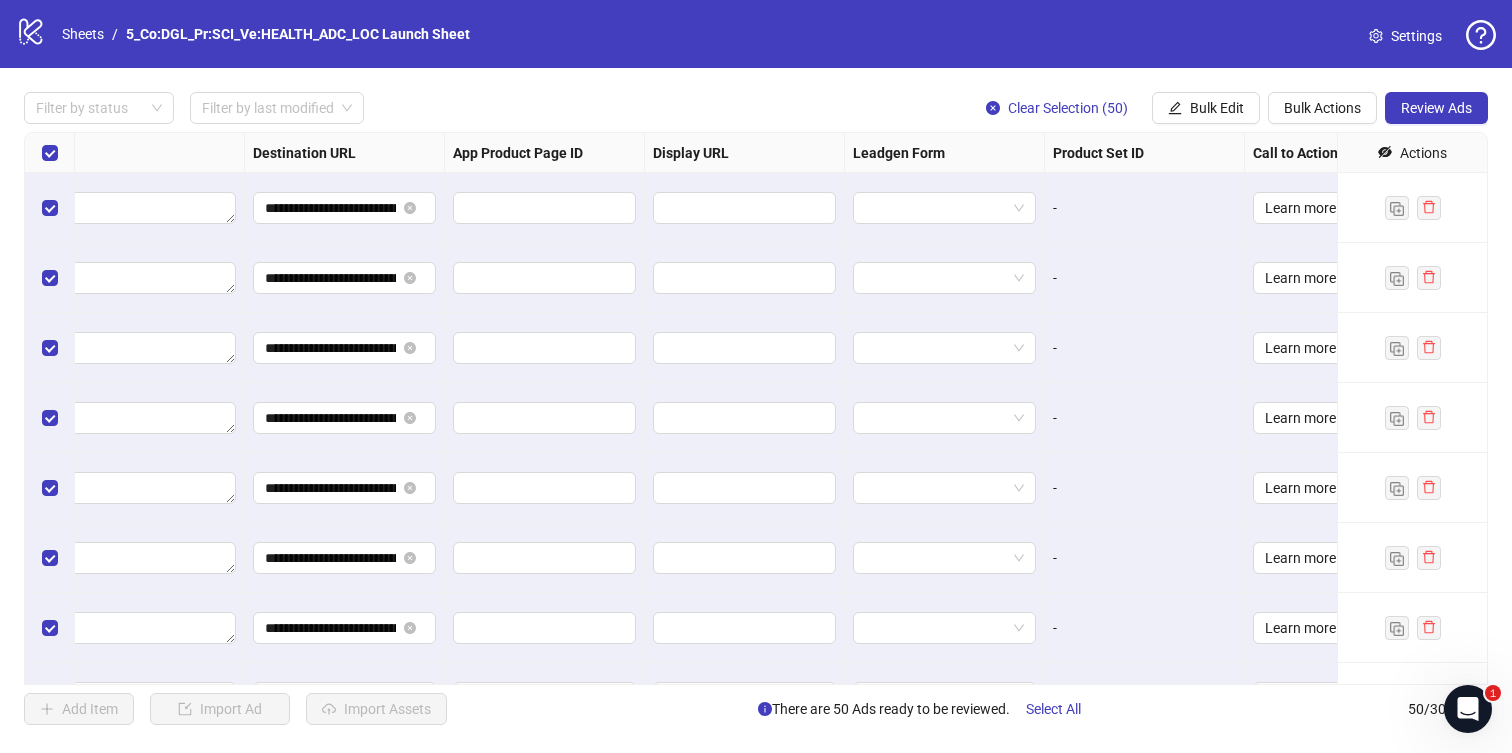 scroll, scrollTop: 0, scrollLeft: 1808, axis: horizontal 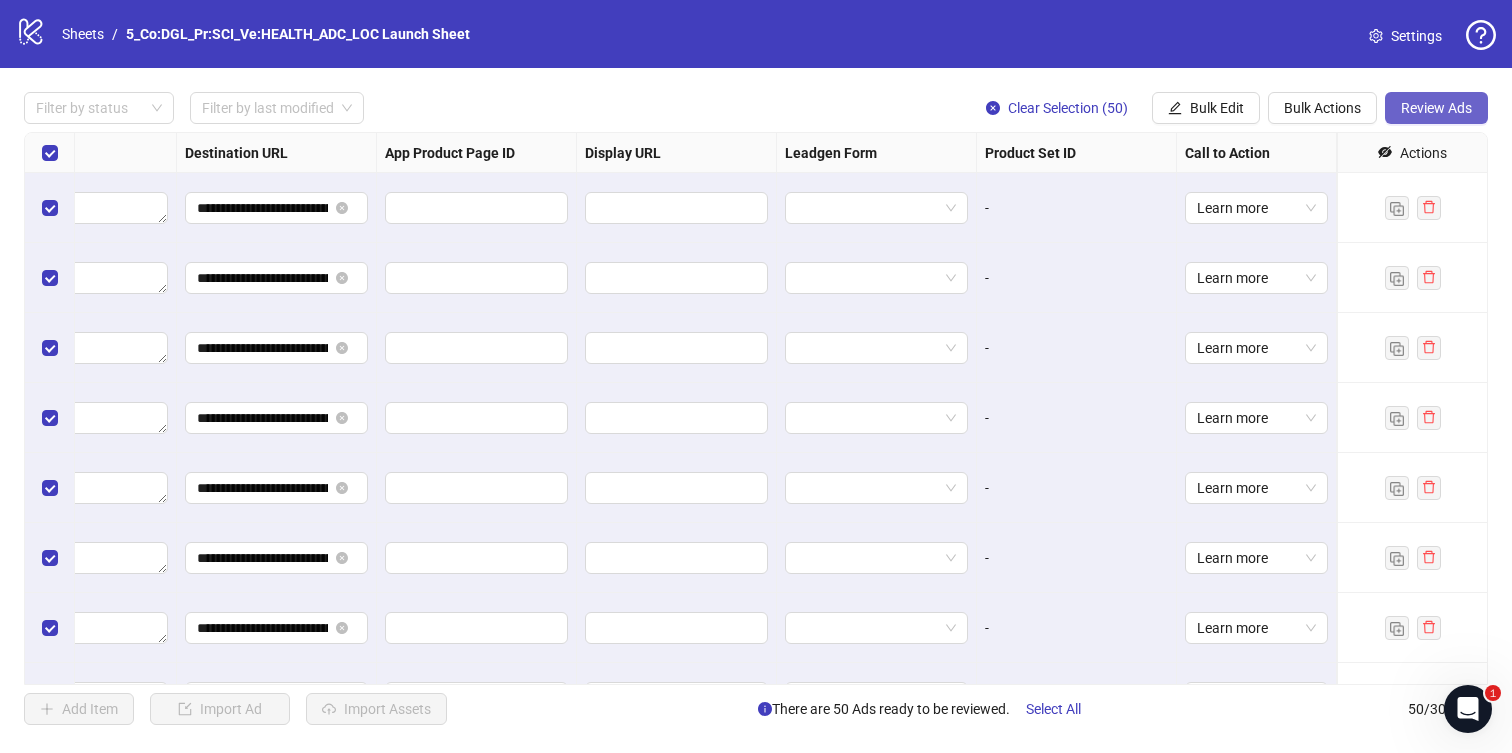click on "Review Ads" at bounding box center (1436, 108) 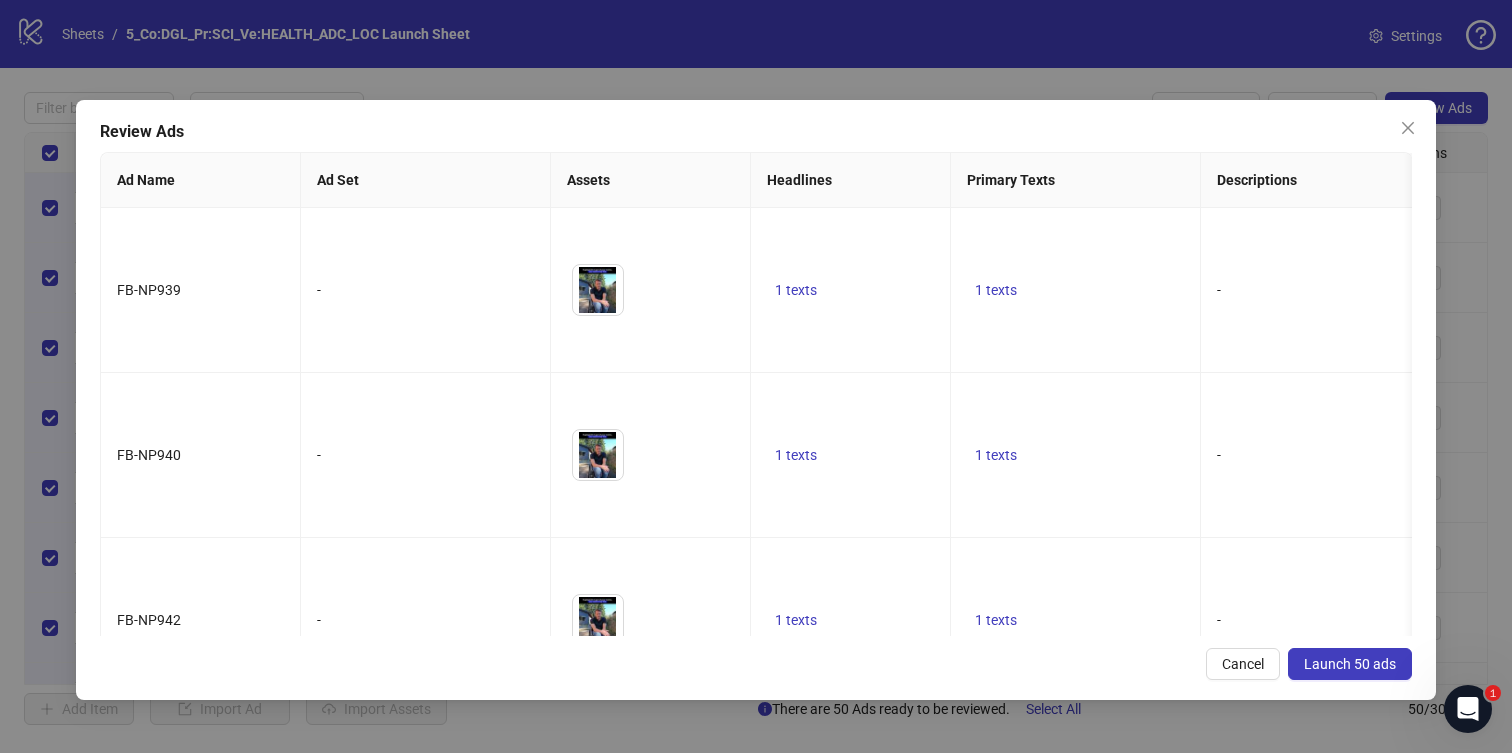 click on "Launch 50 ads" at bounding box center [1350, 664] 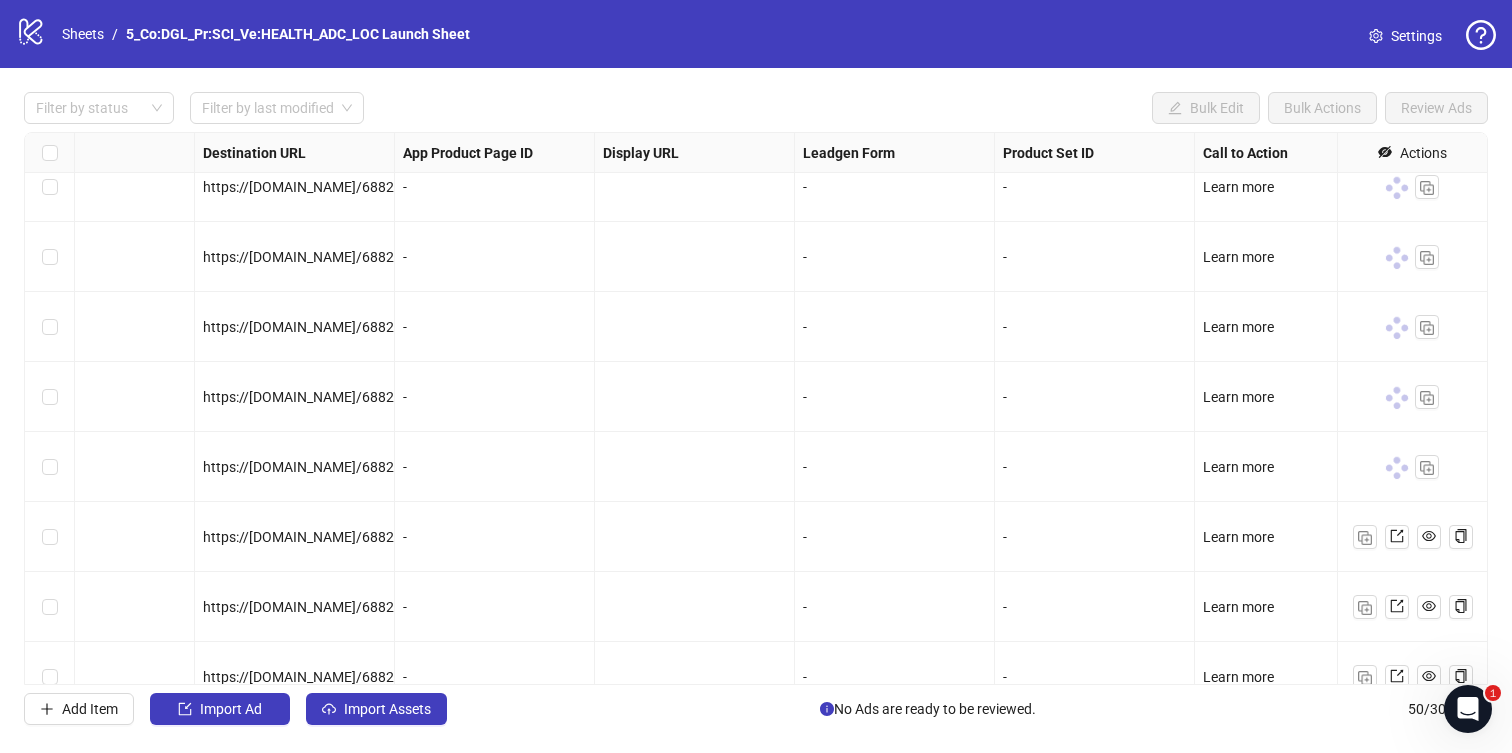 scroll, scrollTop: 1350, scrollLeft: 1790, axis: both 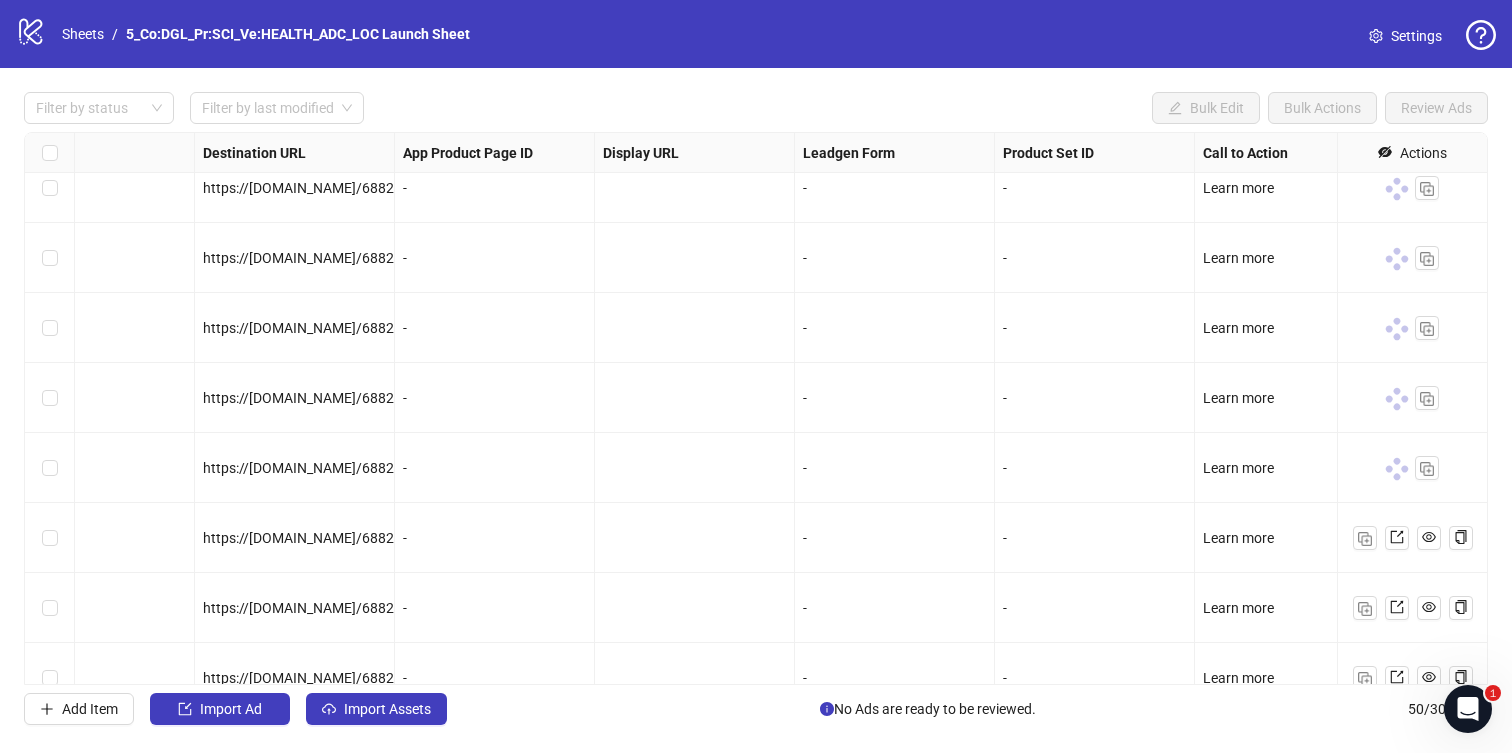 click at bounding box center (1468, 709) 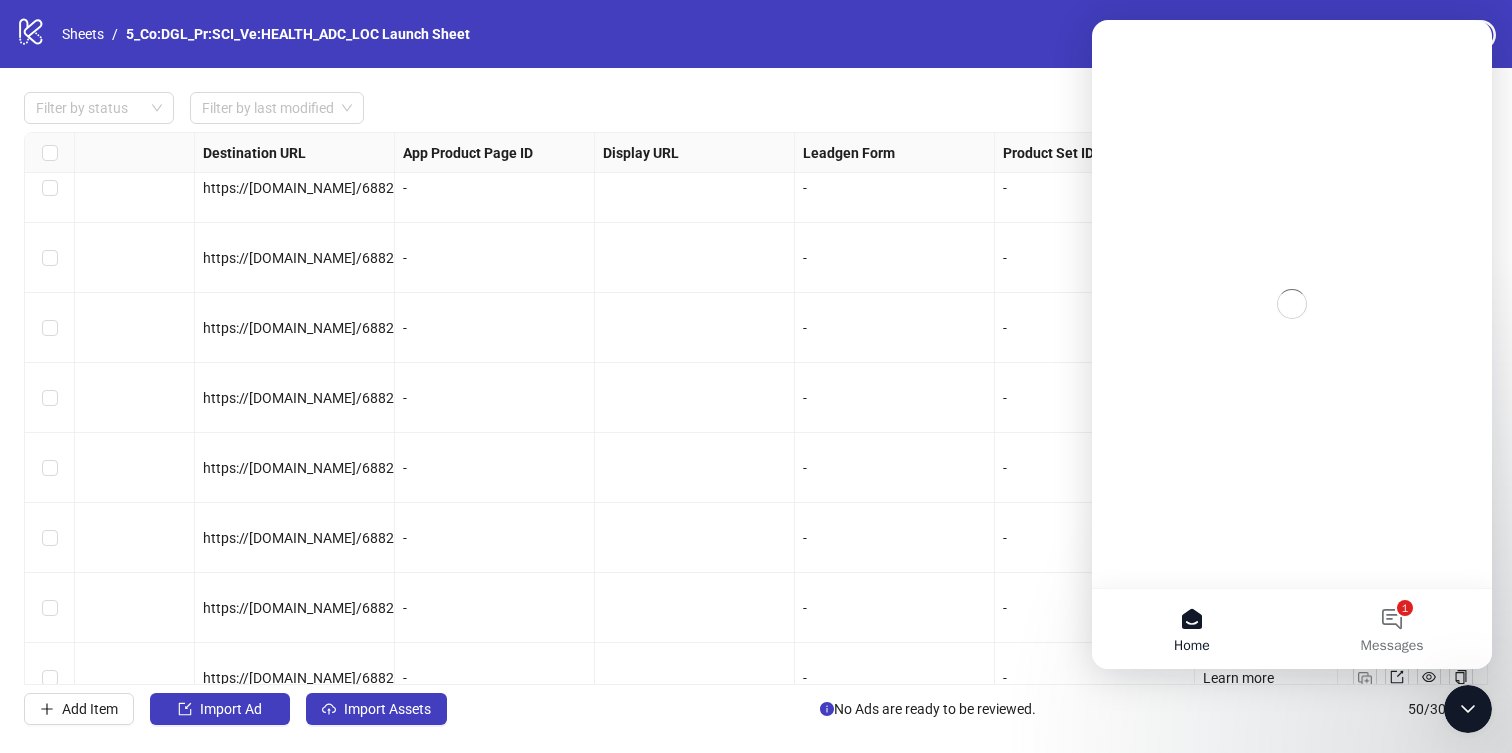 scroll, scrollTop: 0, scrollLeft: 0, axis: both 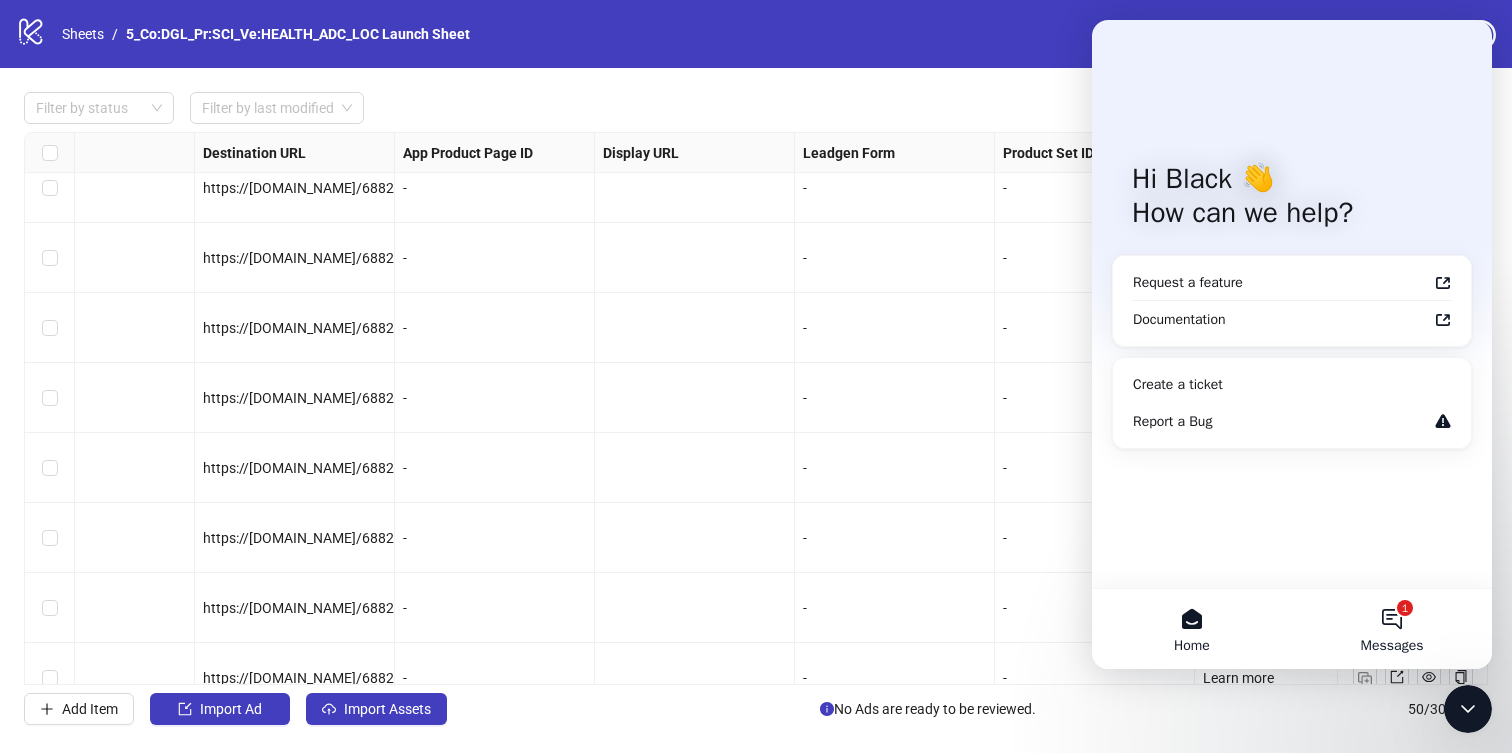 click on "1 Messages" at bounding box center (1392, 629) 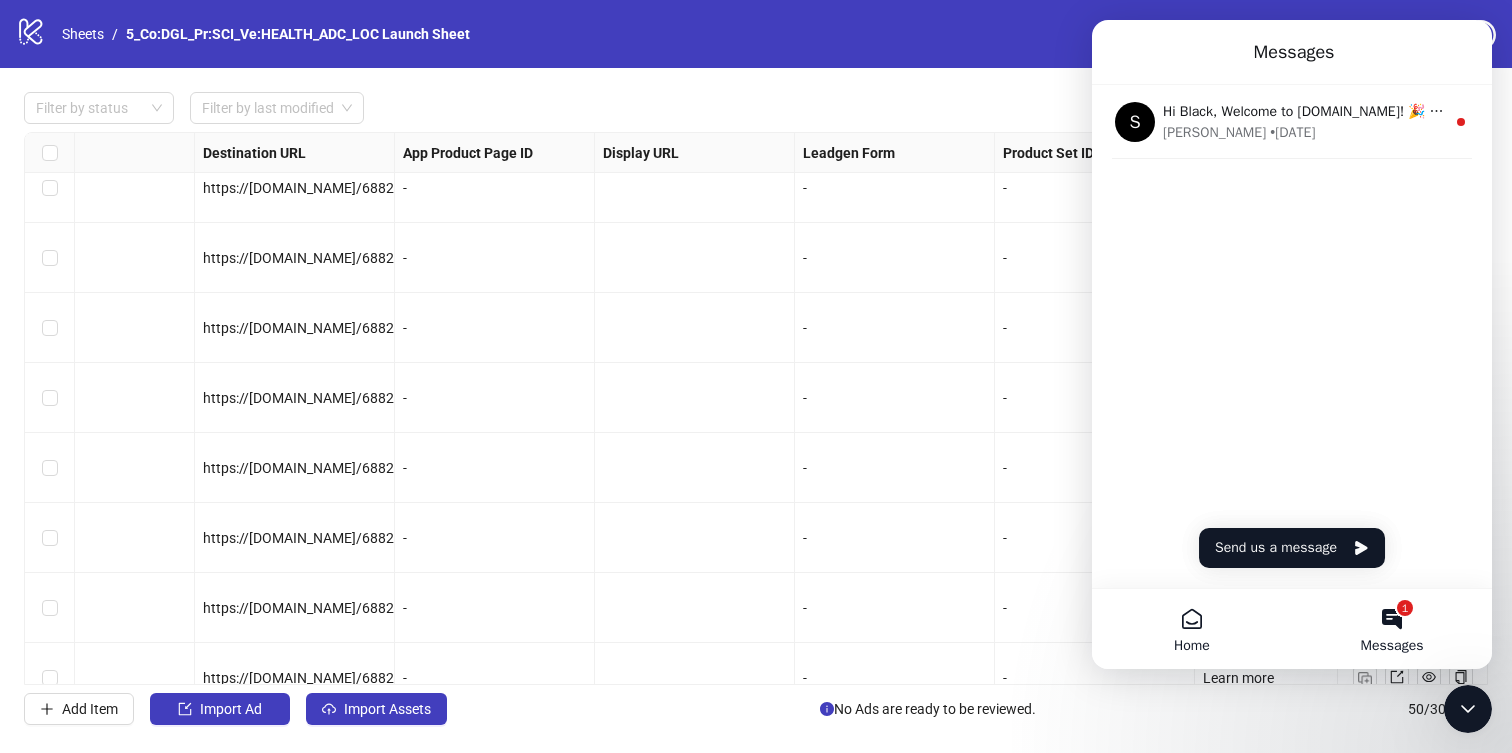 click on "Home" at bounding box center [1192, 646] 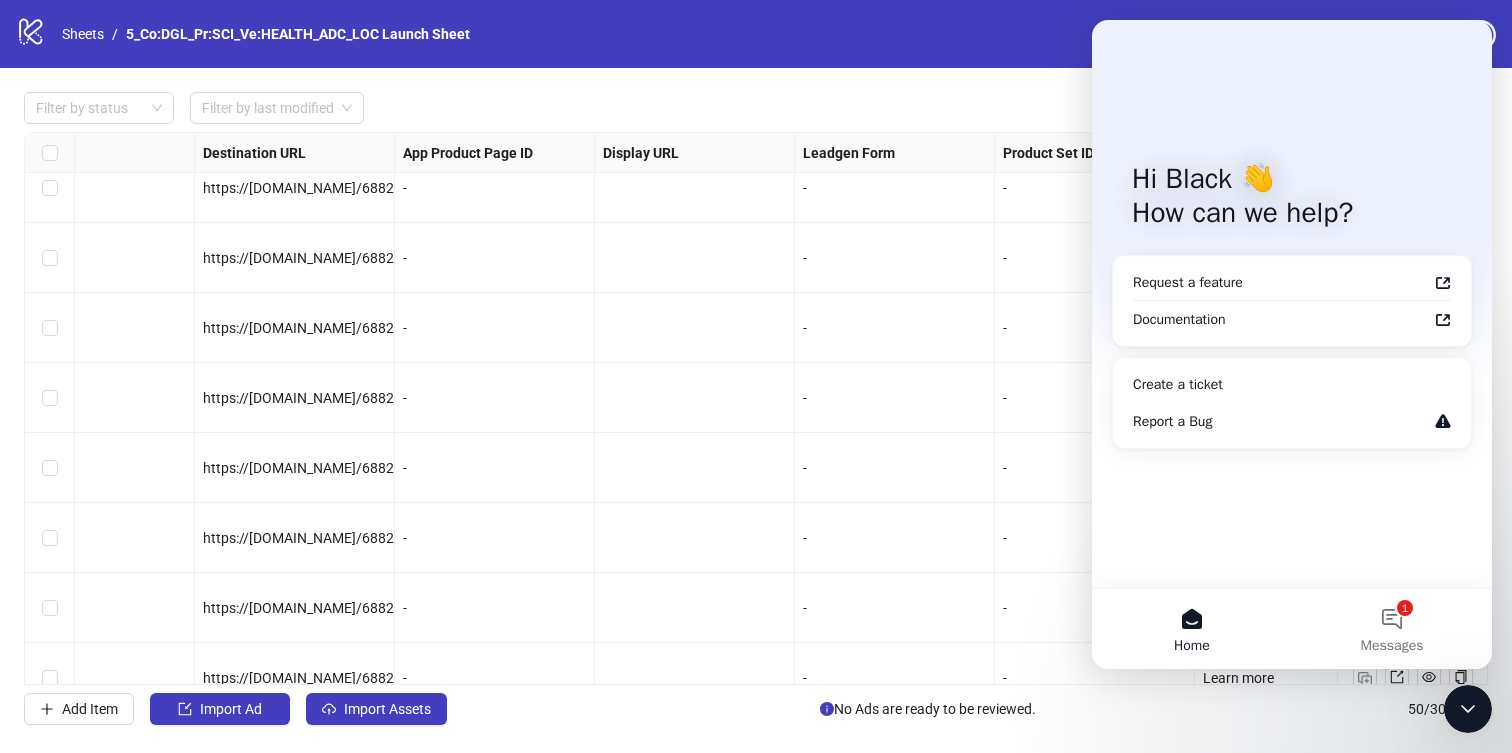 click on "-" at bounding box center [895, 538] 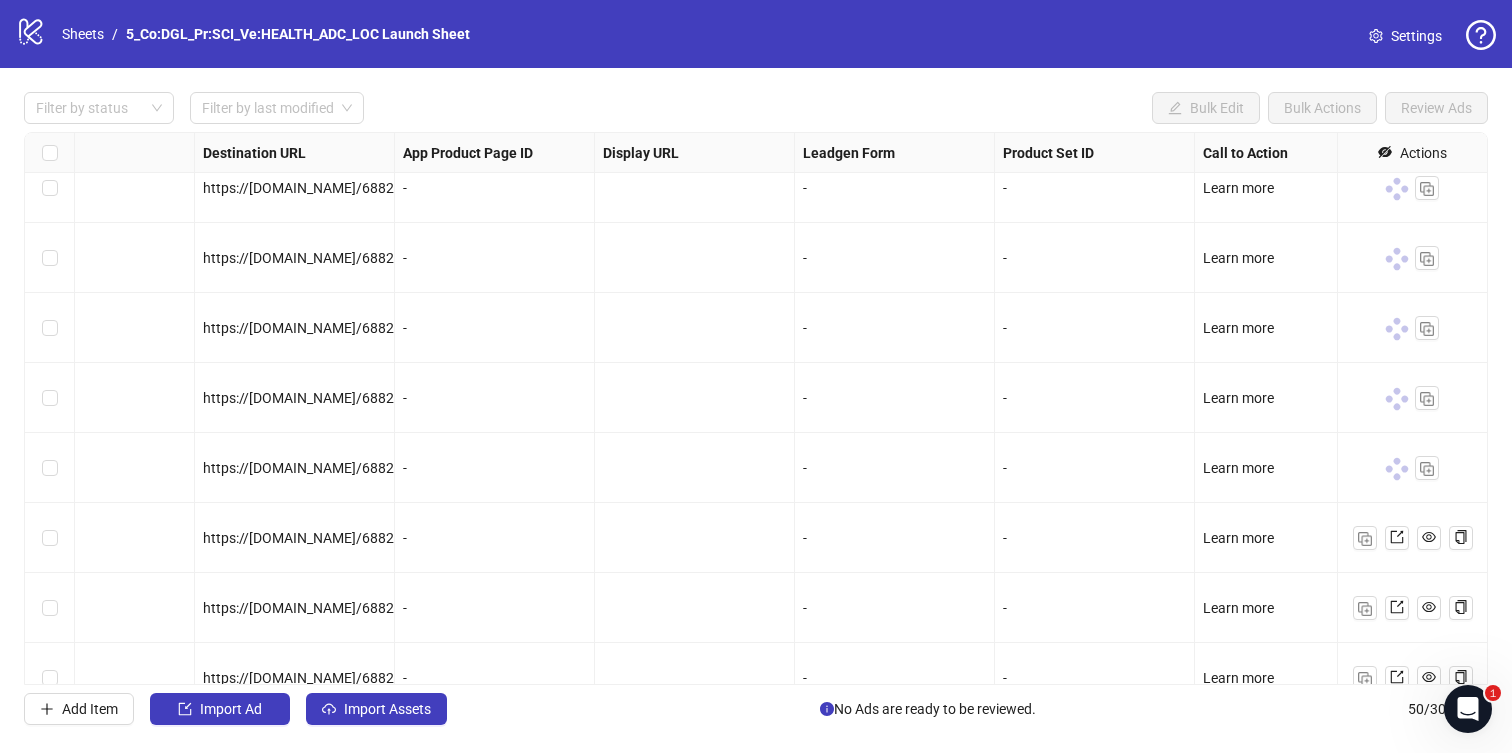 scroll, scrollTop: 0, scrollLeft: 0, axis: both 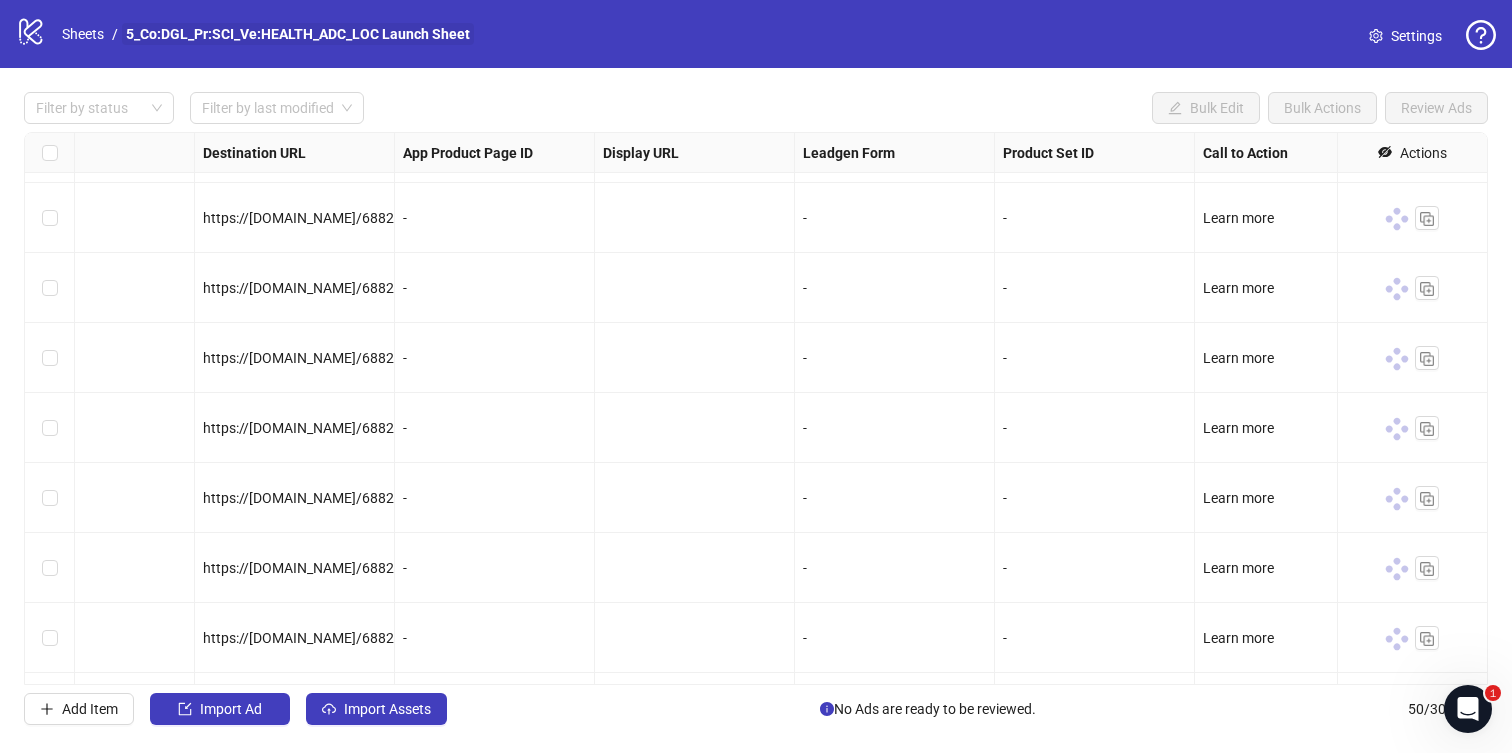 click on "5_Co:DGL_Pr:SCI_Ve:HEALTH_ADC_LOC Launch Sheet" at bounding box center (298, 34) 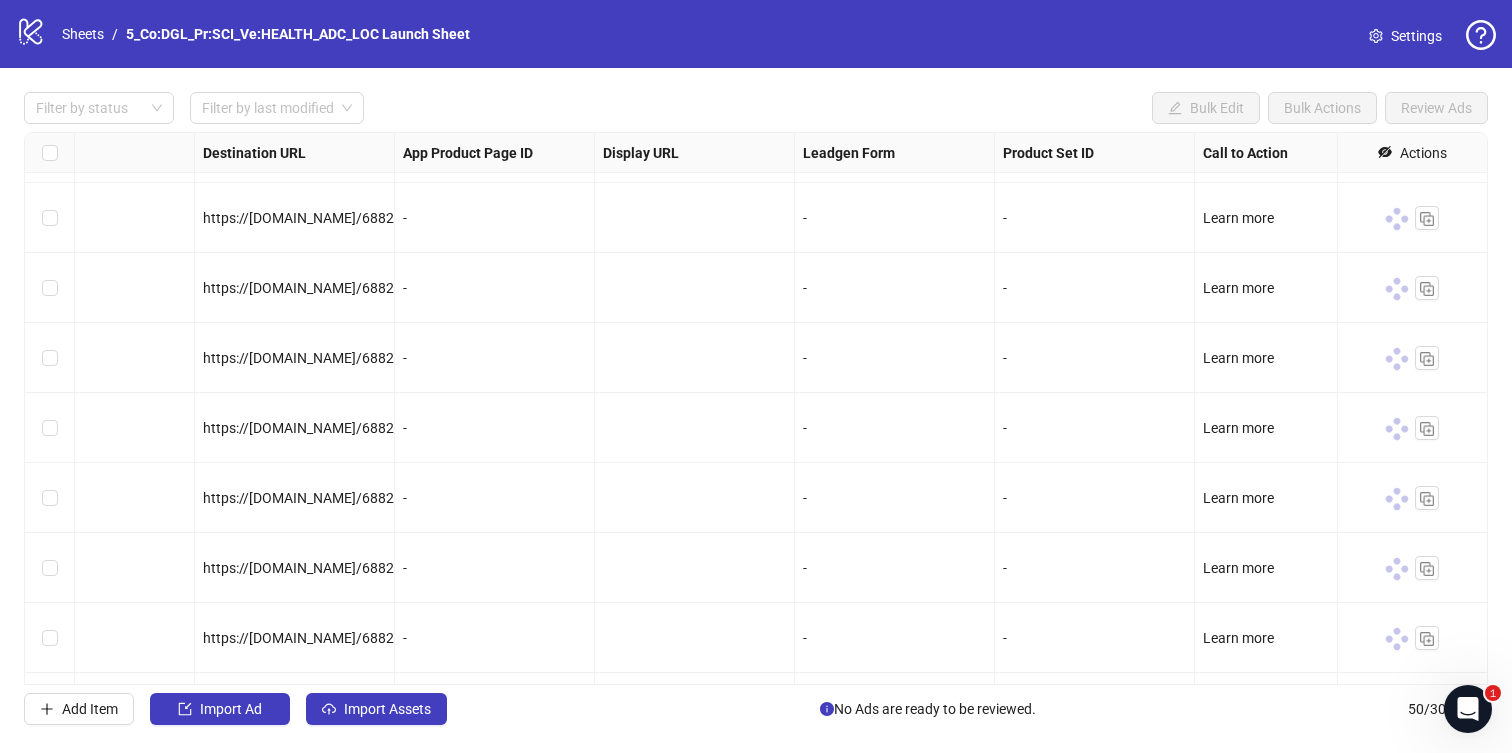 click 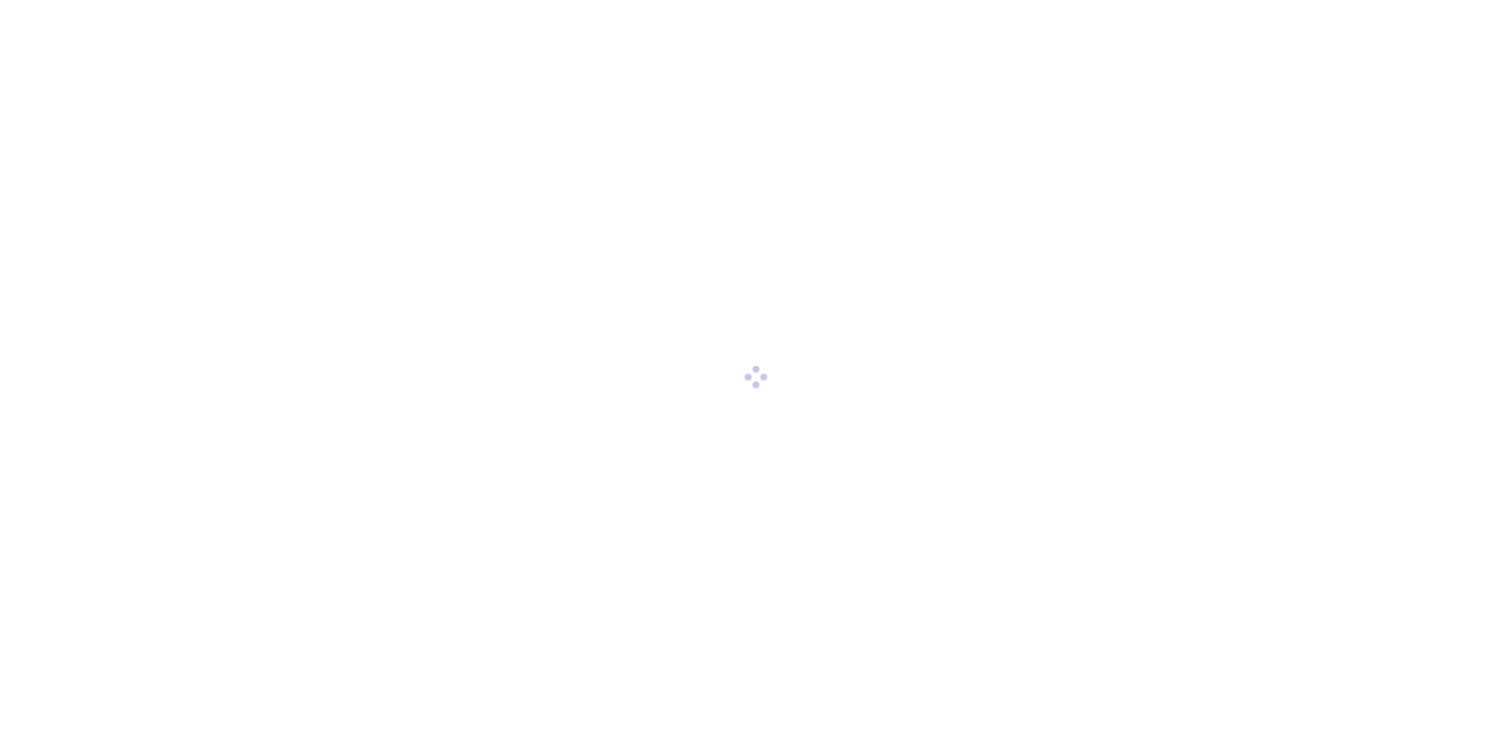 scroll, scrollTop: 0, scrollLeft: 0, axis: both 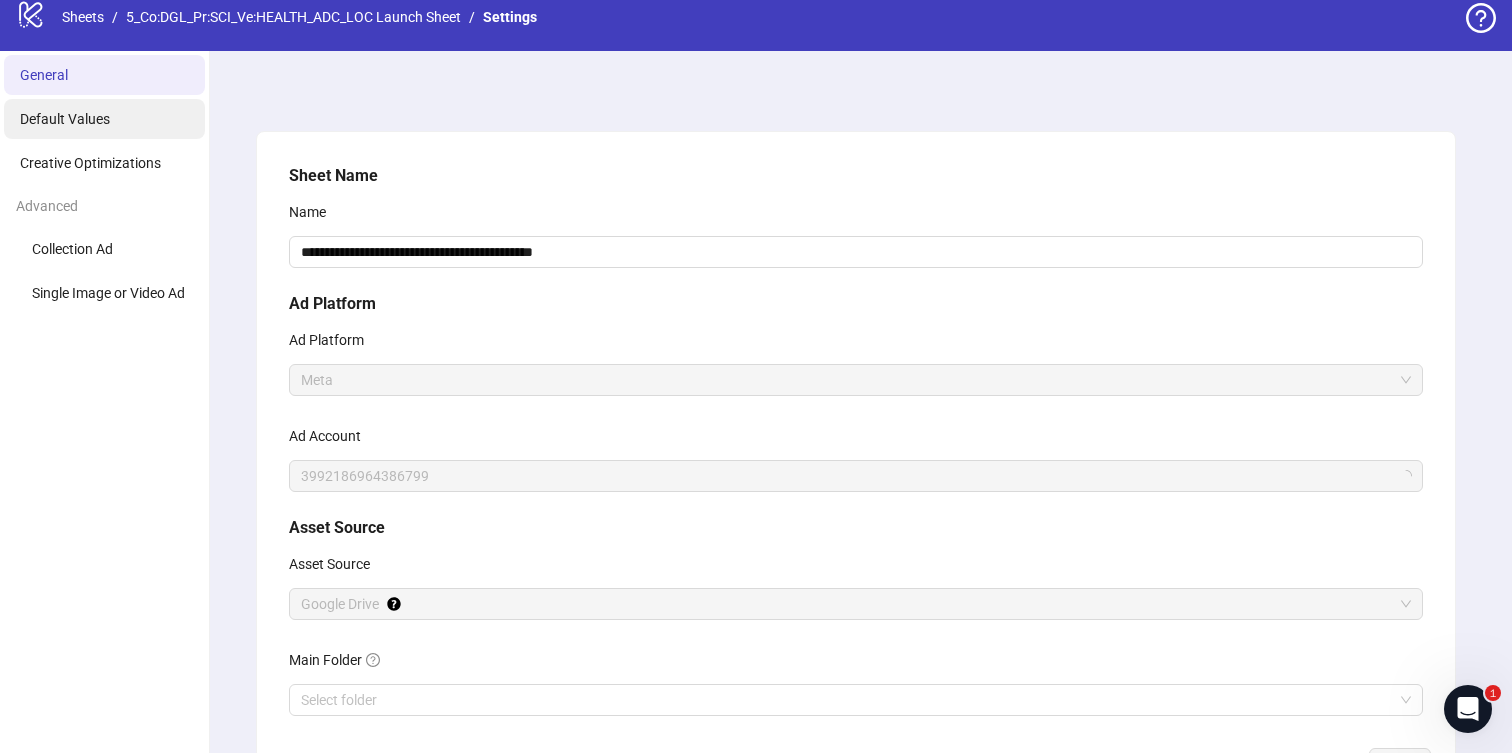 click on "Default Values" at bounding box center [104, 119] 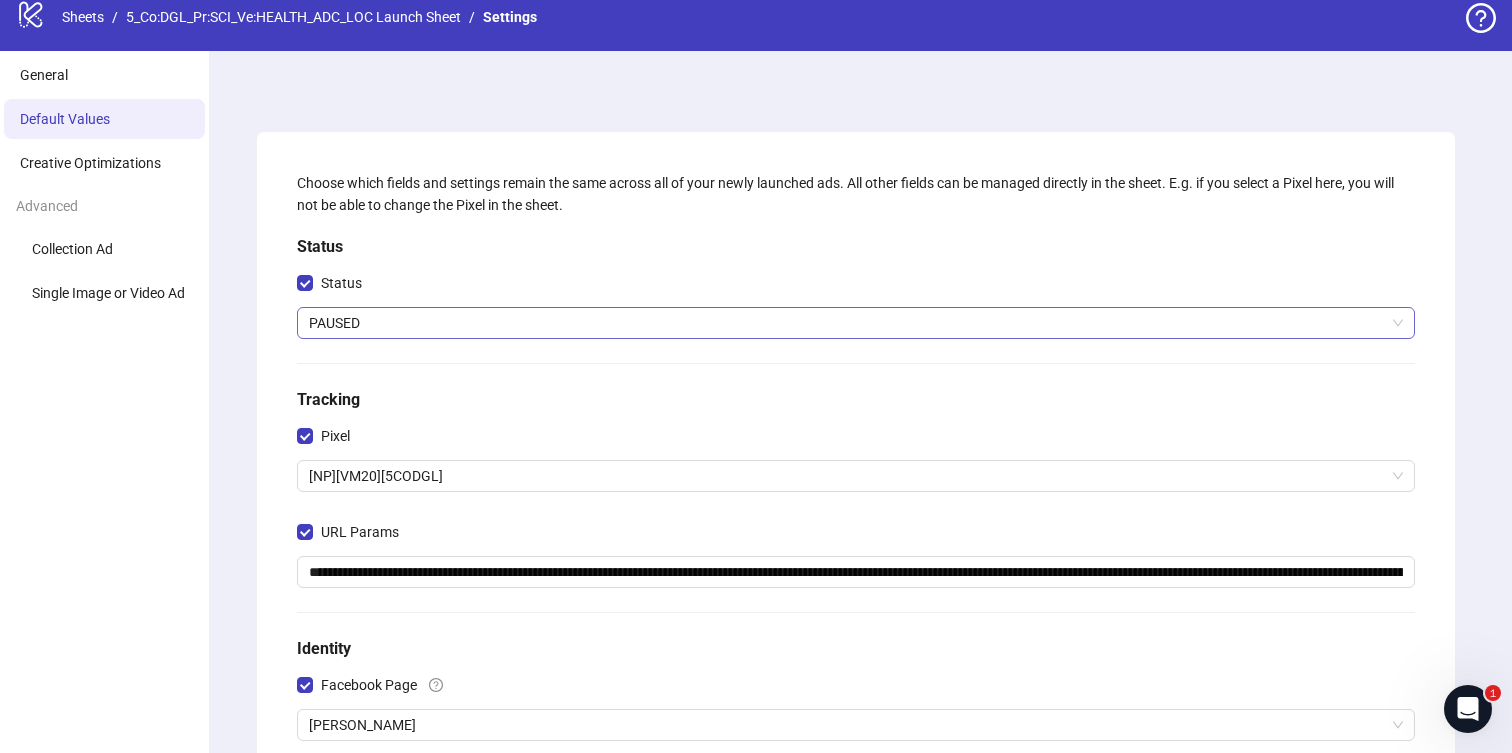 click on "PAUSED" at bounding box center (856, 323) 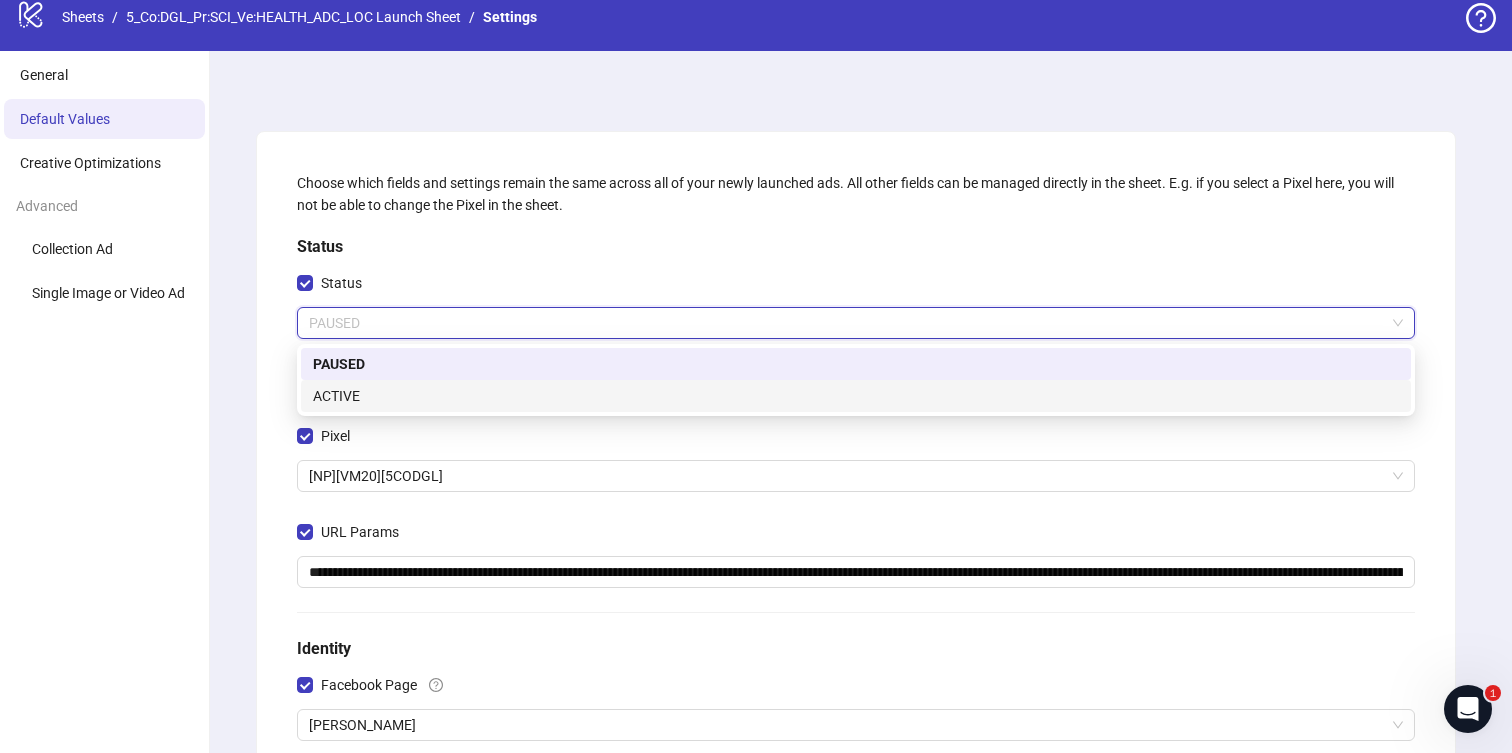 click on "ACTIVE" at bounding box center [856, 396] 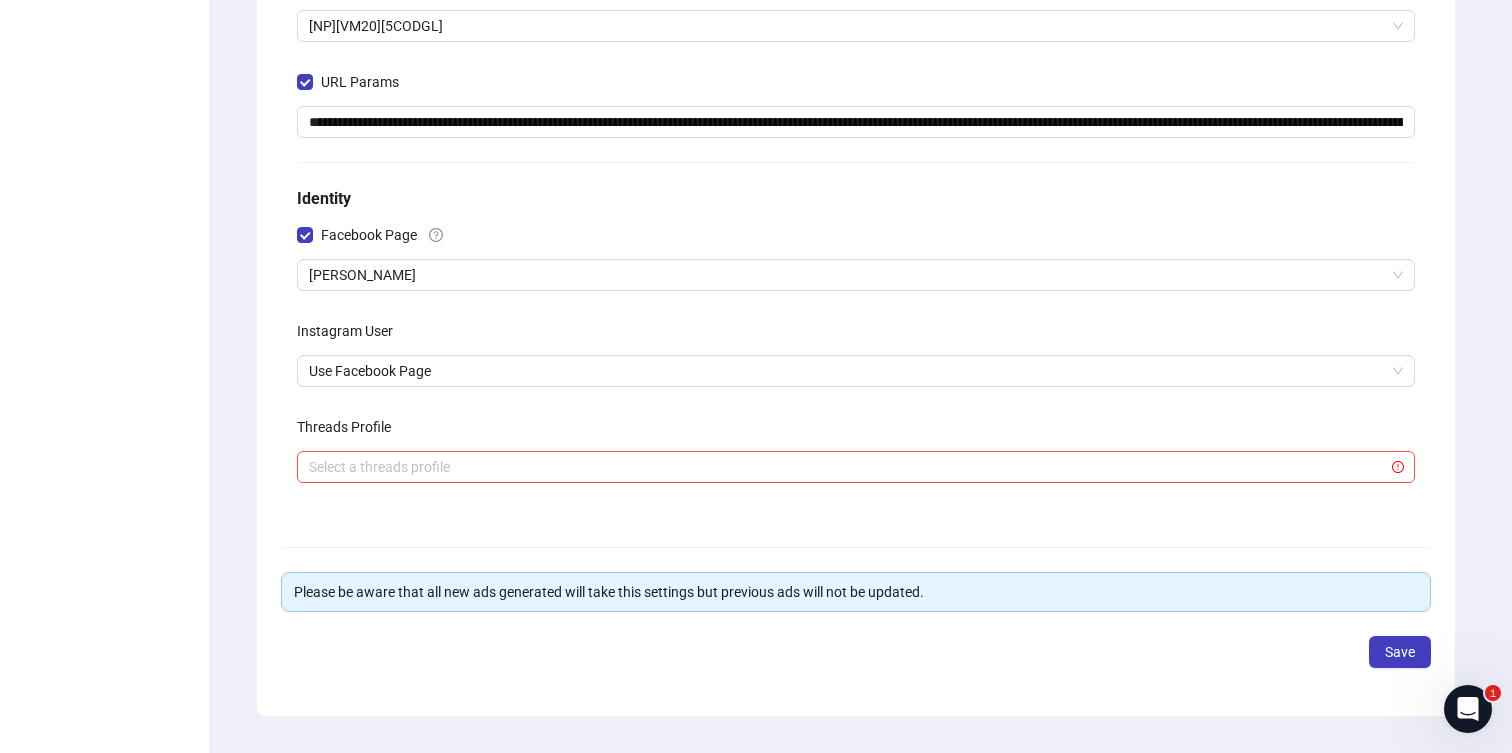 scroll, scrollTop: 456, scrollLeft: 0, axis: vertical 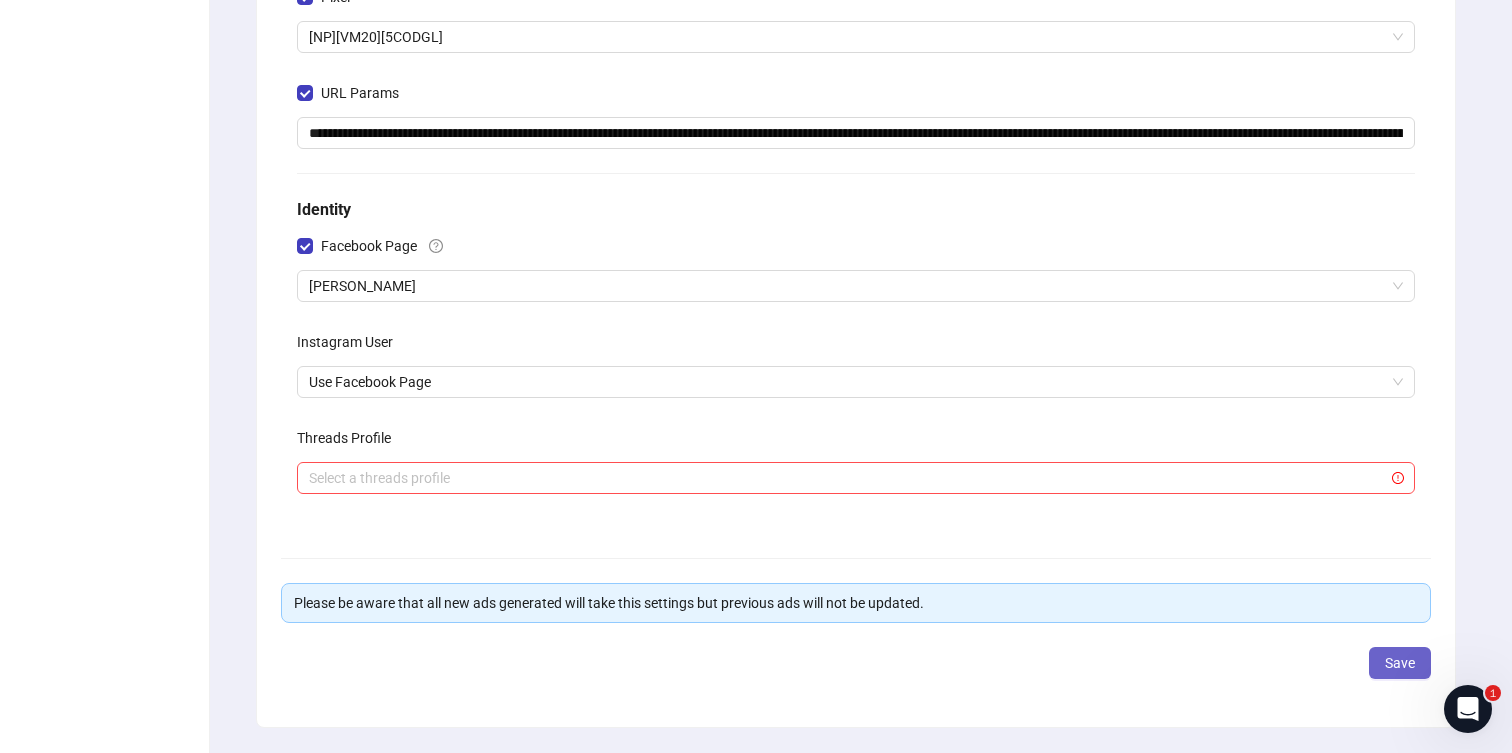 click on "Save" at bounding box center (1400, 663) 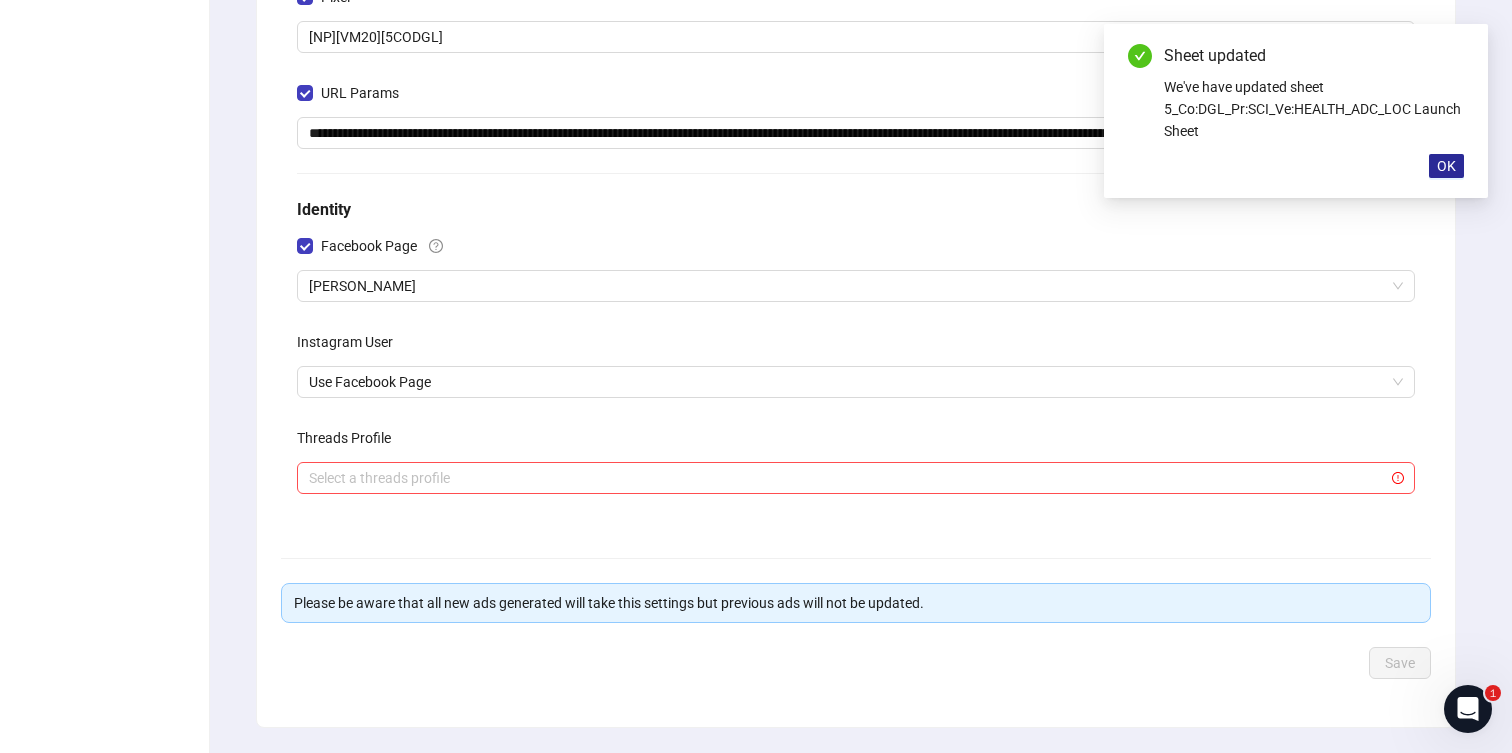 click on "OK" at bounding box center (1446, 166) 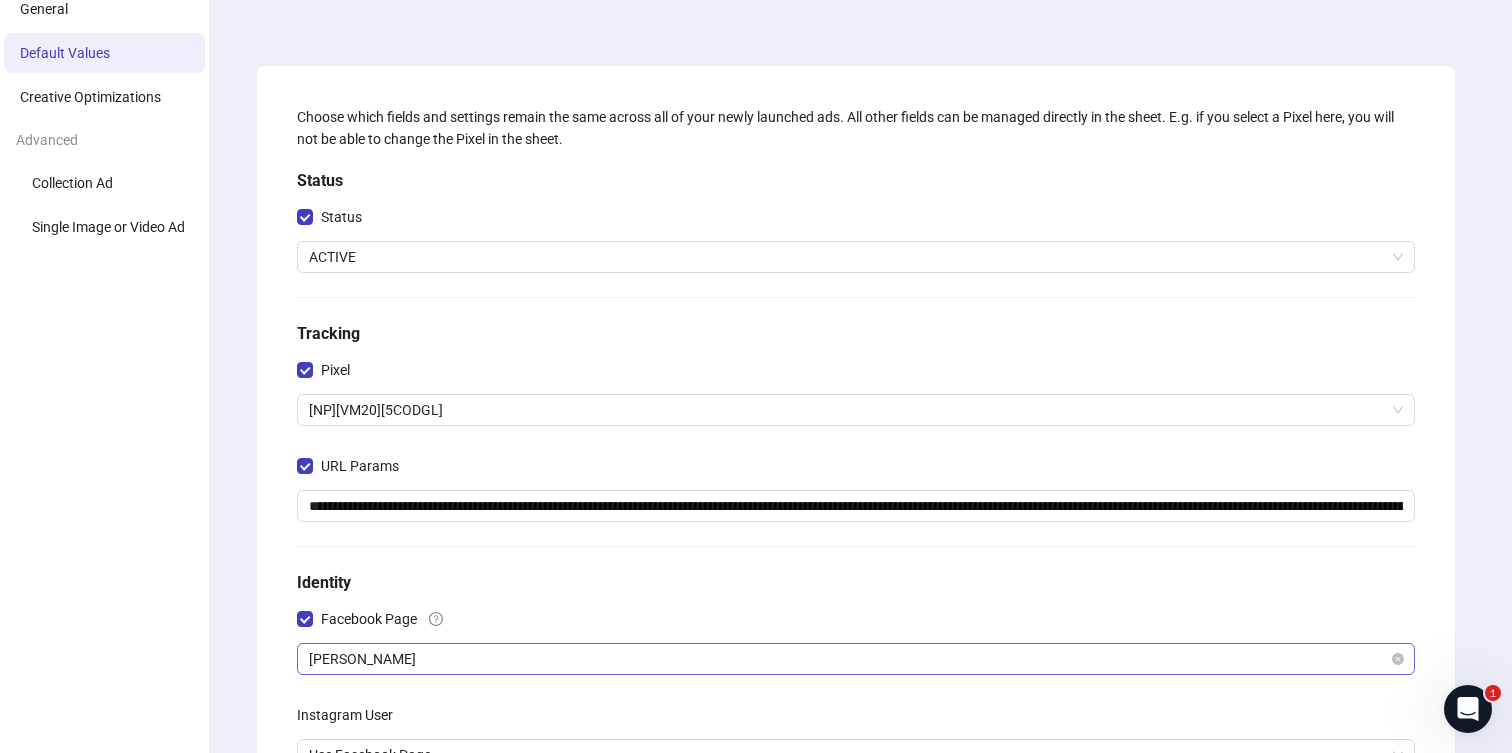 scroll, scrollTop: 0, scrollLeft: 0, axis: both 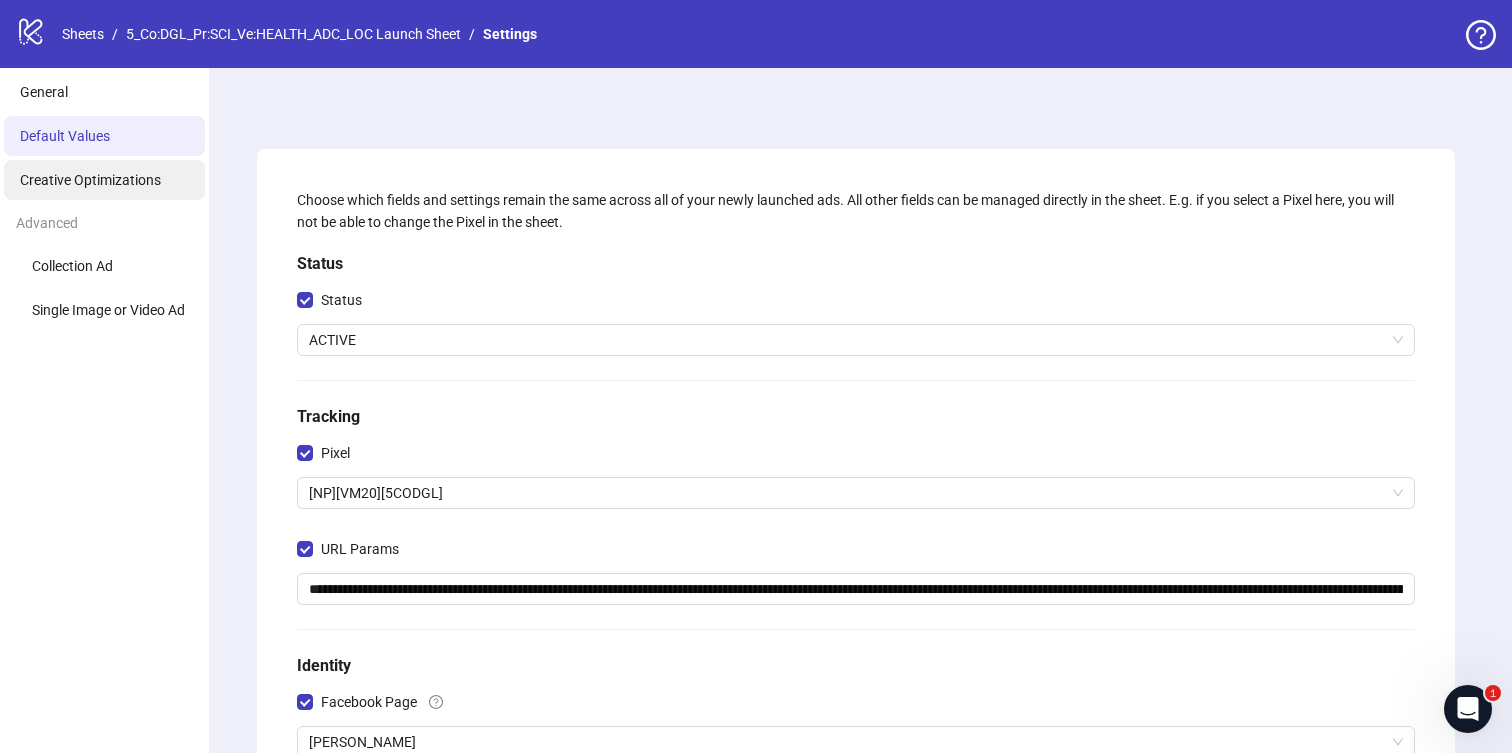 click on "Creative Optimizations" at bounding box center [90, 180] 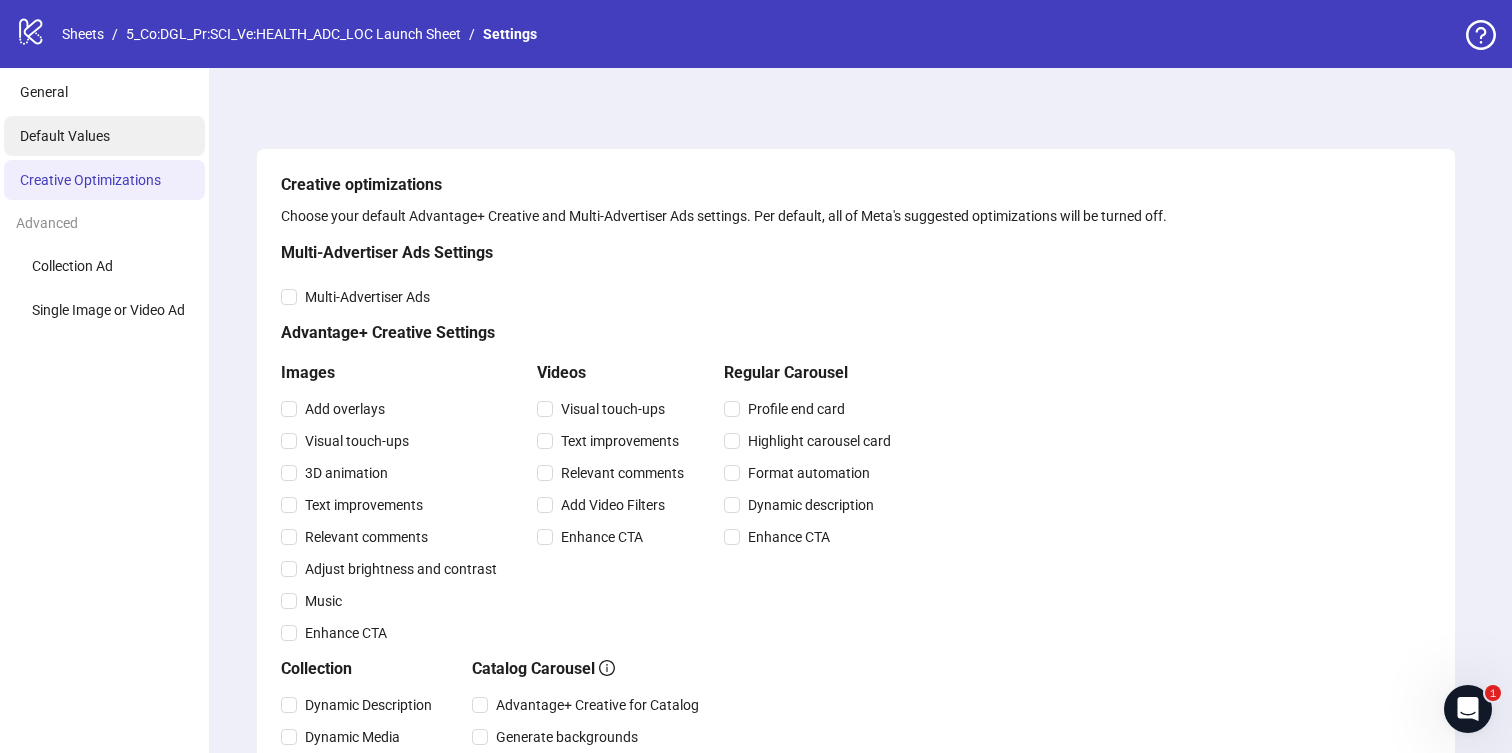 click on "Default Values" at bounding box center [104, 136] 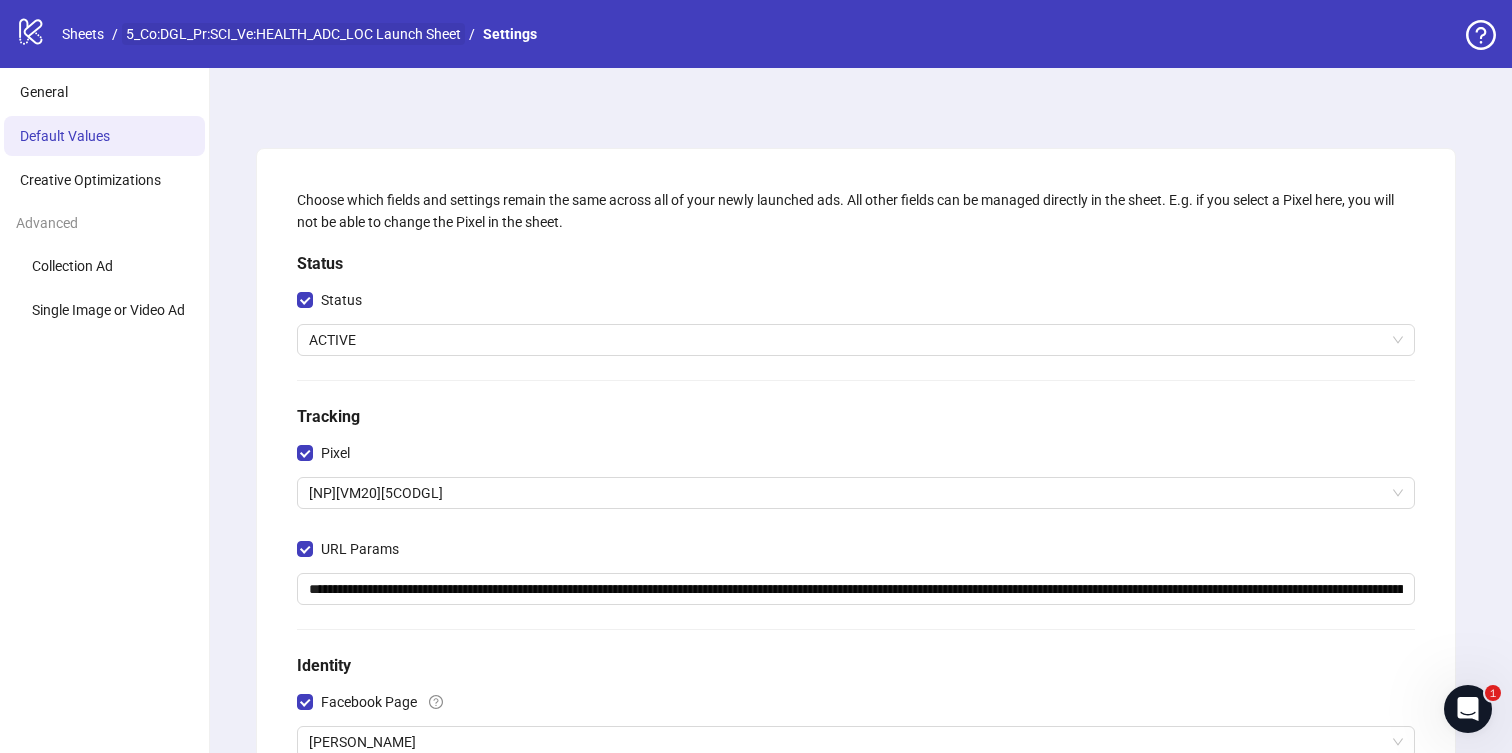 click on "5_Co:DGL_Pr:SCI_Ve:HEALTH_ADC_LOC Launch Sheet" at bounding box center [293, 34] 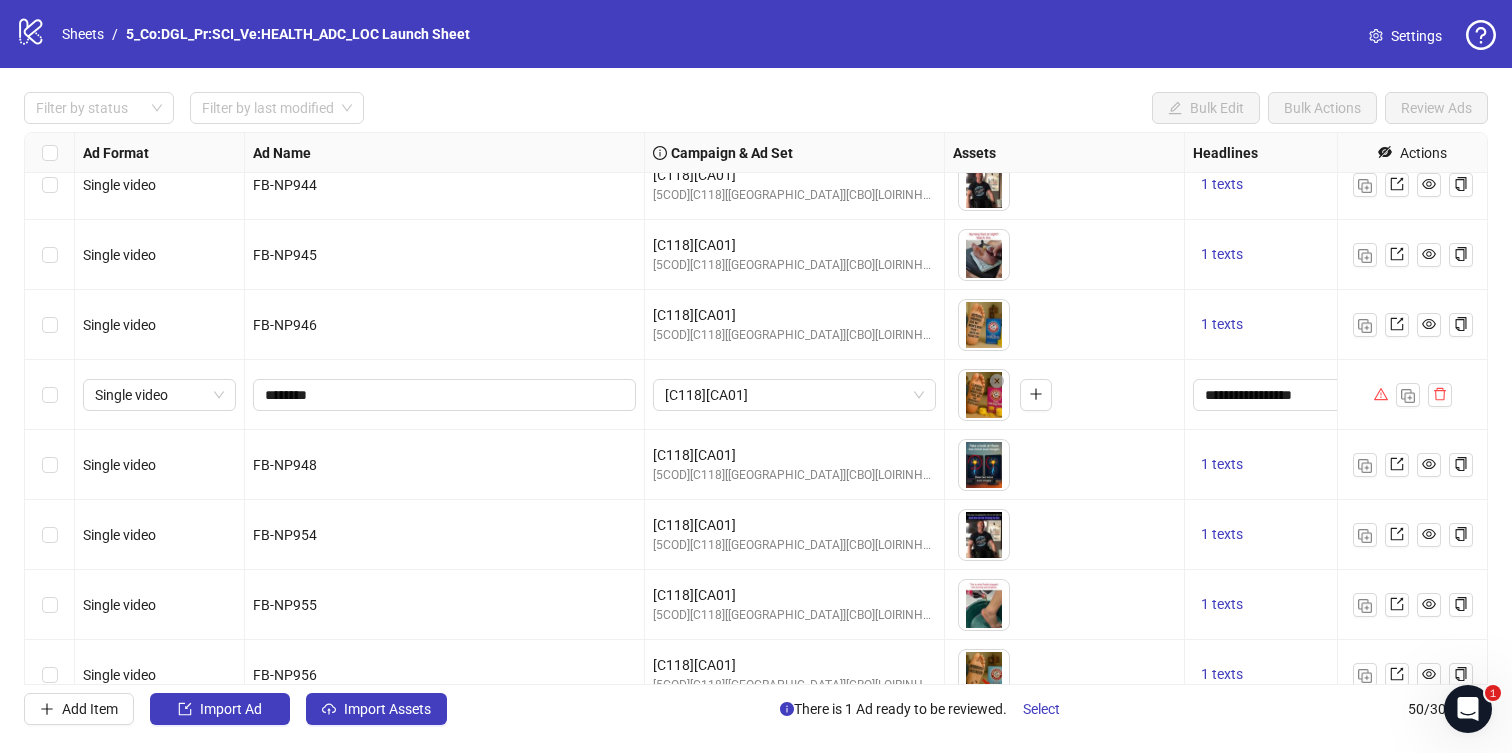 scroll, scrollTop: 339, scrollLeft: 0, axis: vertical 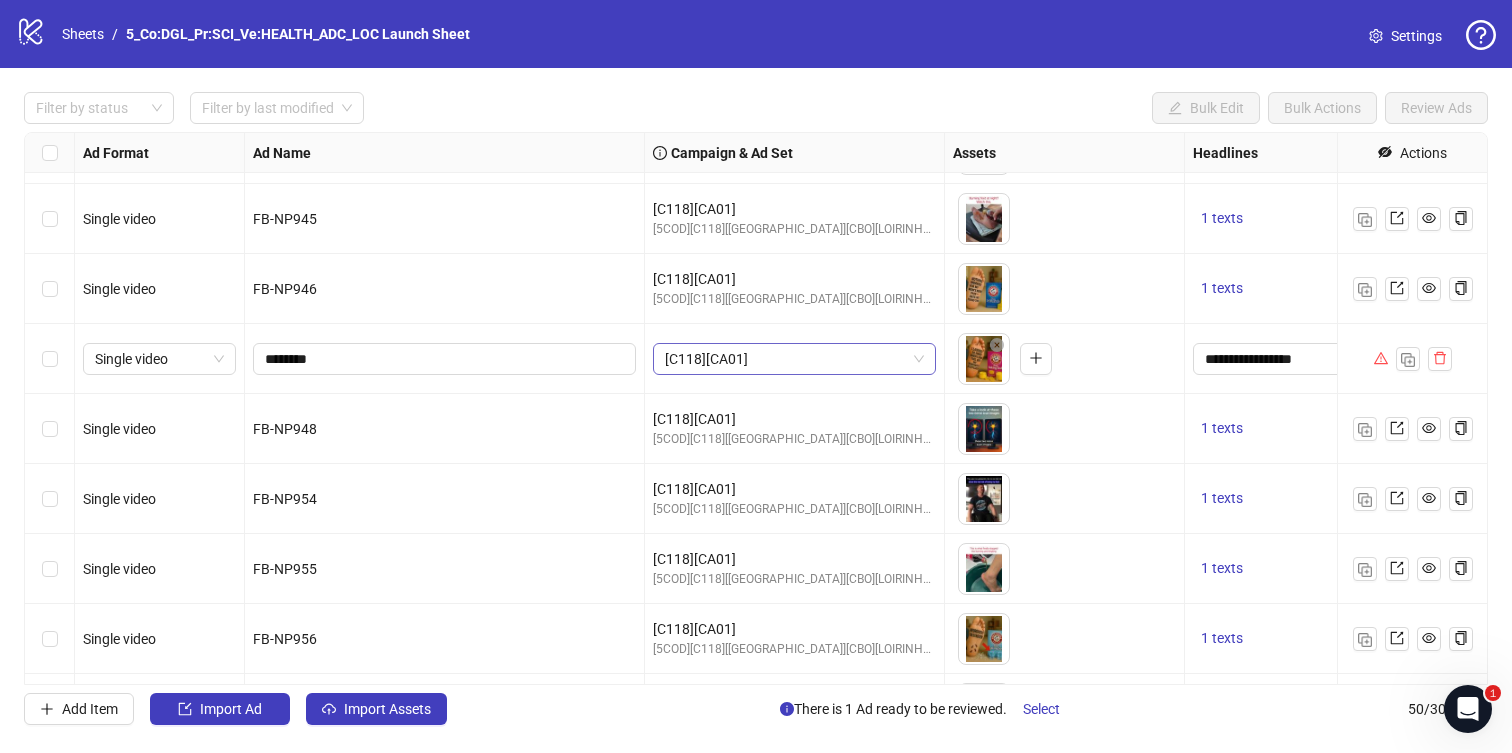 click on "[C118][CA01]" at bounding box center (794, 359) 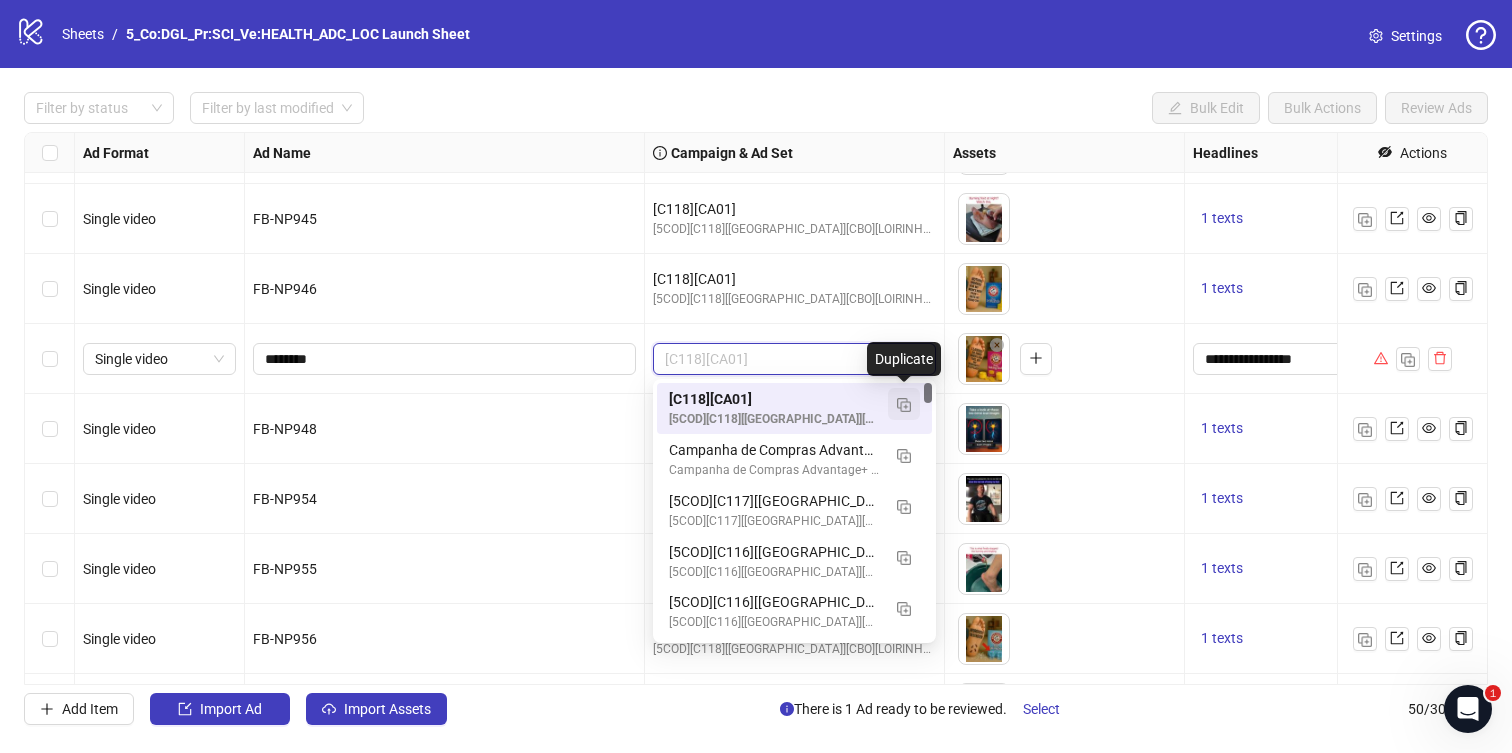 click at bounding box center (904, 405) 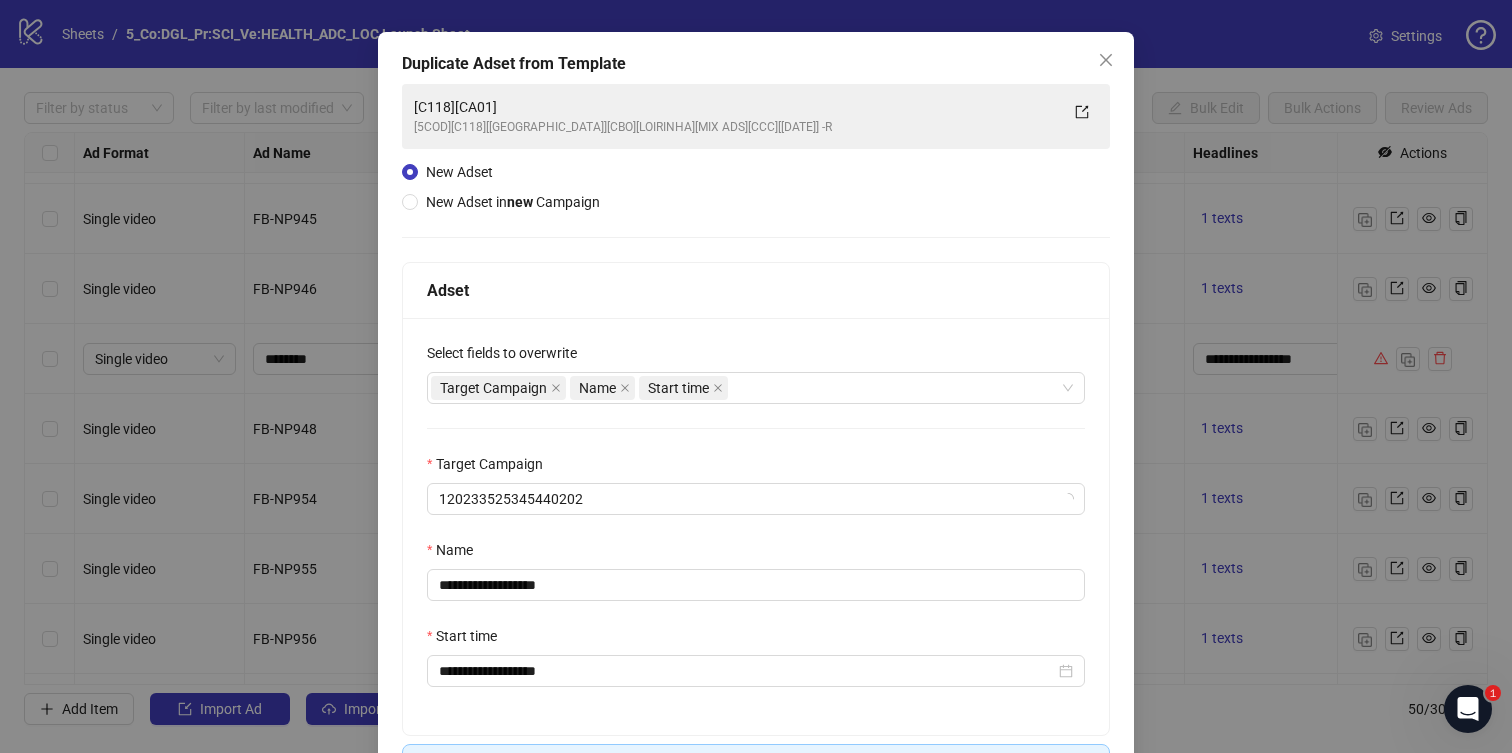 scroll, scrollTop: 80, scrollLeft: 0, axis: vertical 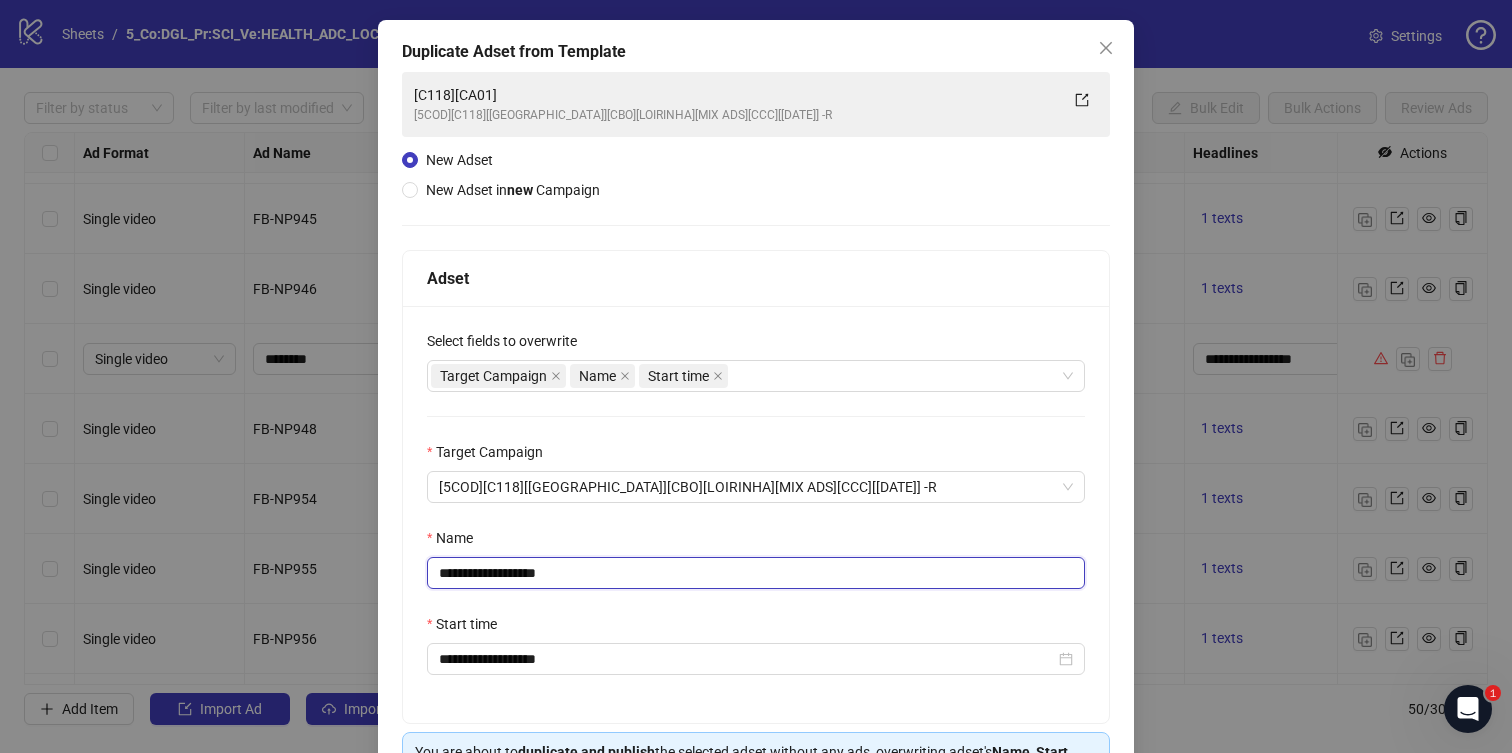 click on "**********" at bounding box center (756, 573) 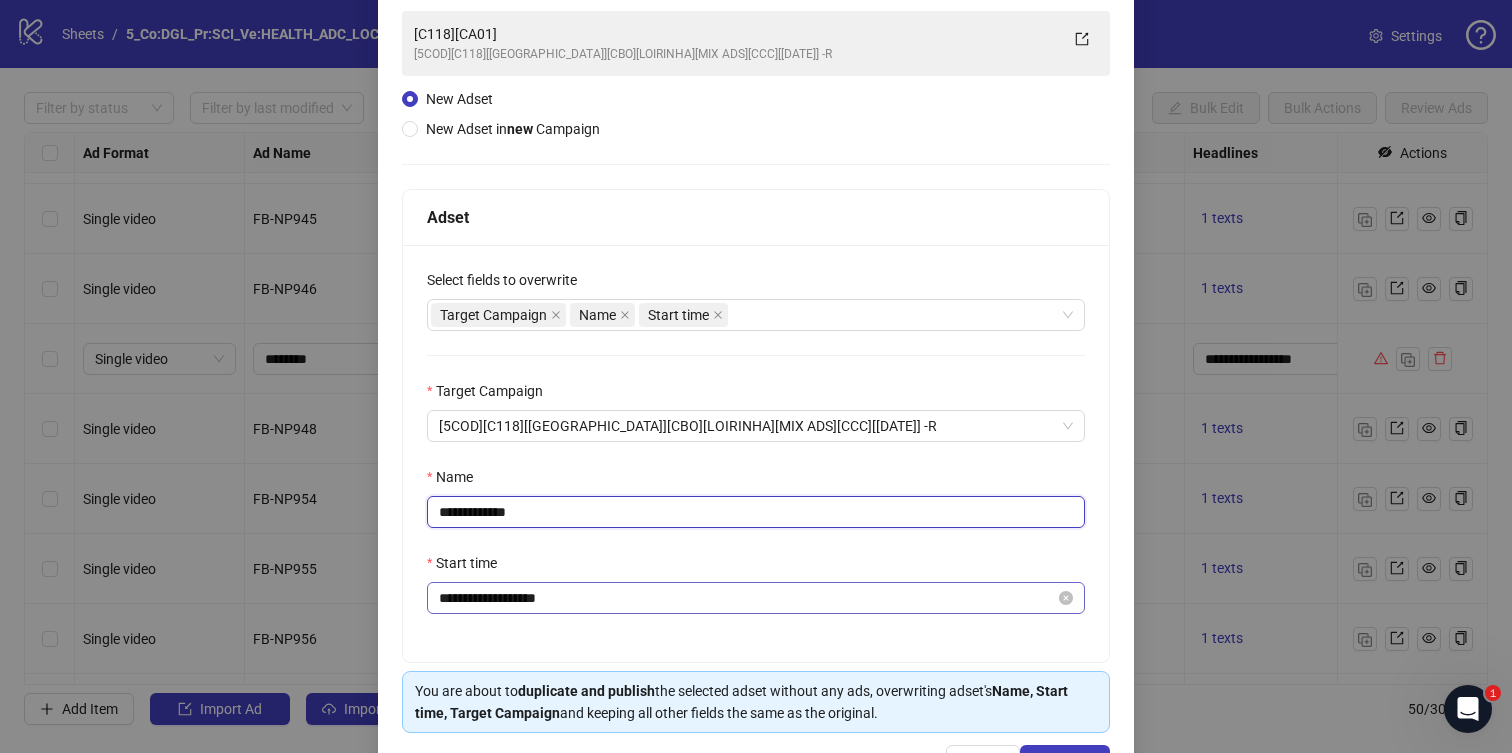 scroll, scrollTop: 210, scrollLeft: 0, axis: vertical 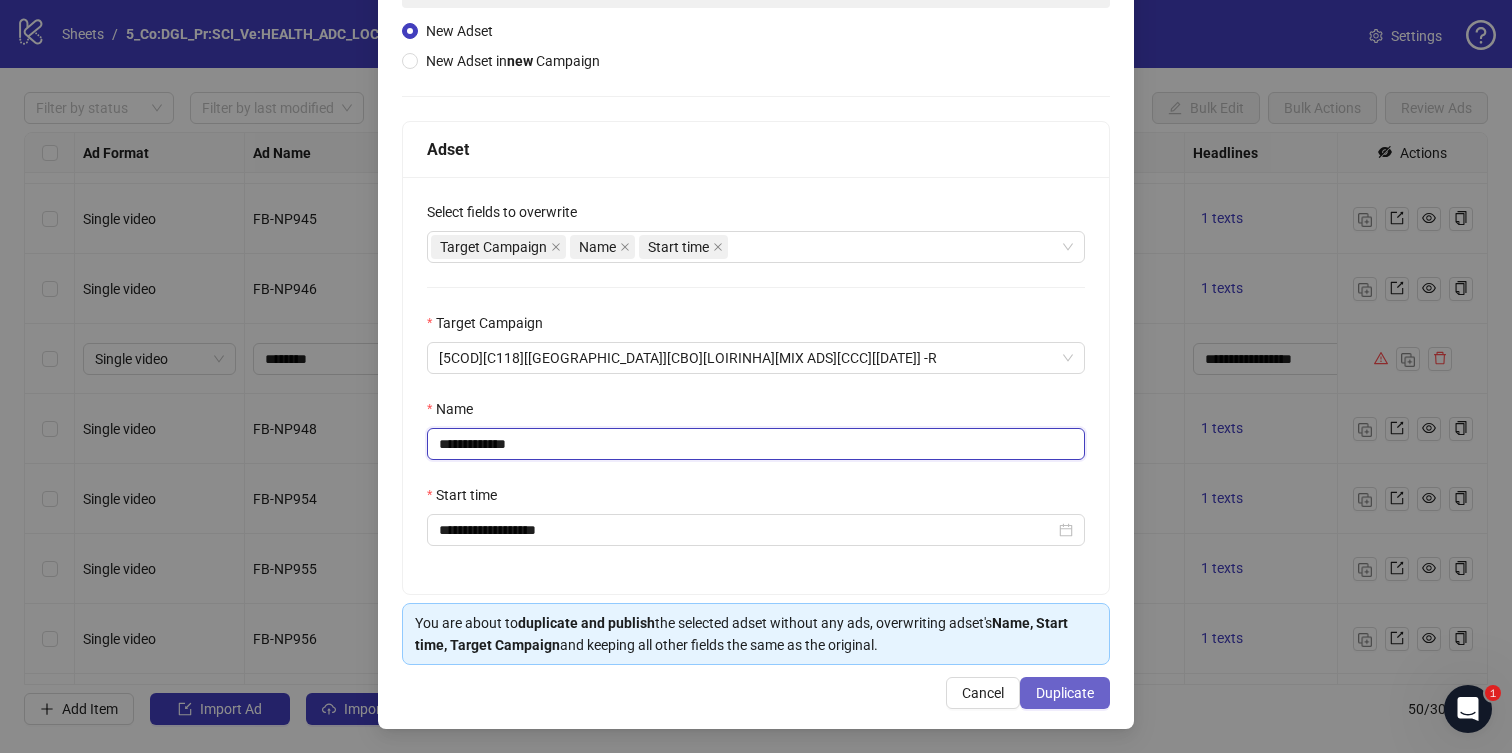 type on "**********" 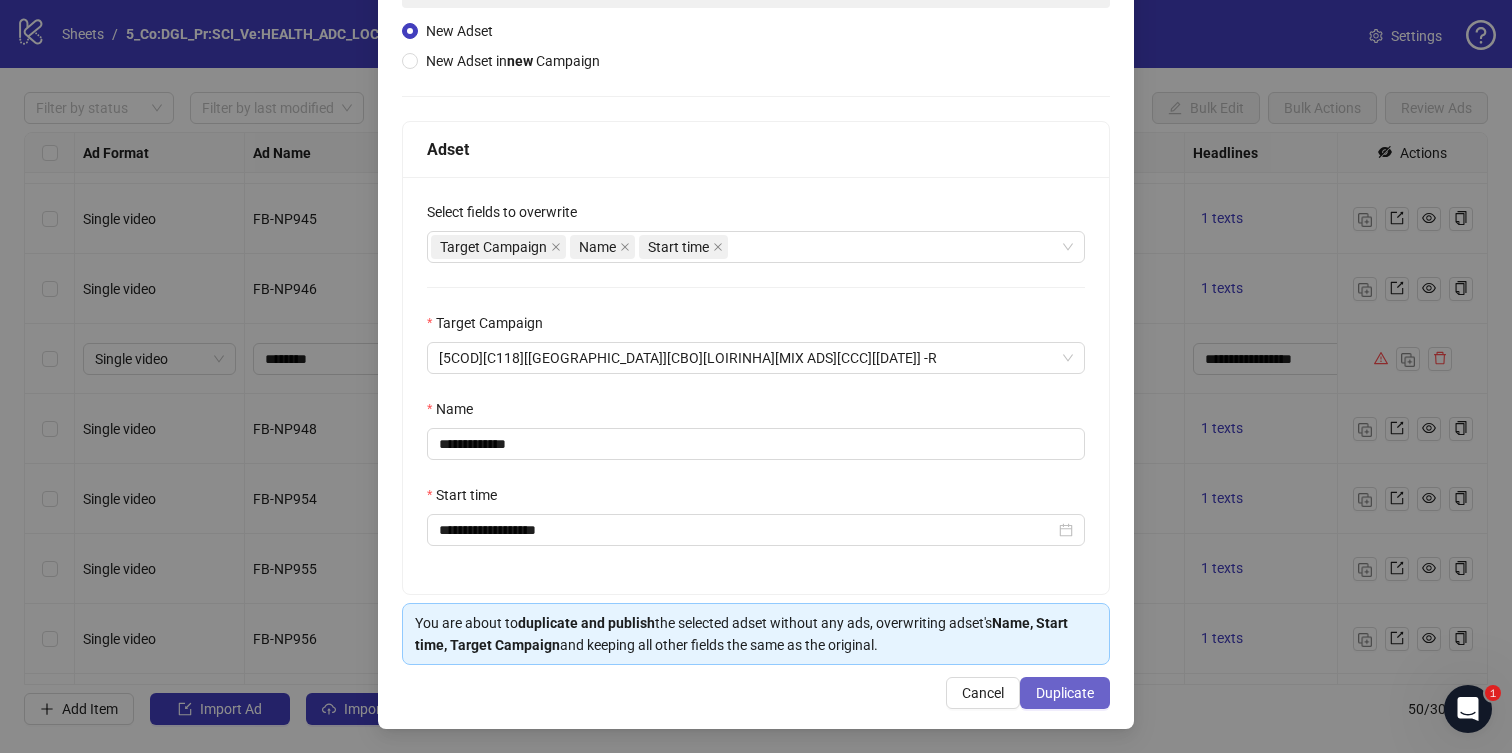 click on "Duplicate" at bounding box center (1065, 693) 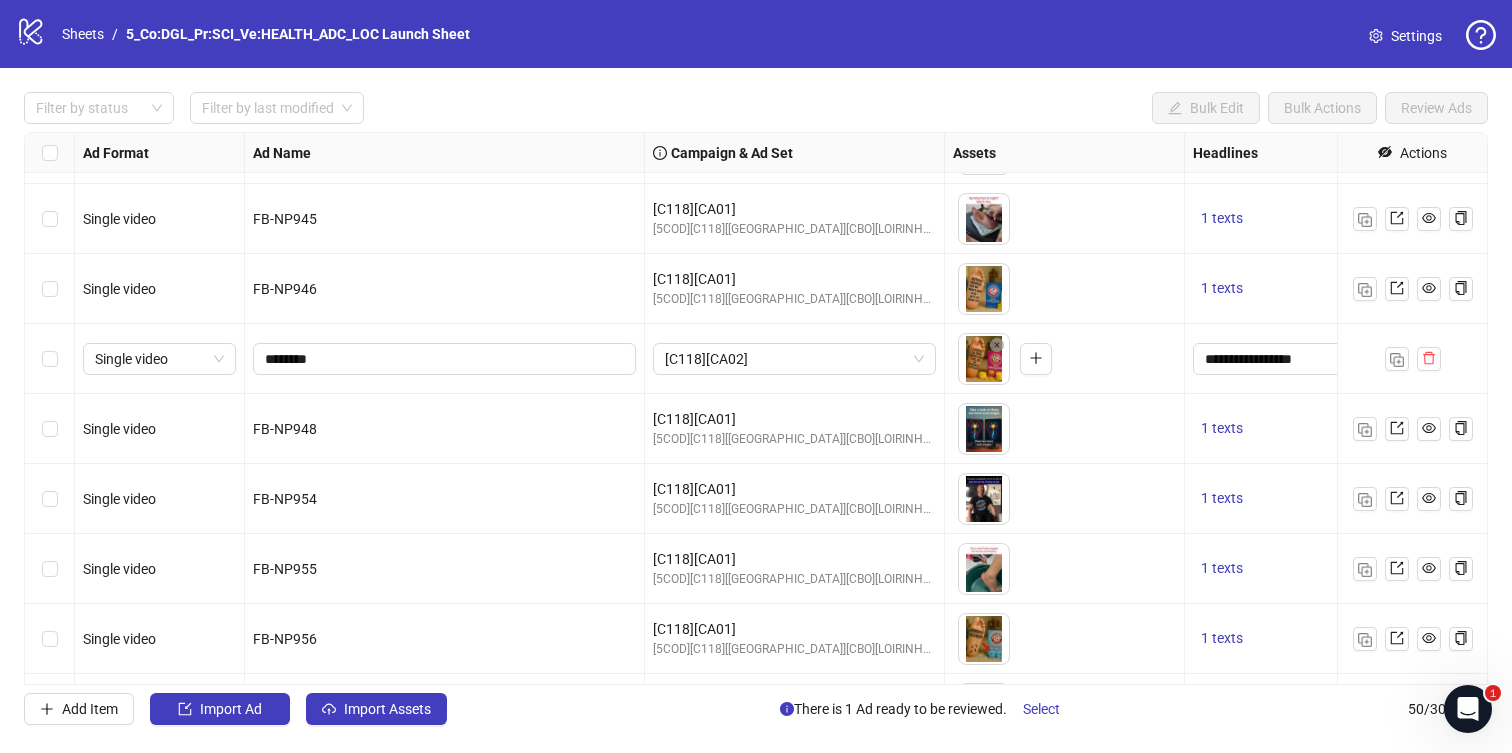 click at bounding box center (1412, 359) 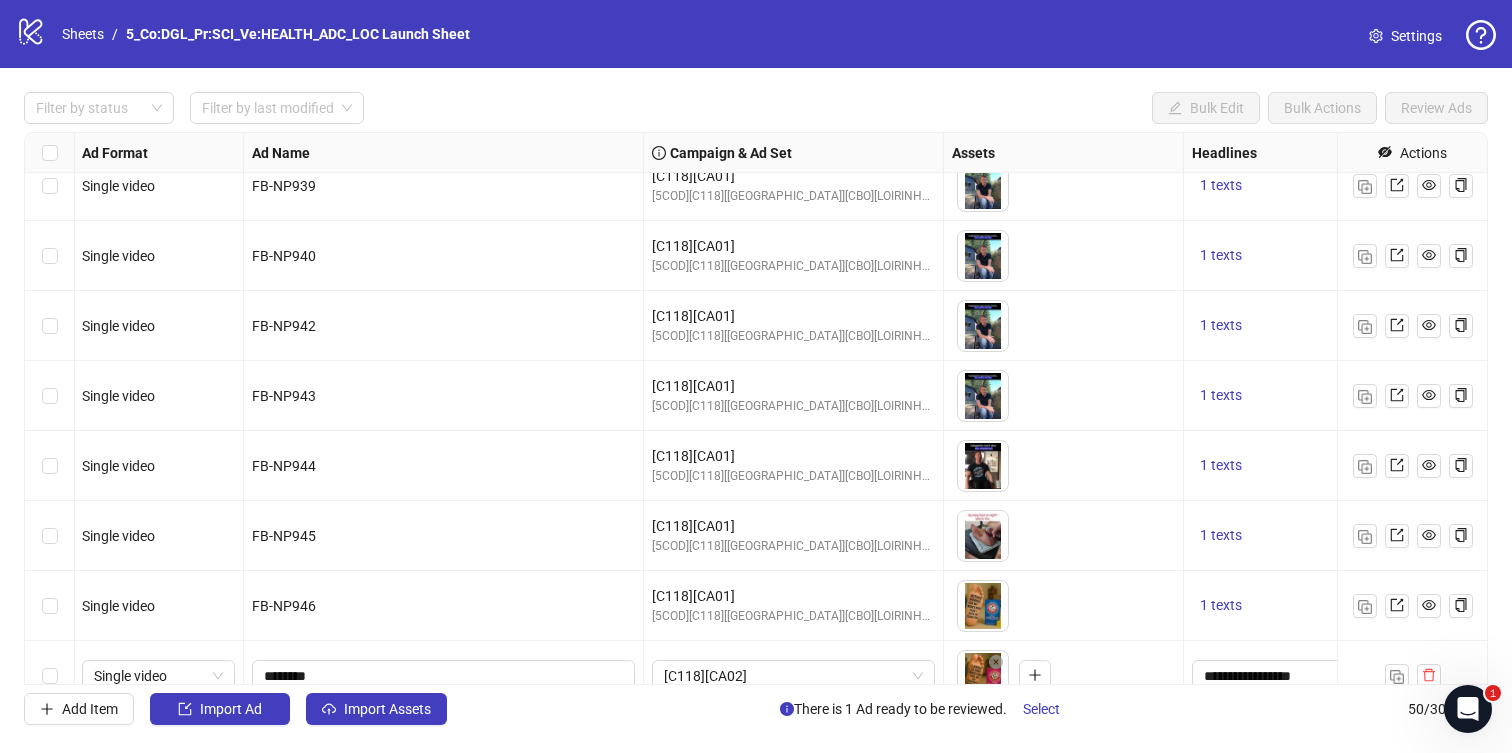 scroll, scrollTop: 0, scrollLeft: 1, axis: horizontal 